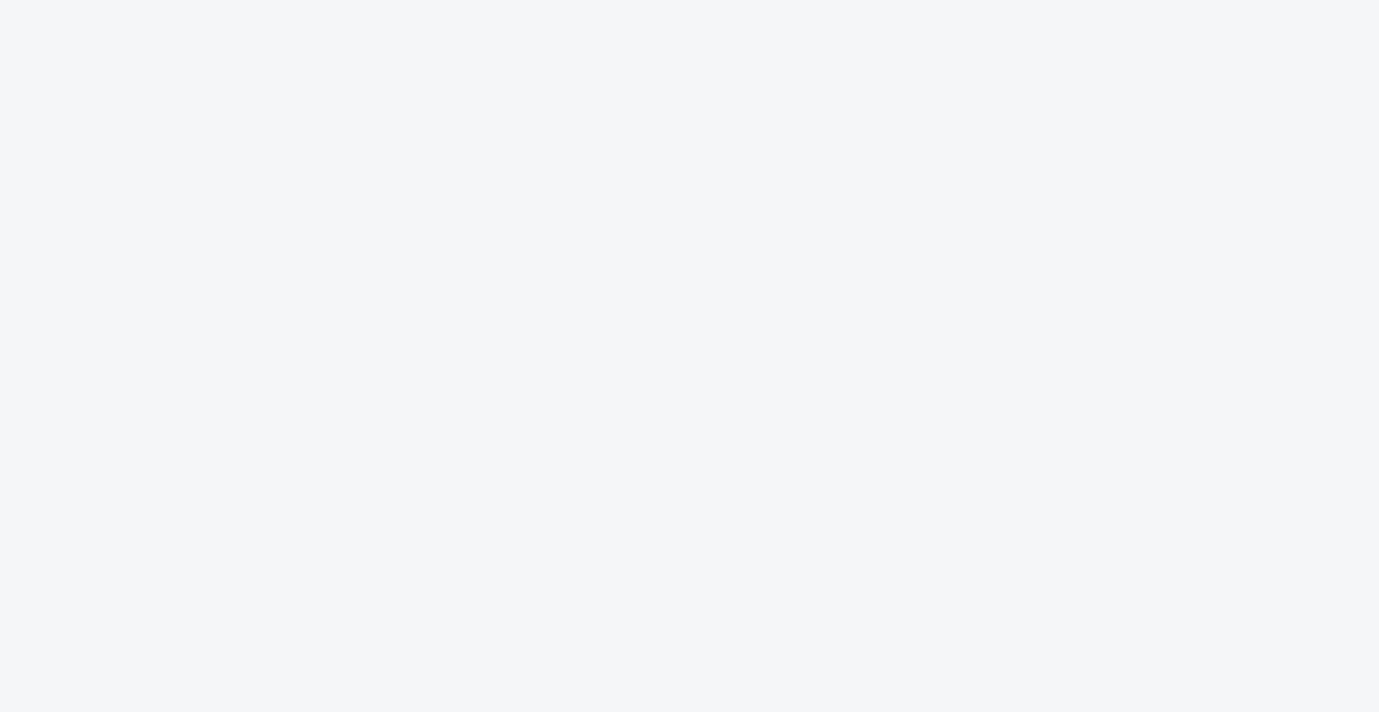 scroll, scrollTop: 0, scrollLeft: 0, axis: both 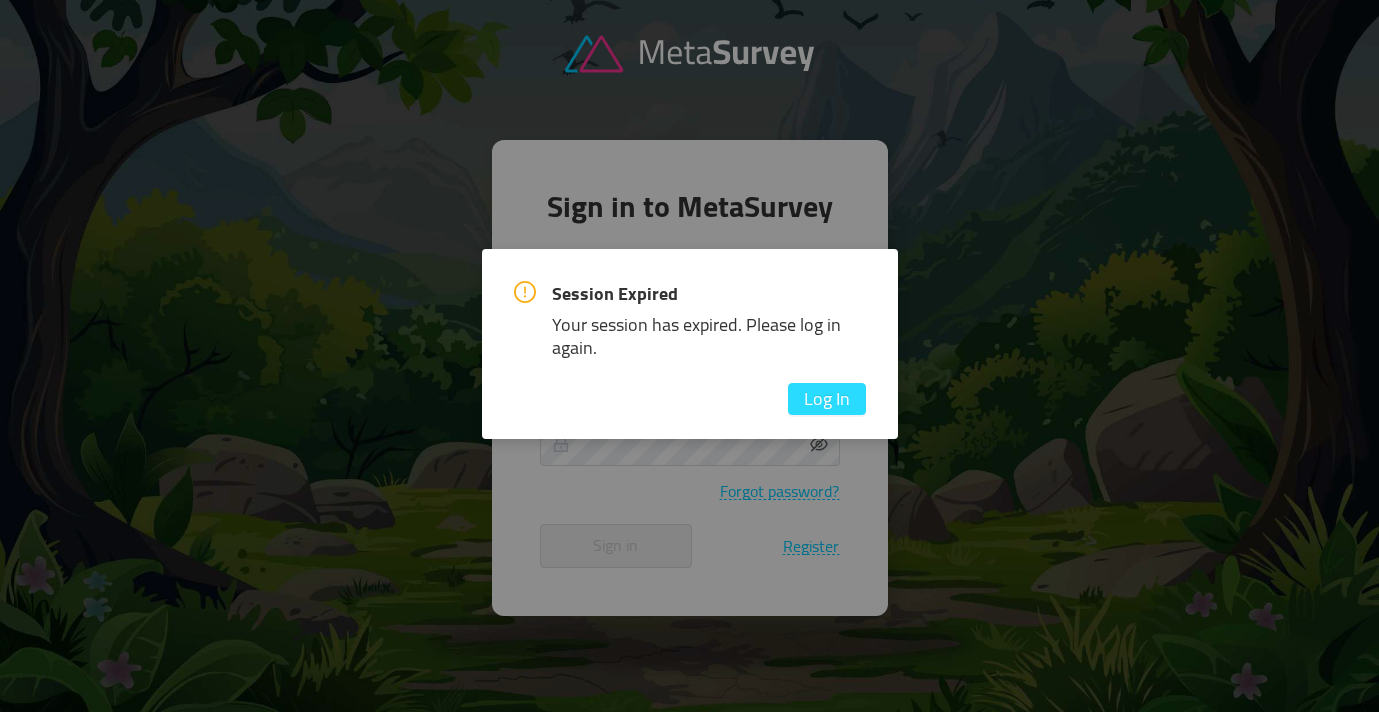 type 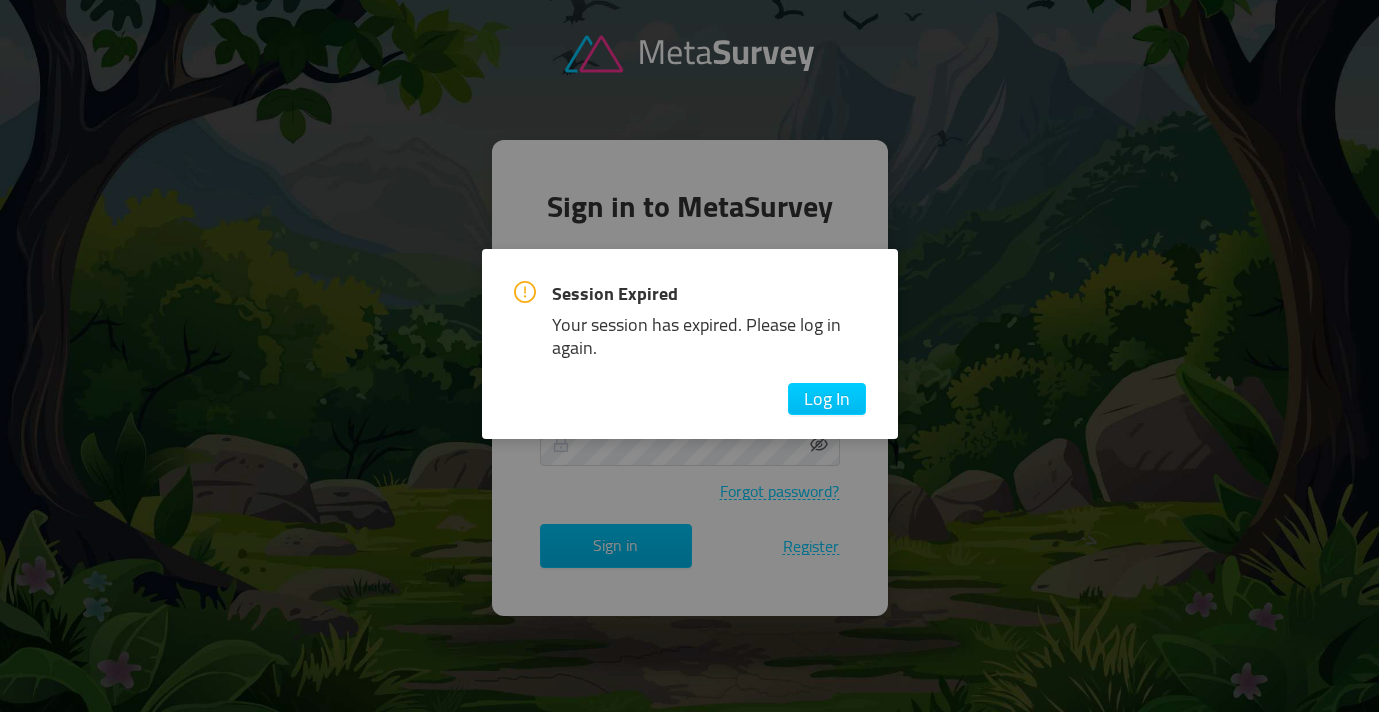 drag, startPoint x: 812, startPoint y: 405, endPoint x: 498, endPoint y: 402, distance: 314.01434 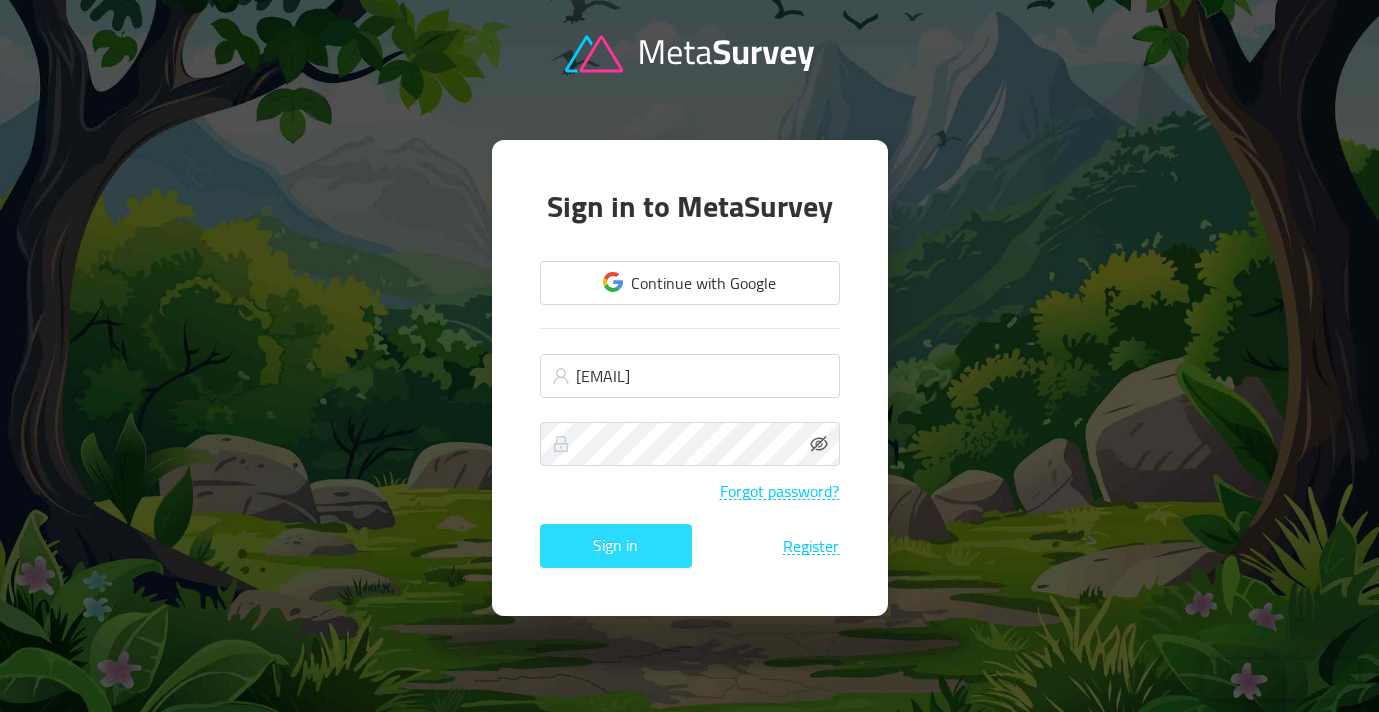 drag, startPoint x: 592, startPoint y: 538, endPoint x: 212, endPoint y: 467, distance: 386.576 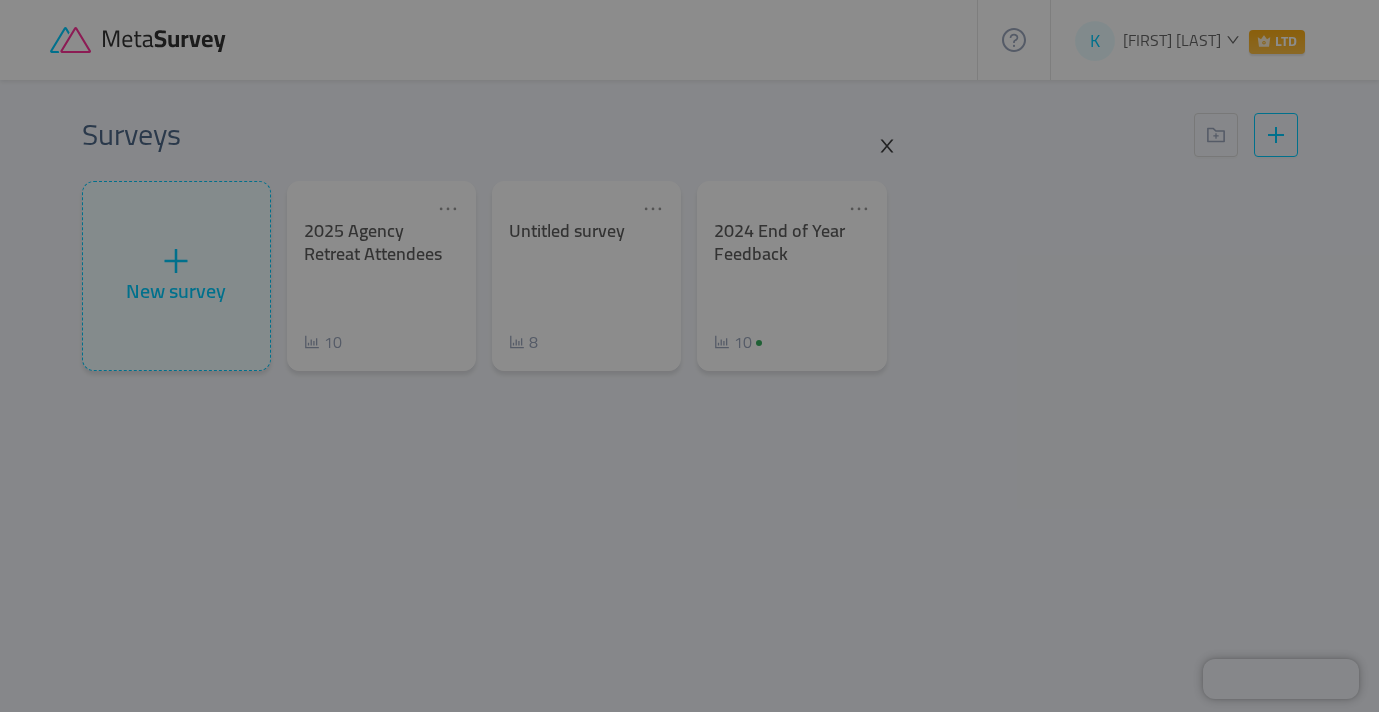 click 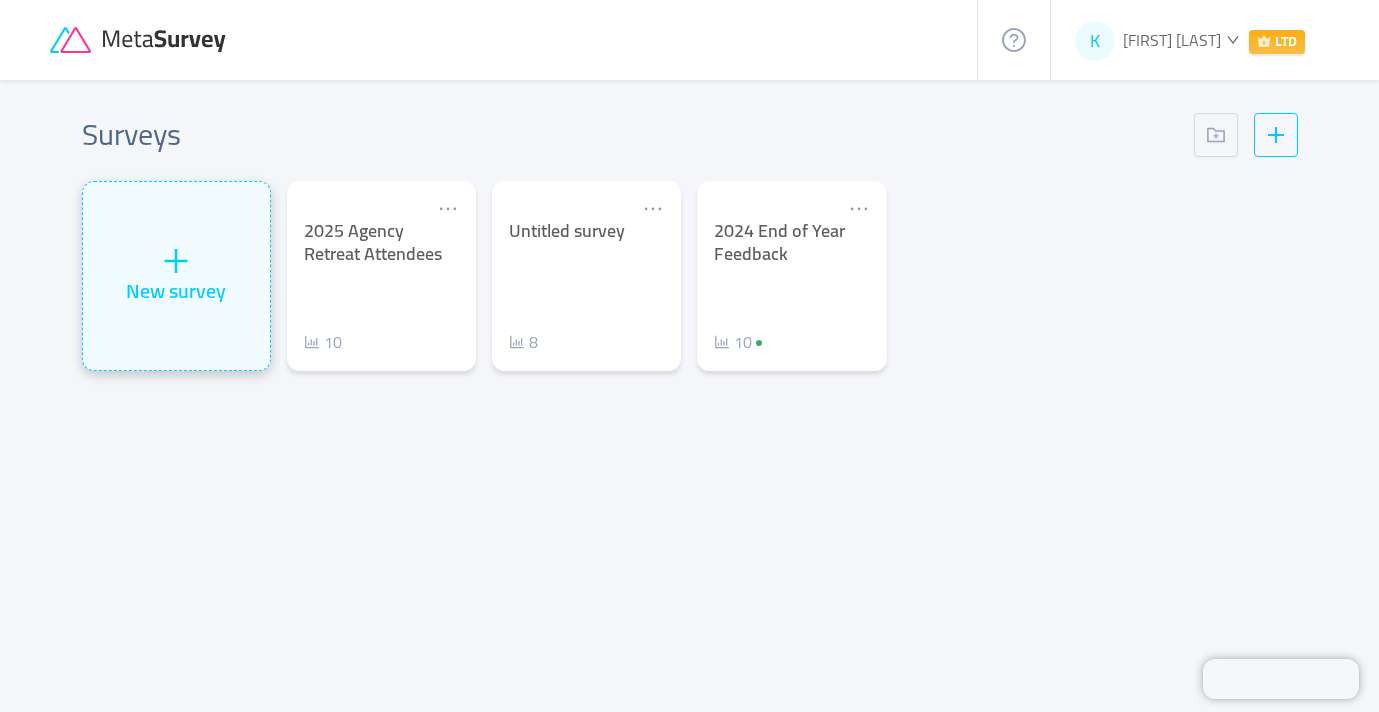 click on "New survey" at bounding box center [176, 291] 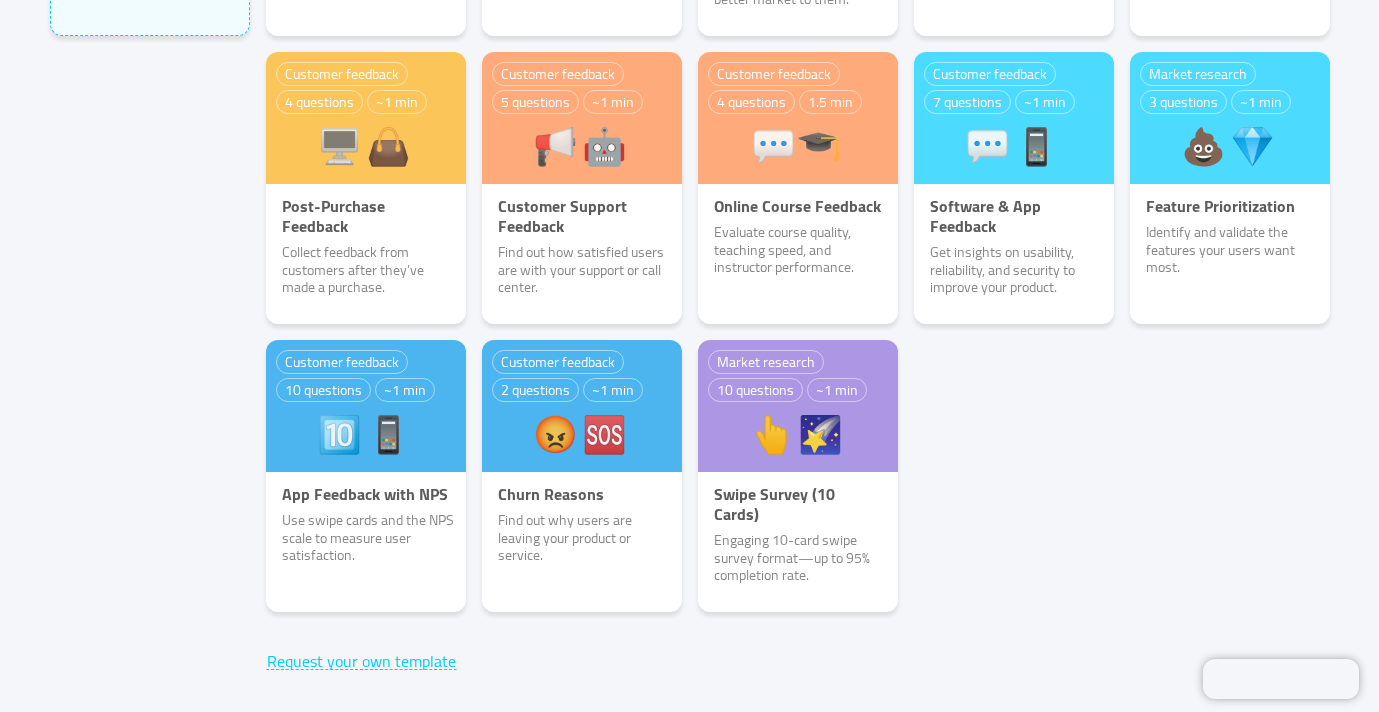 scroll, scrollTop: 431, scrollLeft: 0, axis: vertical 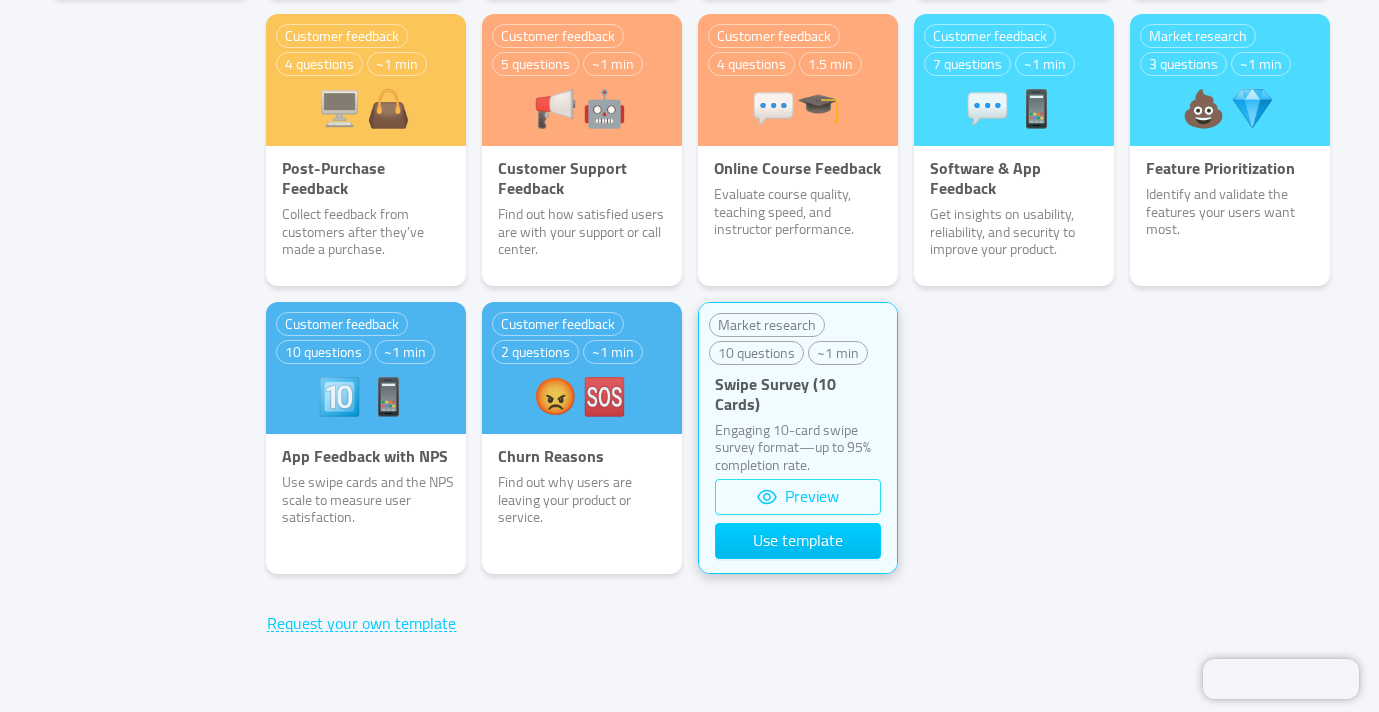 click on "Preview" at bounding box center [798, 497] 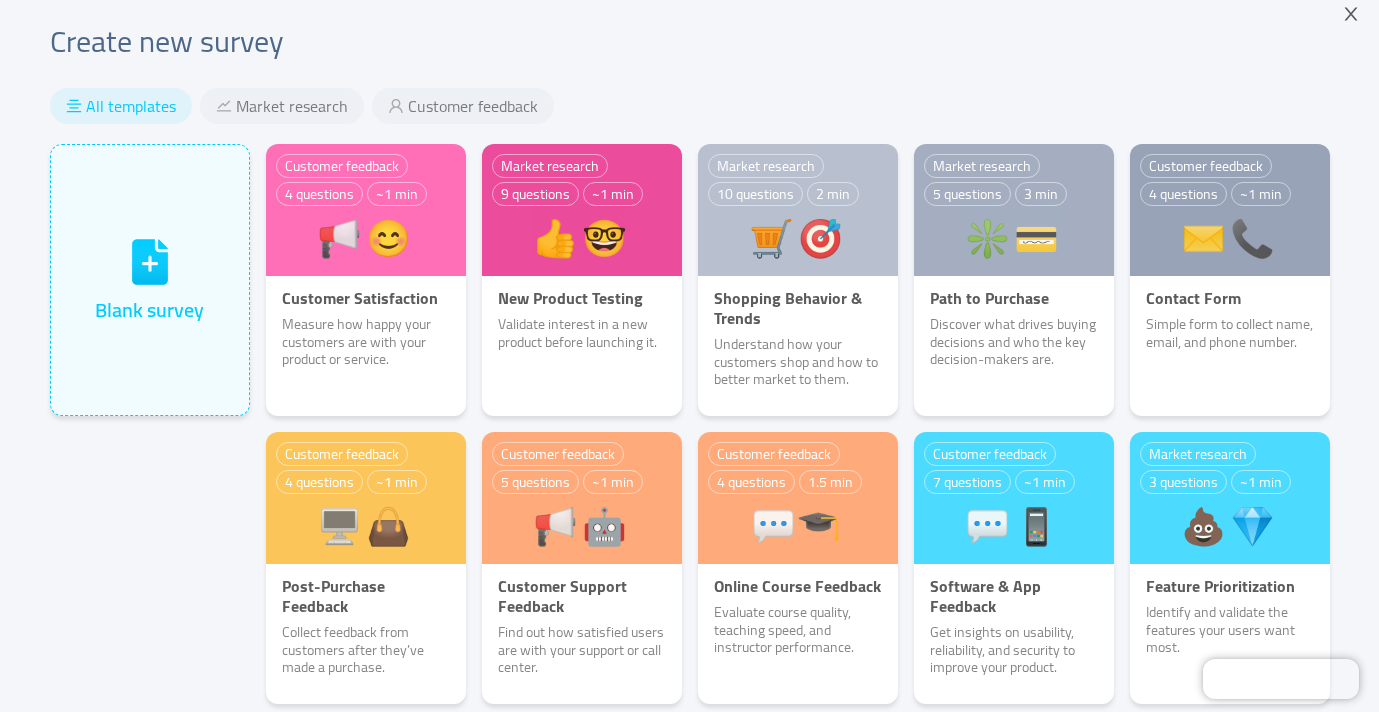 scroll, scrollTop: 0, scrollLeft: 0, axis: both 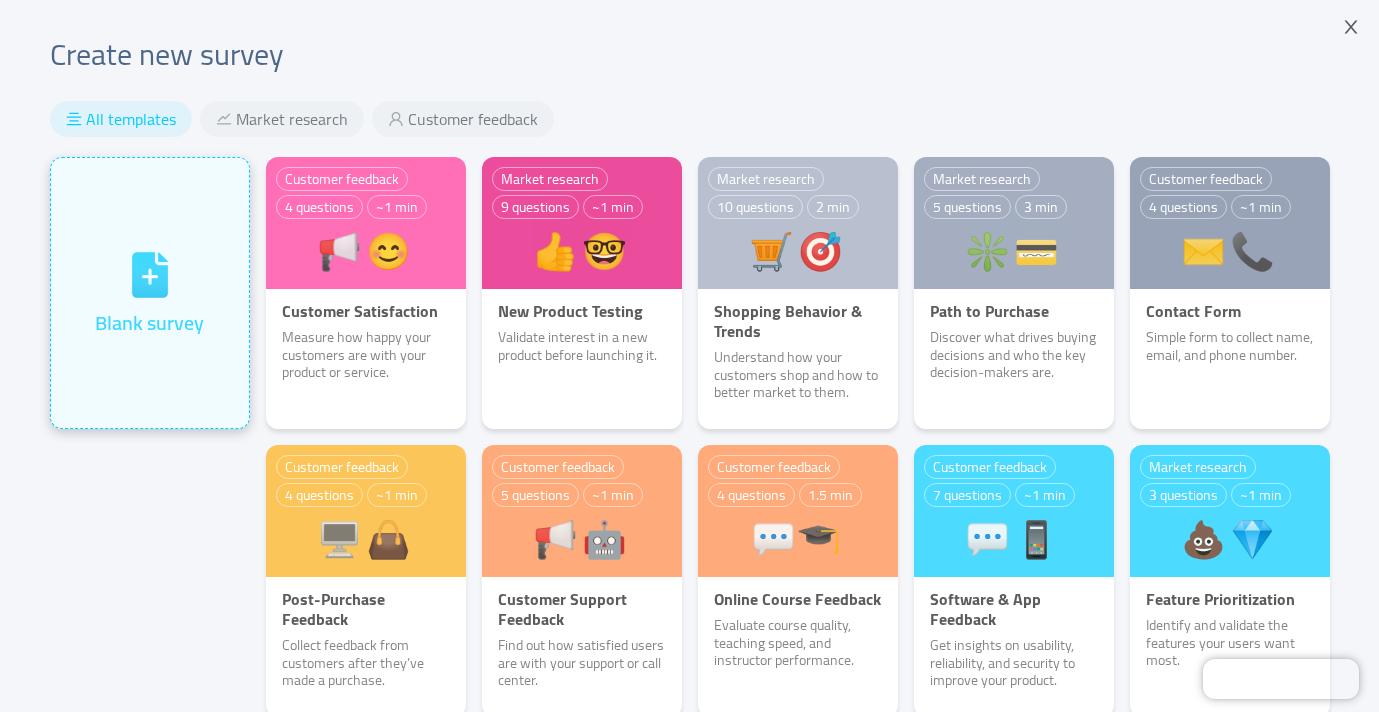 click on "Blank survey" at bounding box center (149, 293) 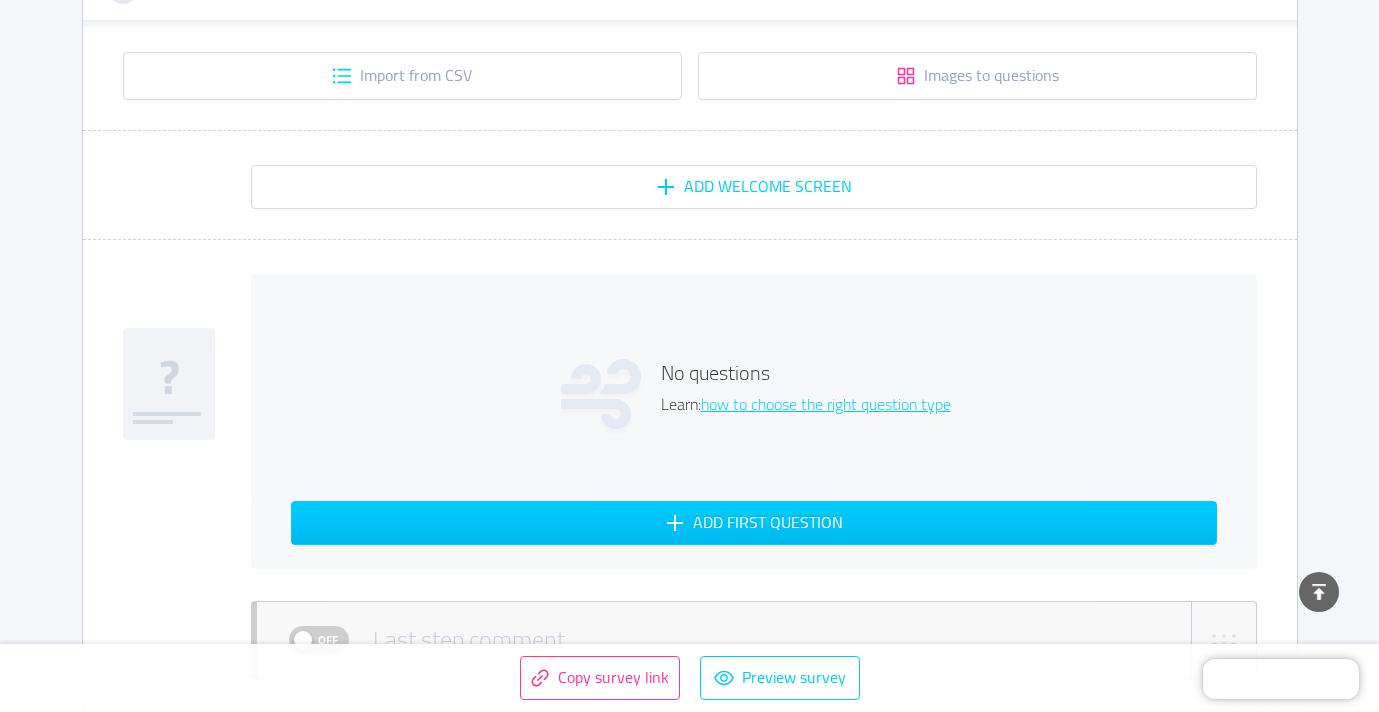 scroll, scrollTop: 355, scrollLeft: 0, axis: vertical 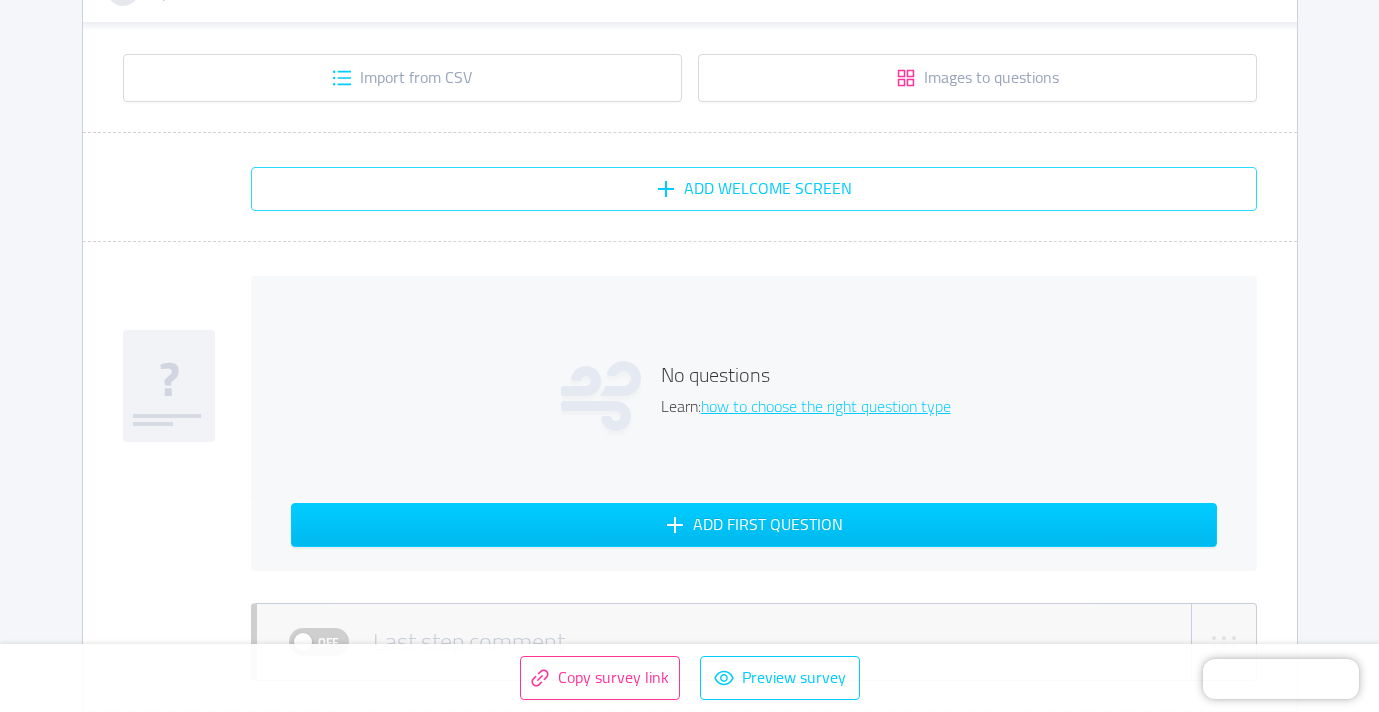 click on "Add Welcome screen" at bounding box center [754, 189] 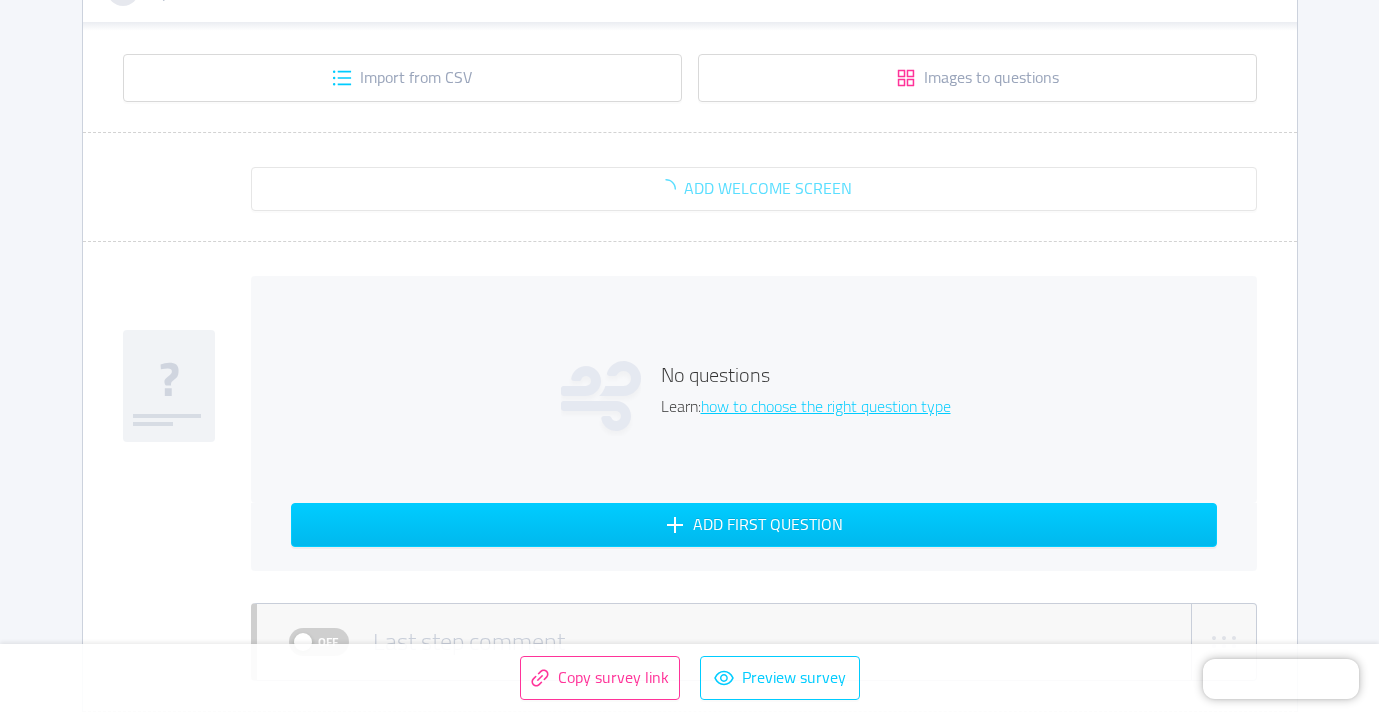 type 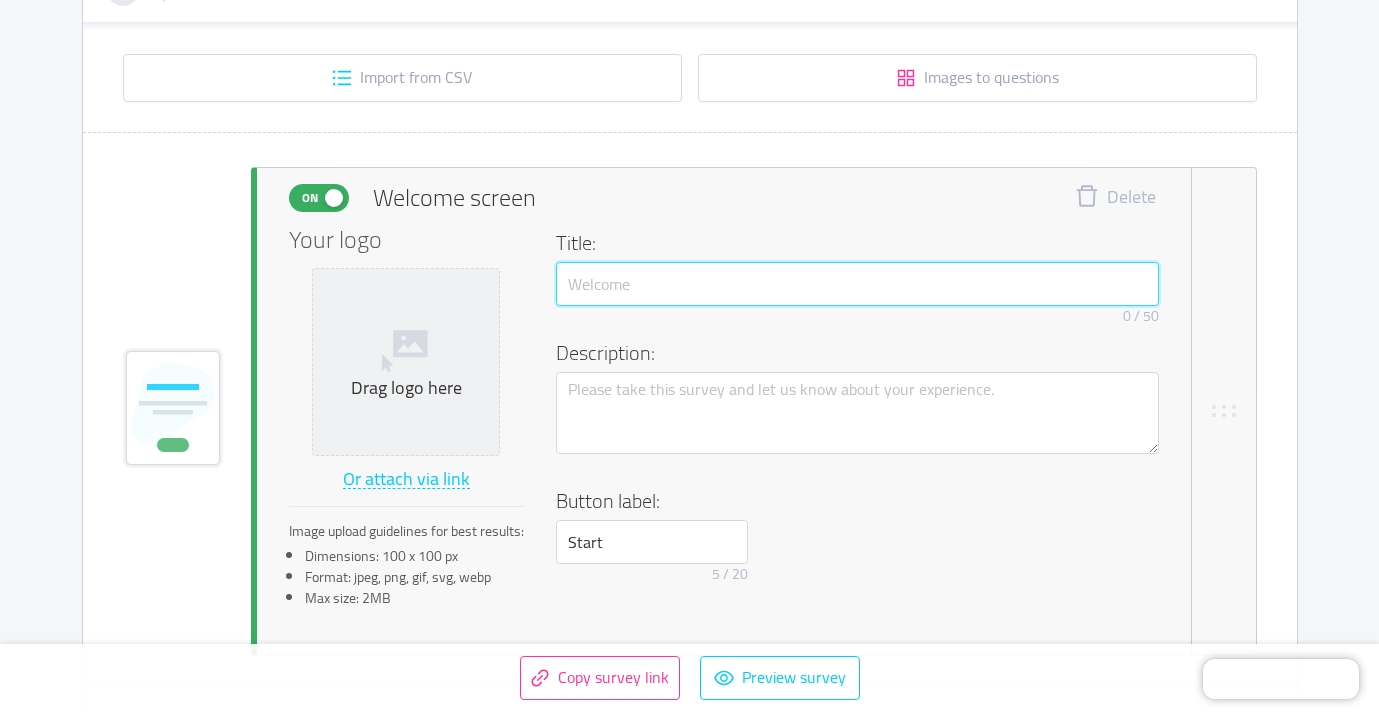 click at bounding box center [857, 284] 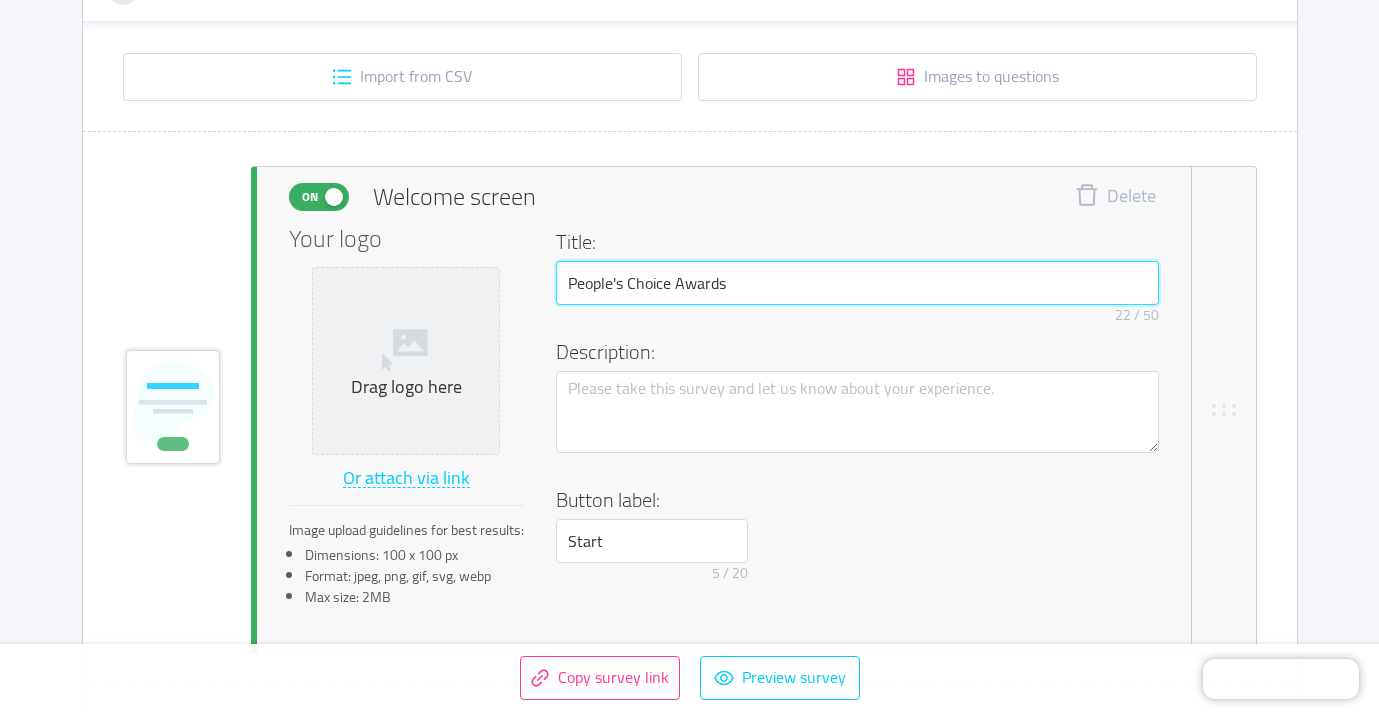 scroll, scrollTop: 352, scrollLeft: 0, axis: vertical 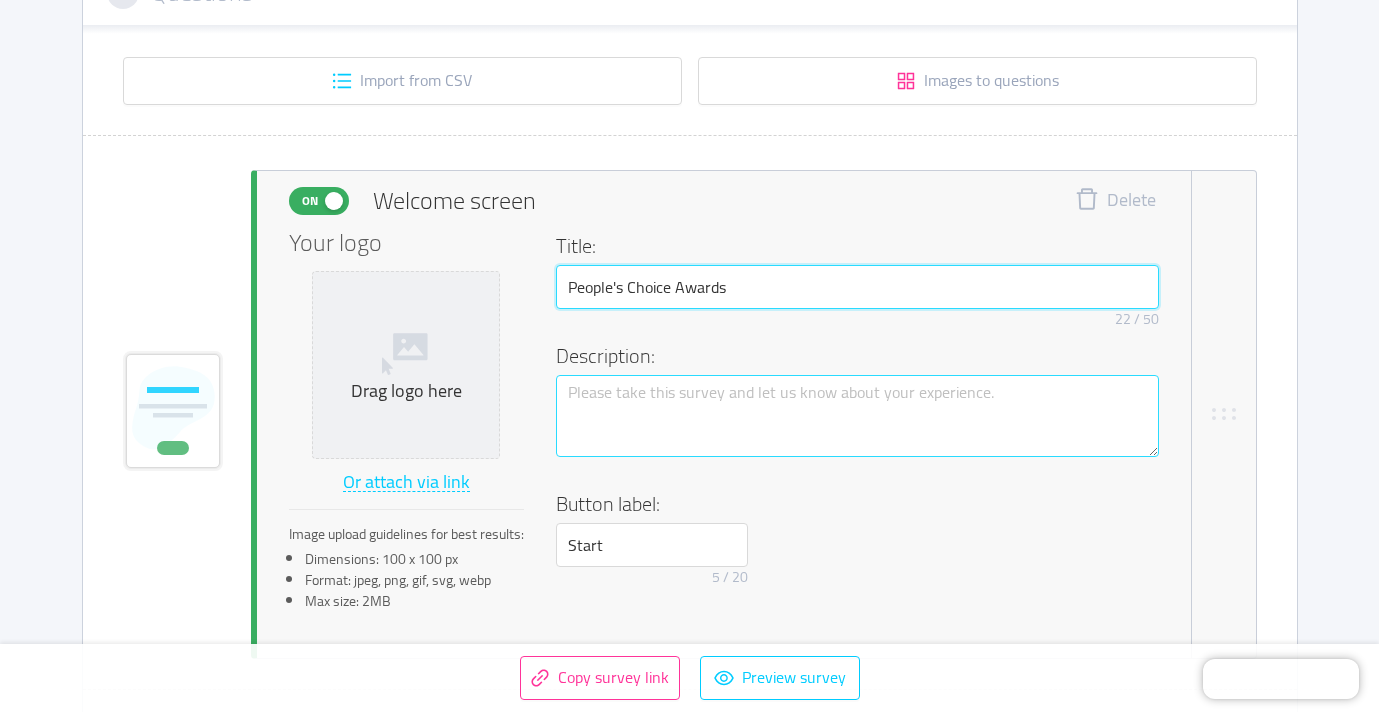 type on "People's Choice Awards" 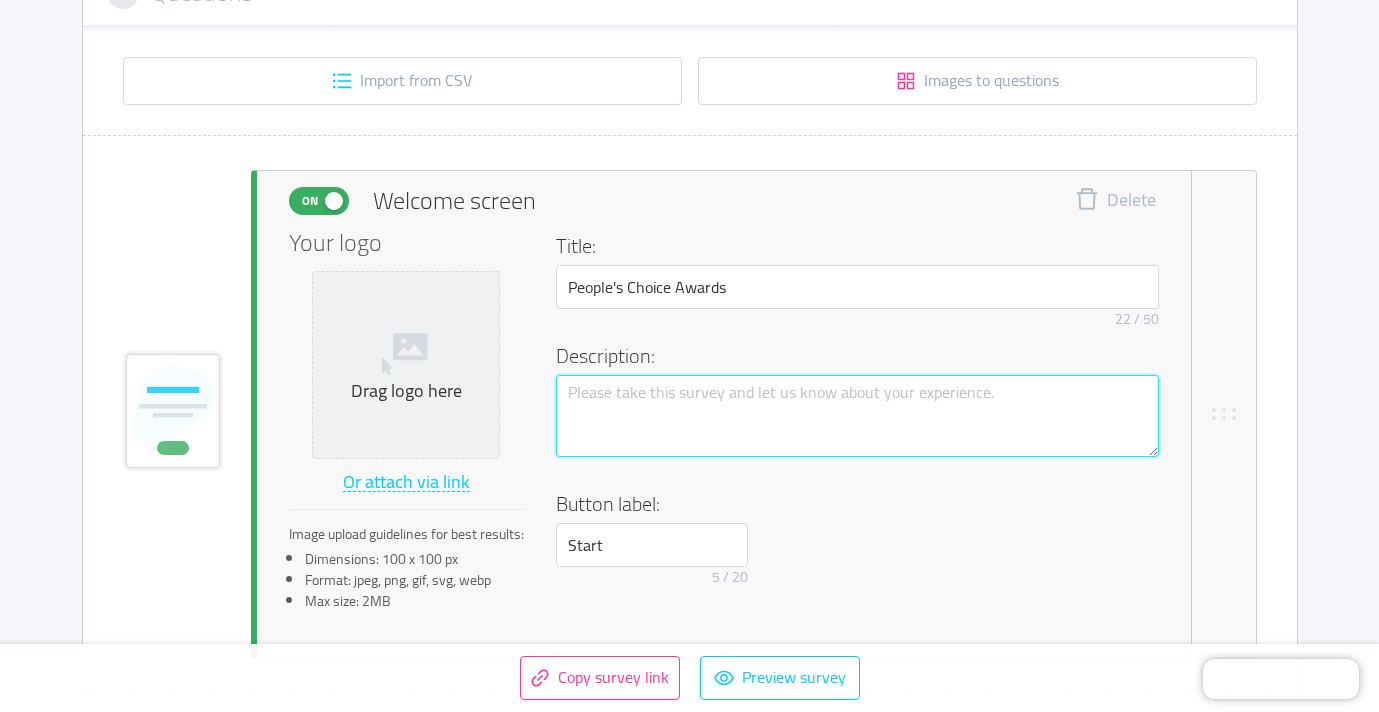 click at bounding box center [857, 416] 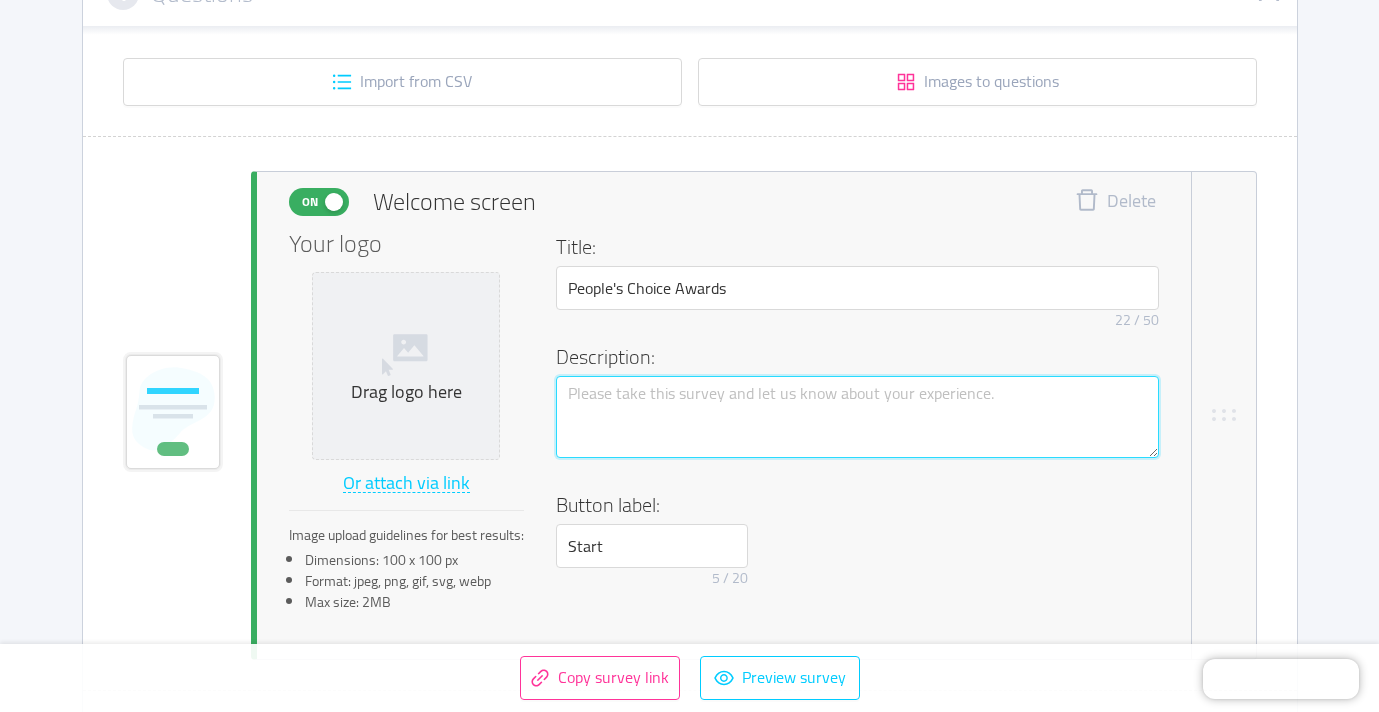 type 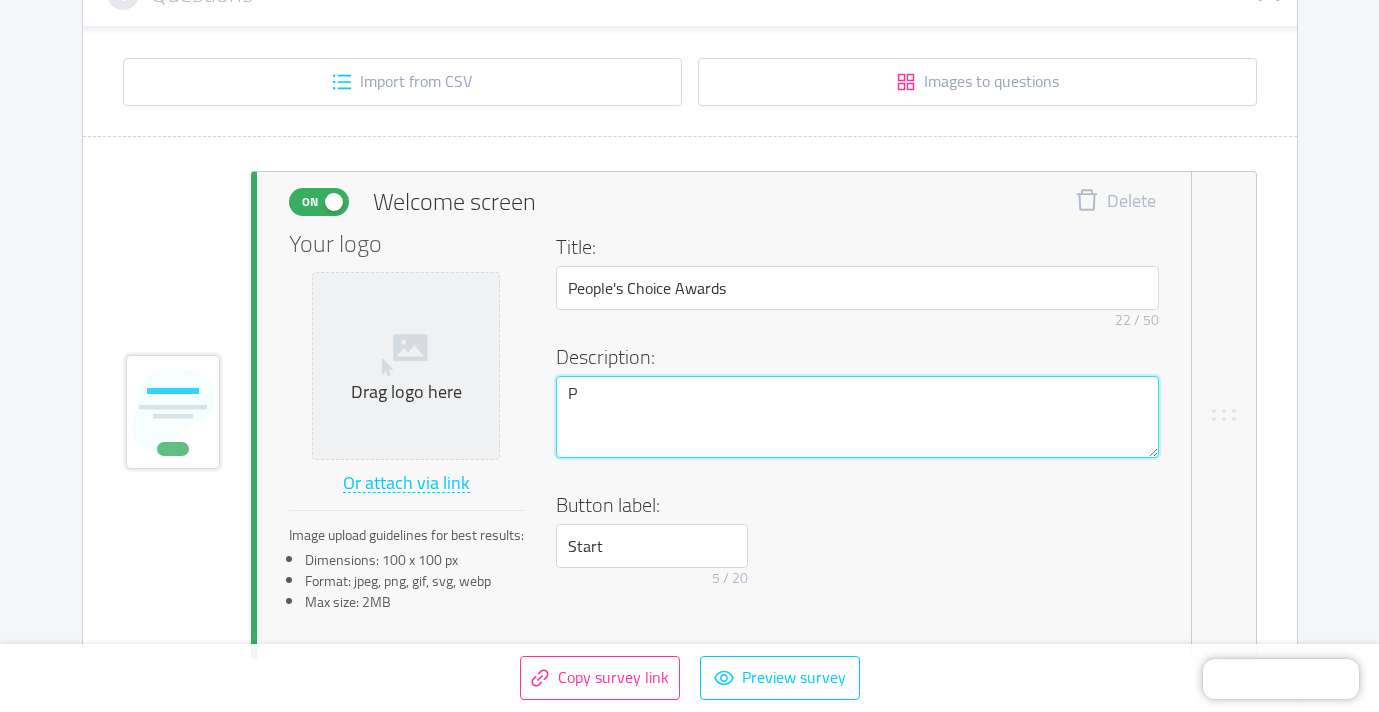 type 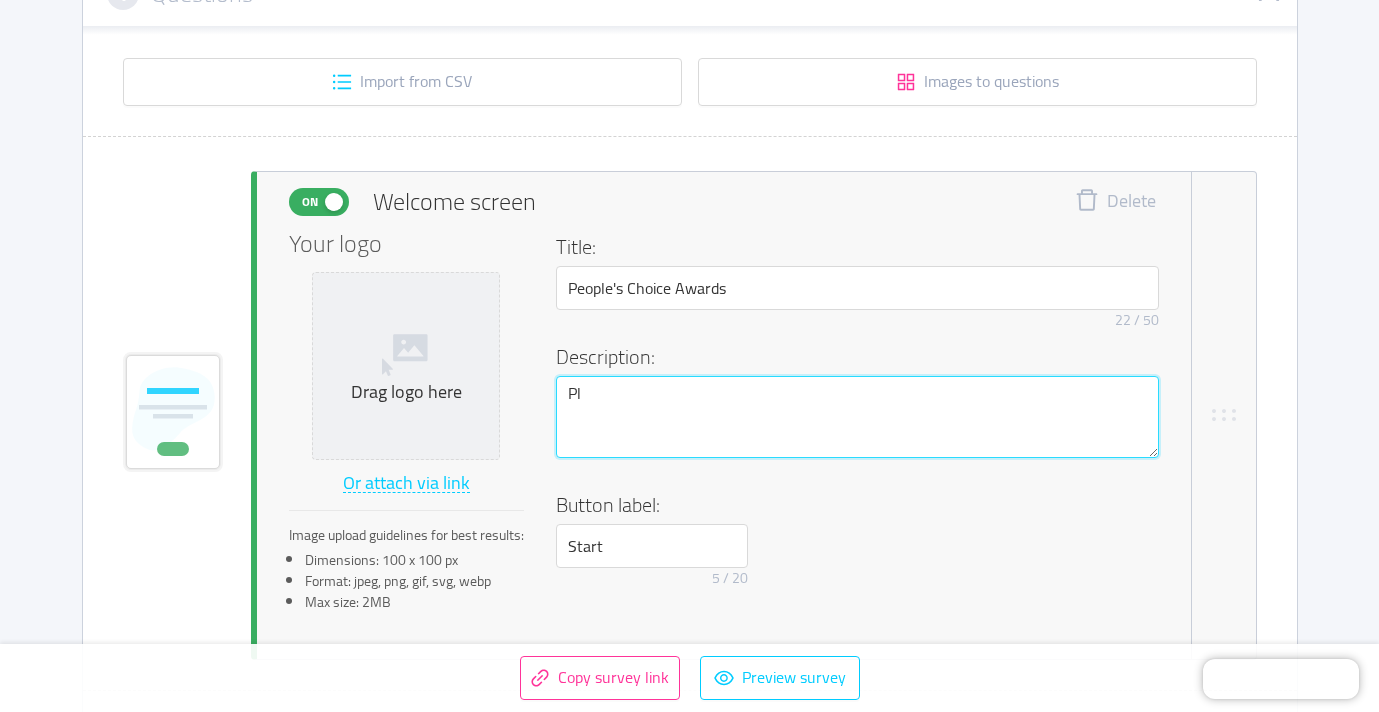 type 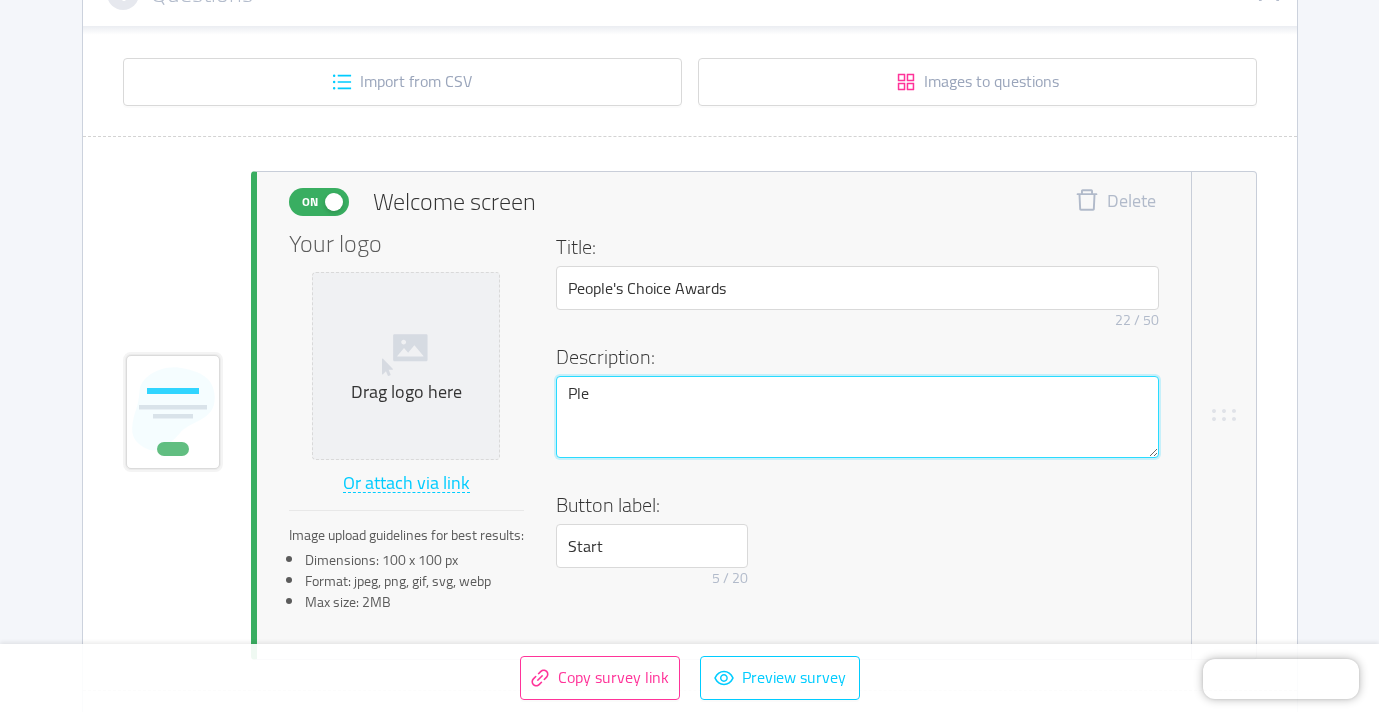 type 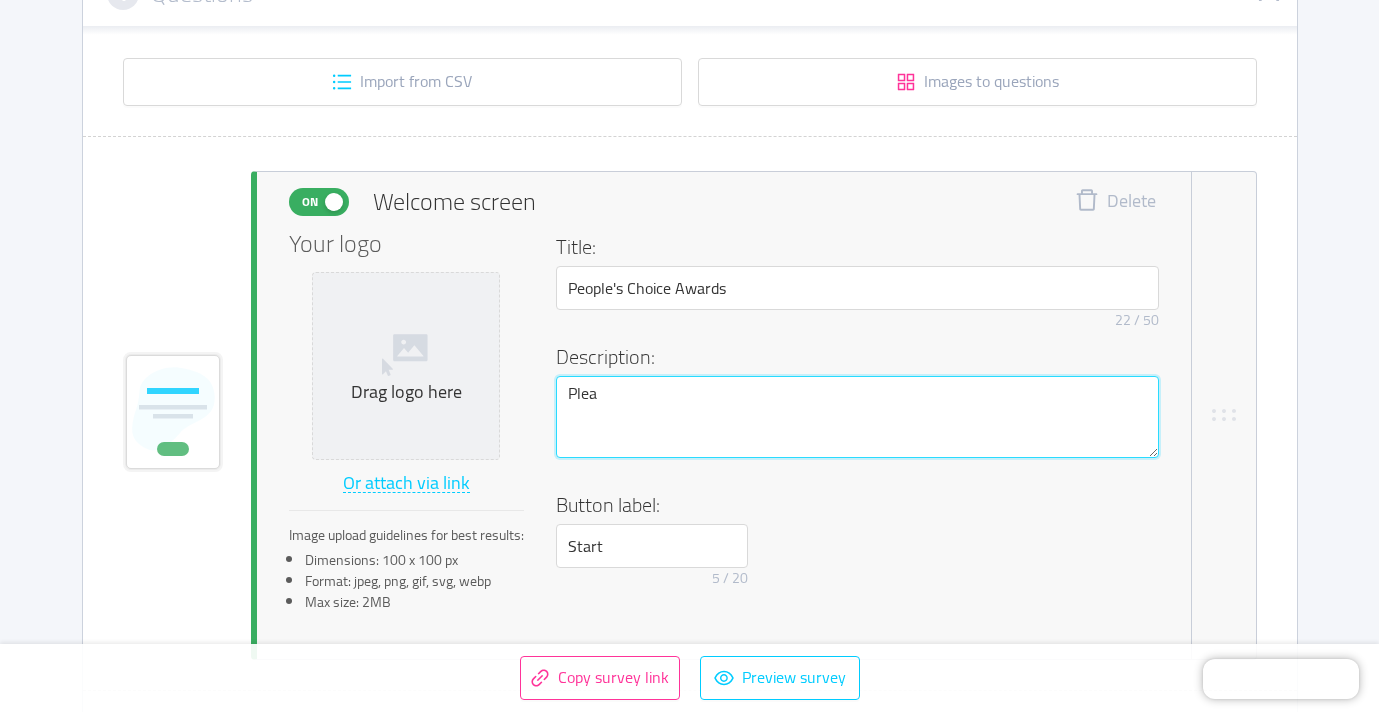 type 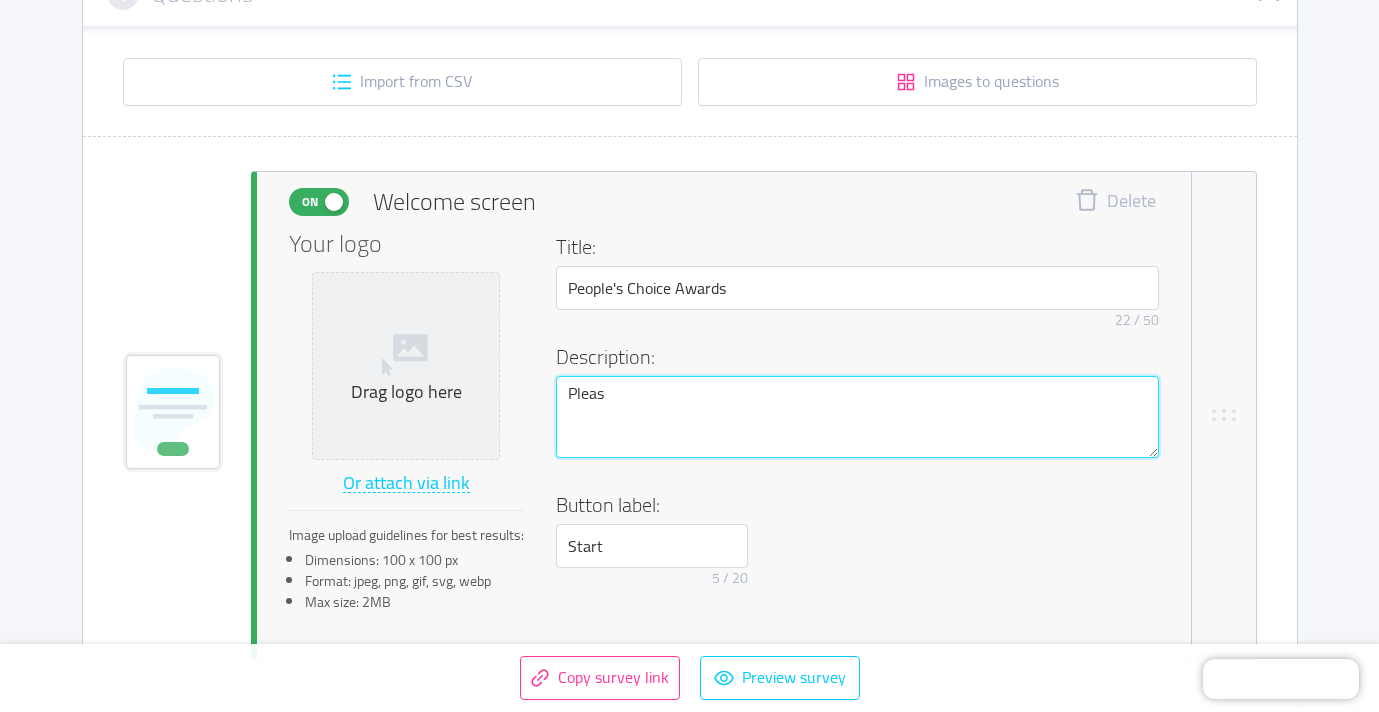 type 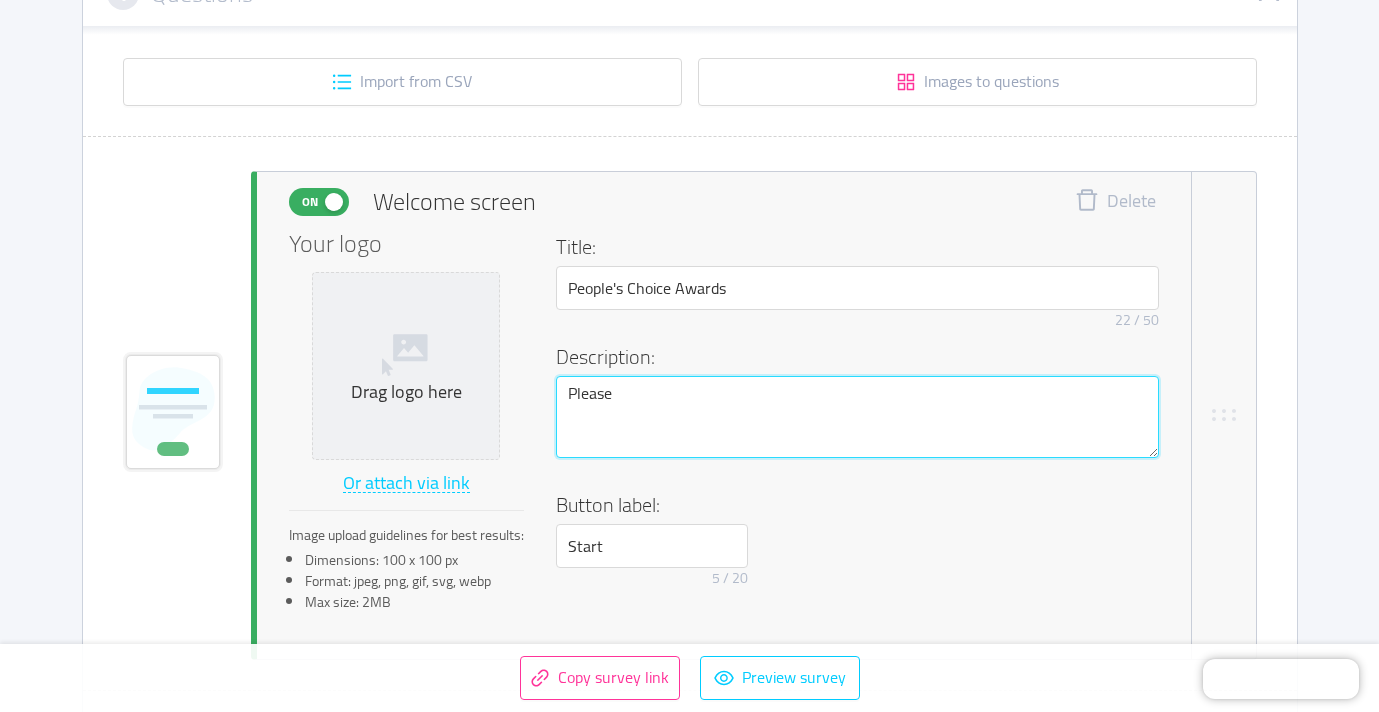 type 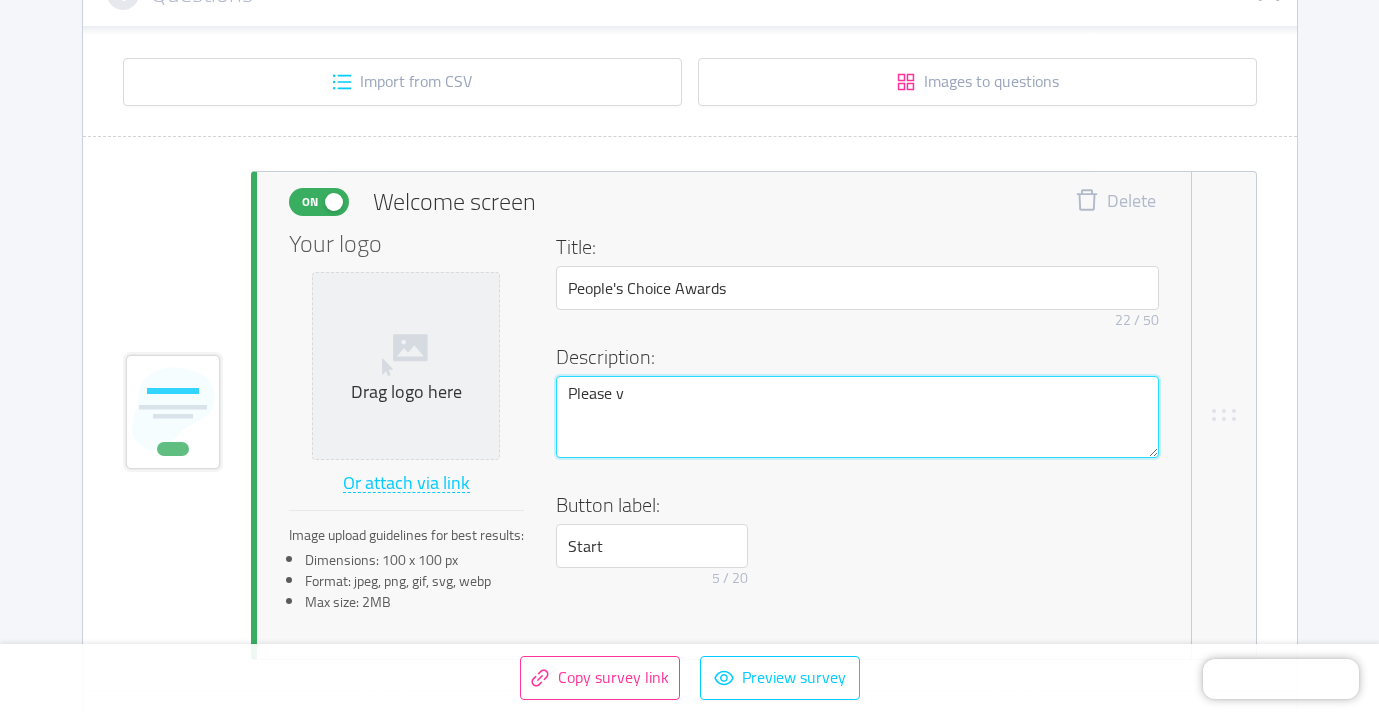 type 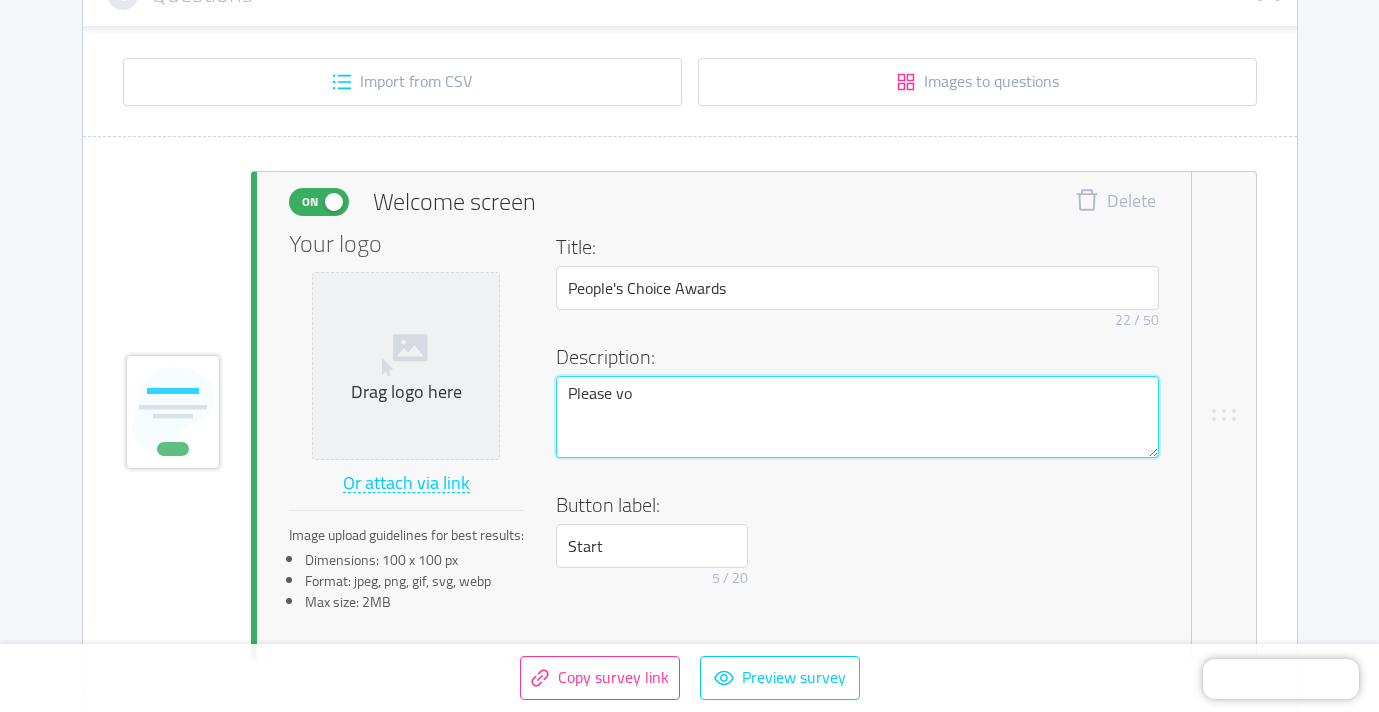 type 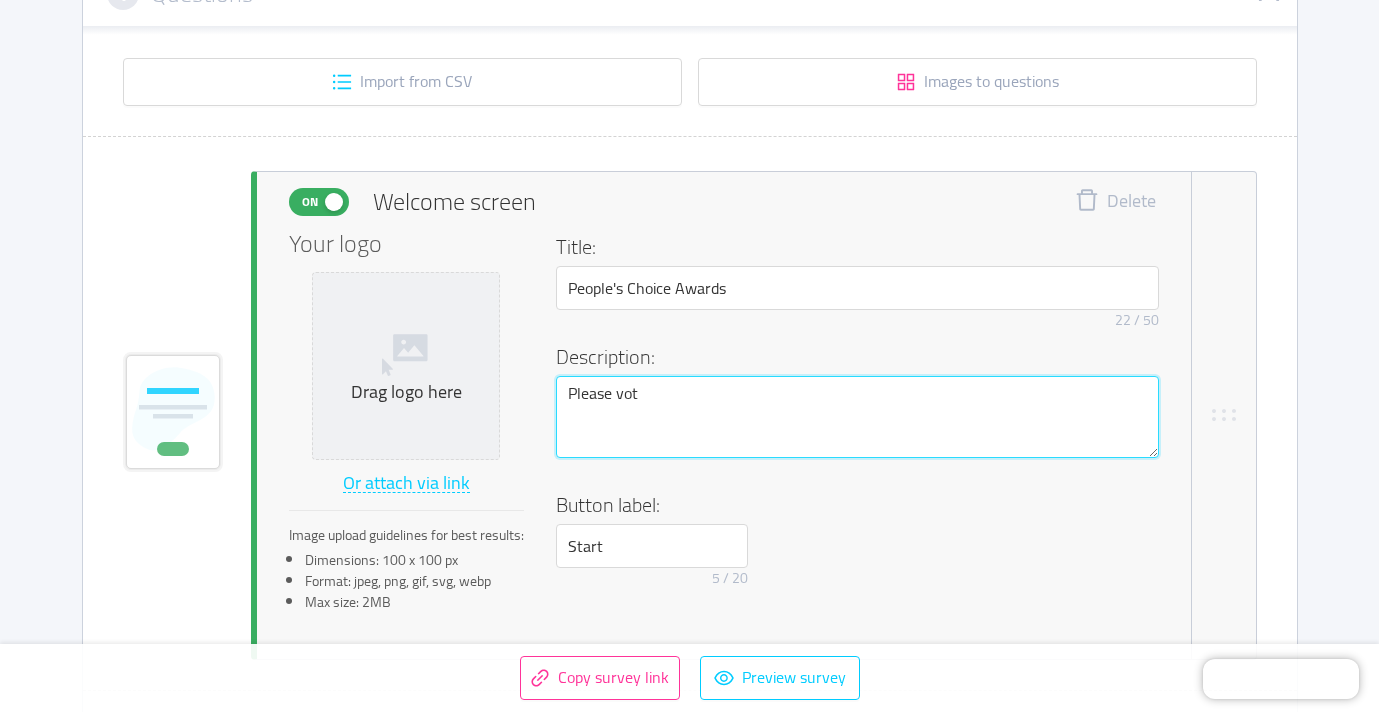 type 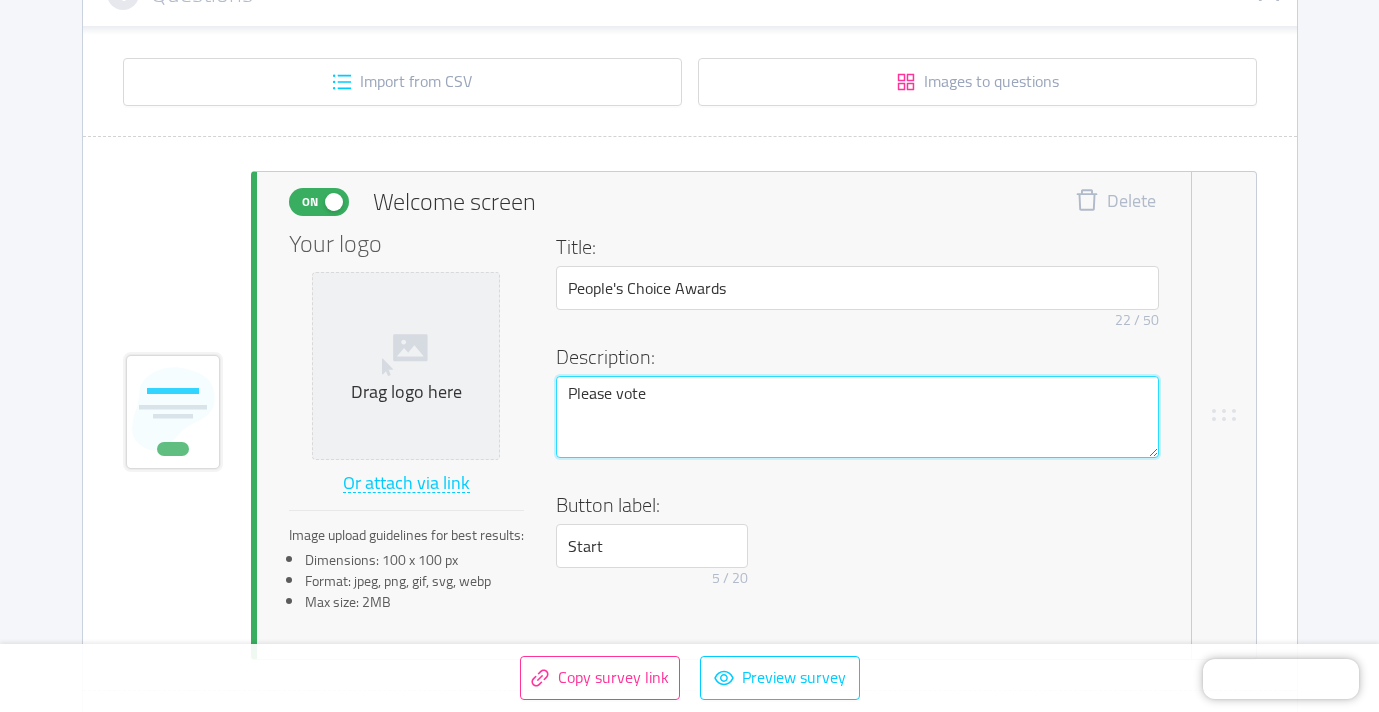 type 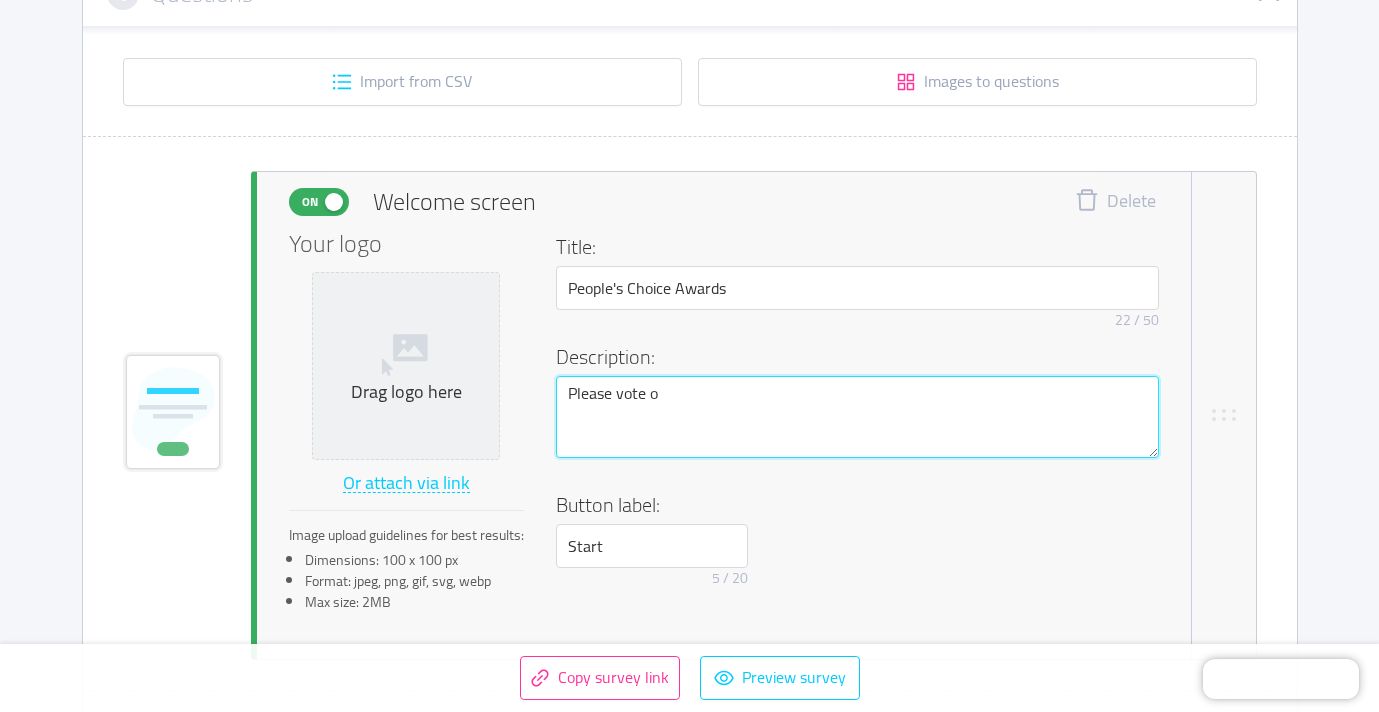 type 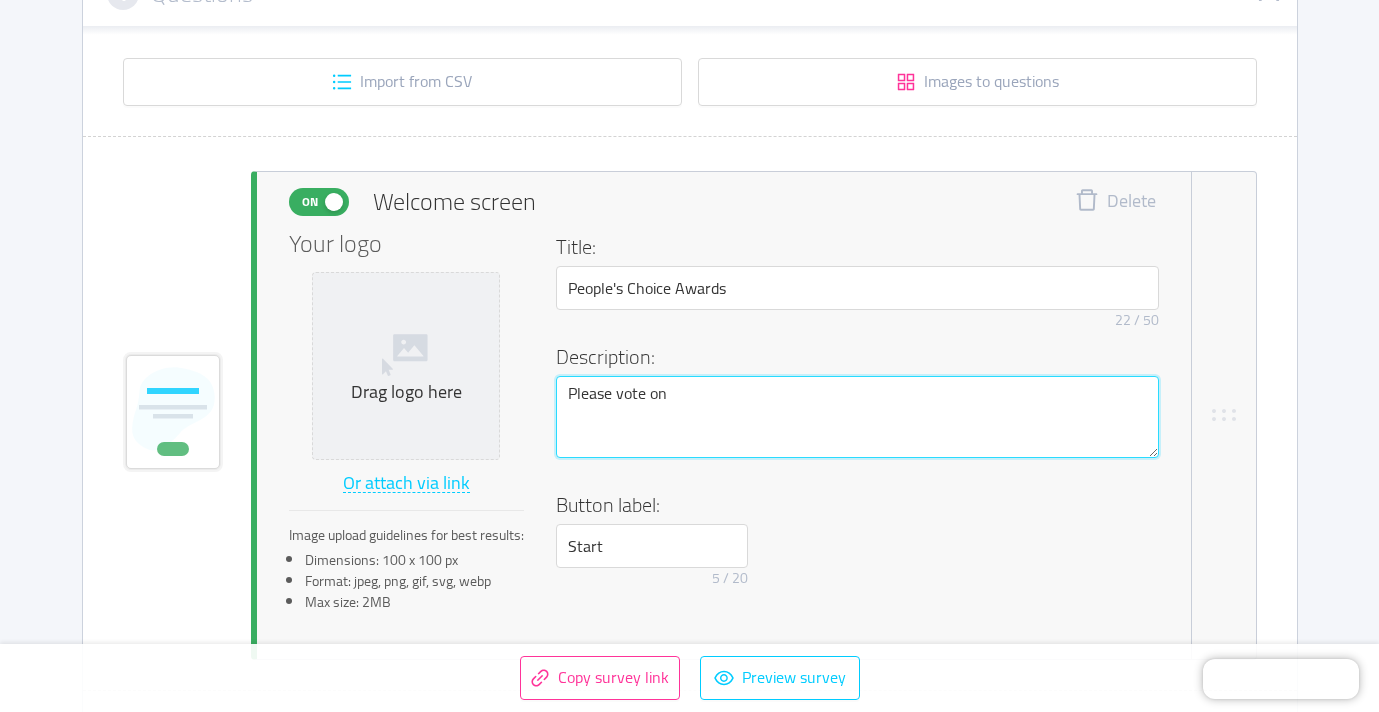 type 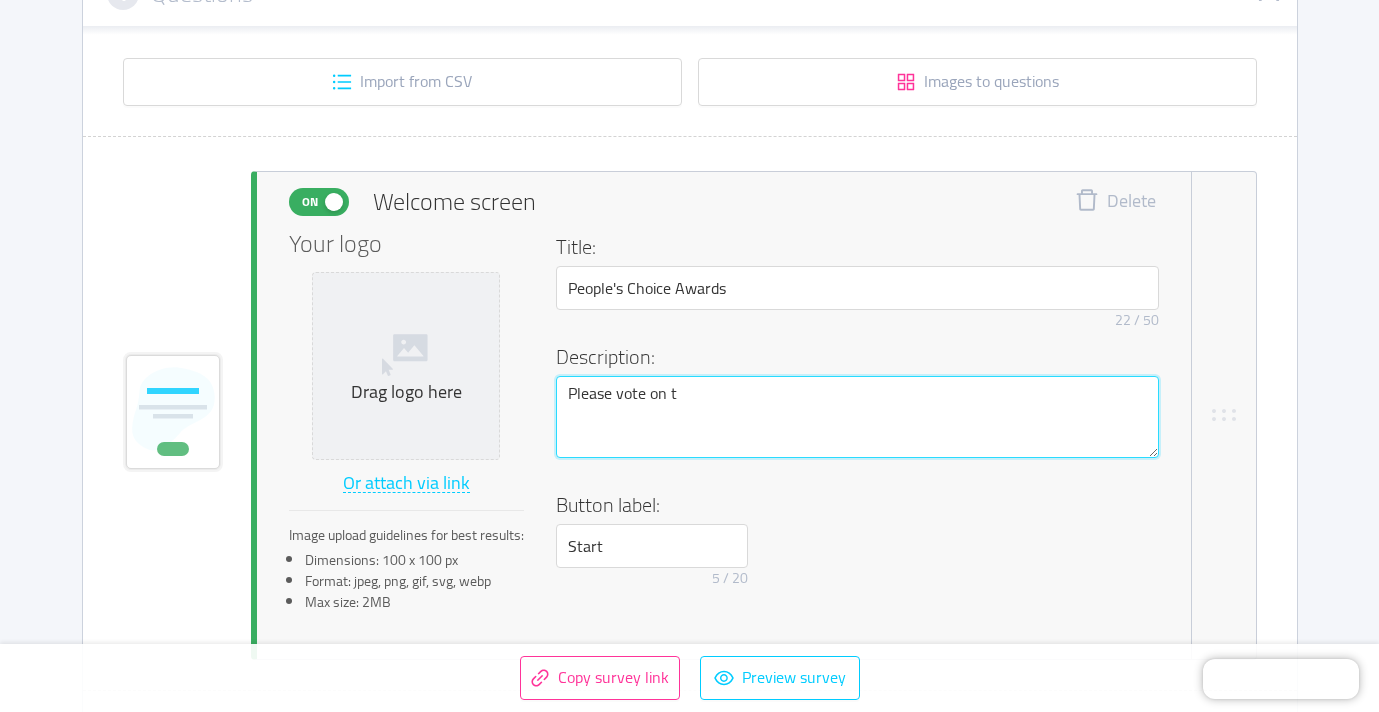 type 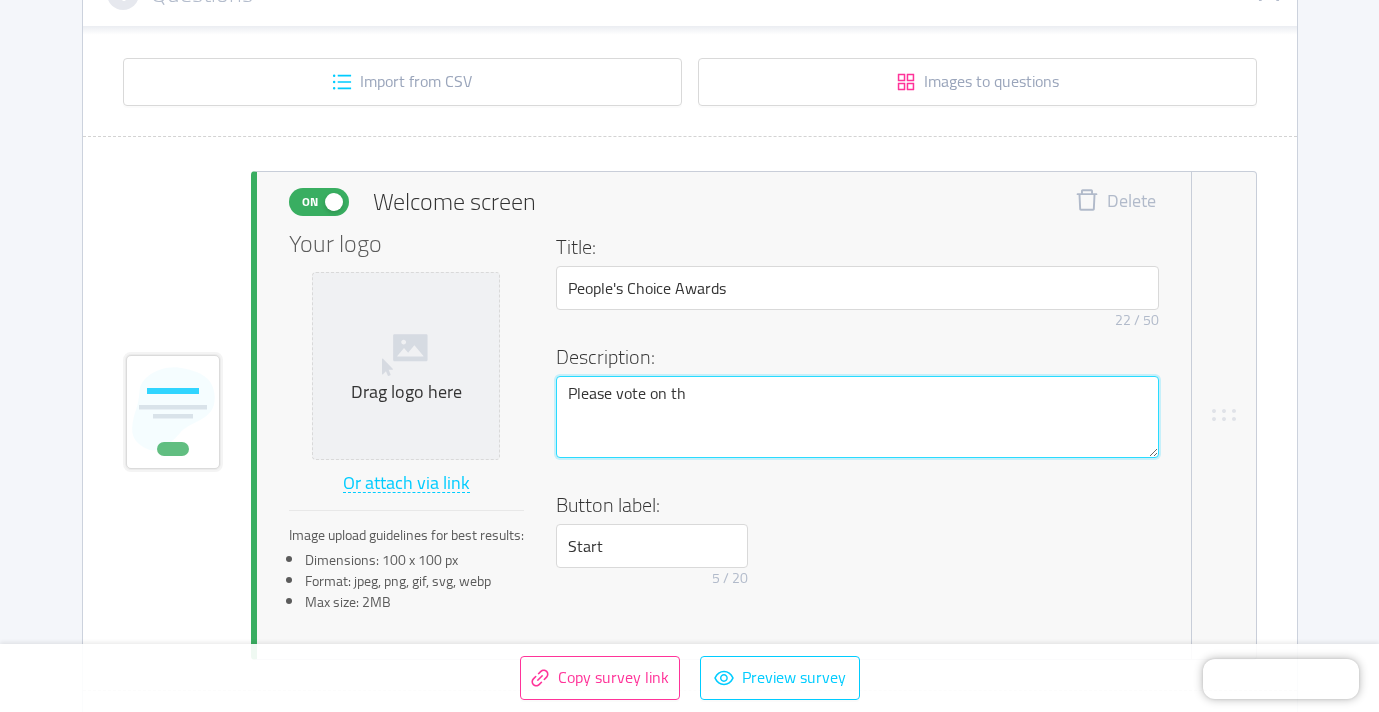 type 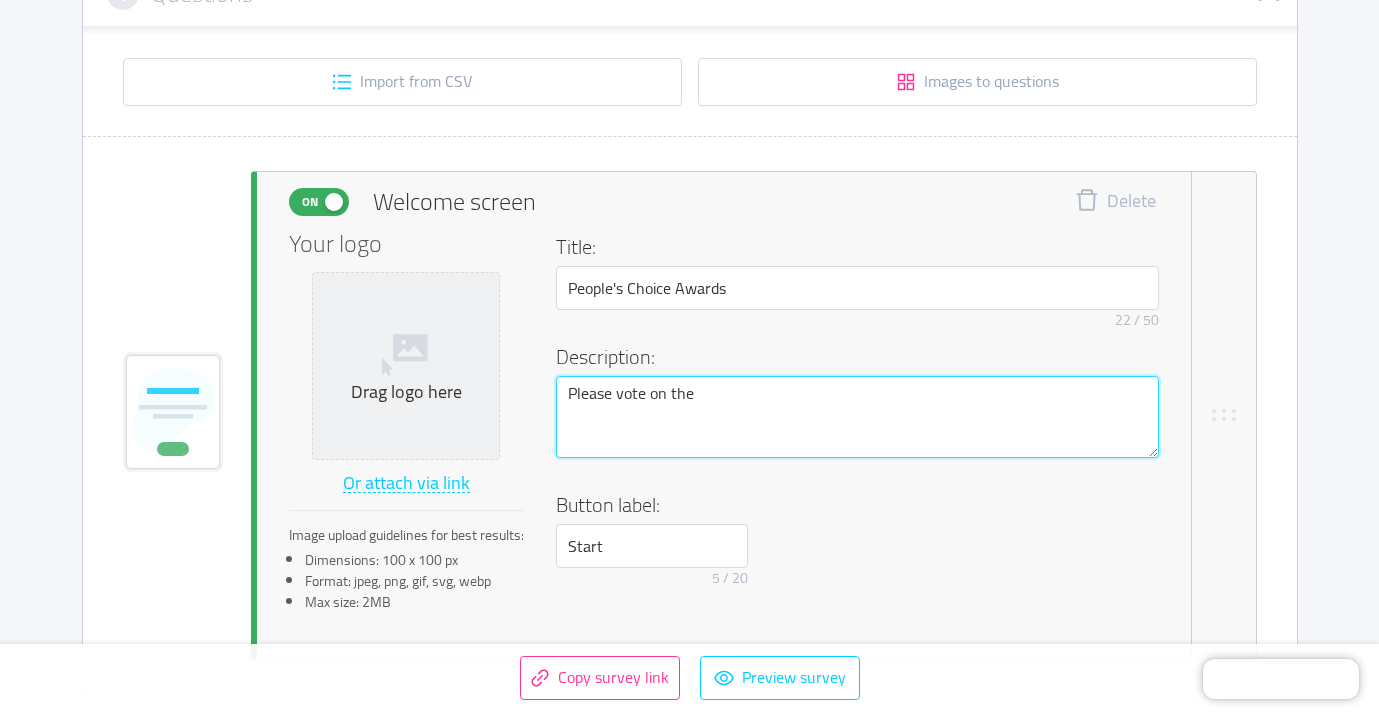 type 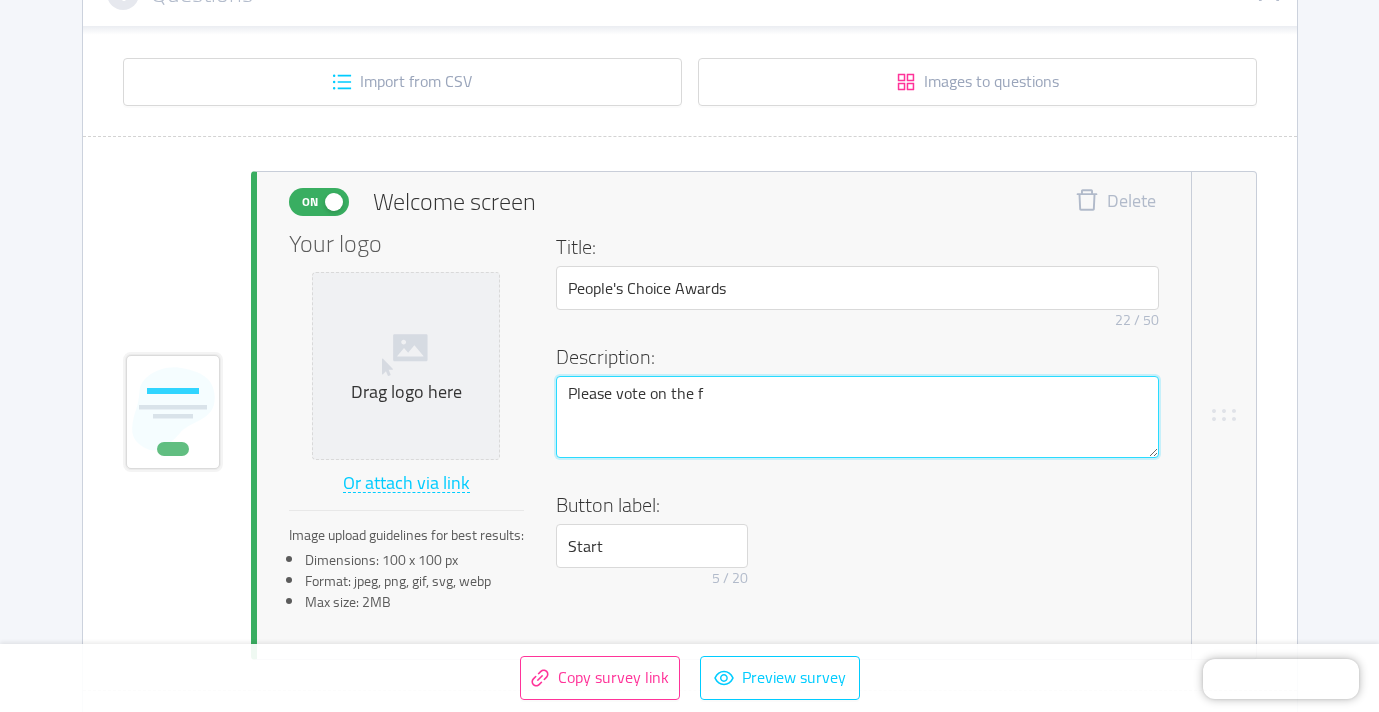 type 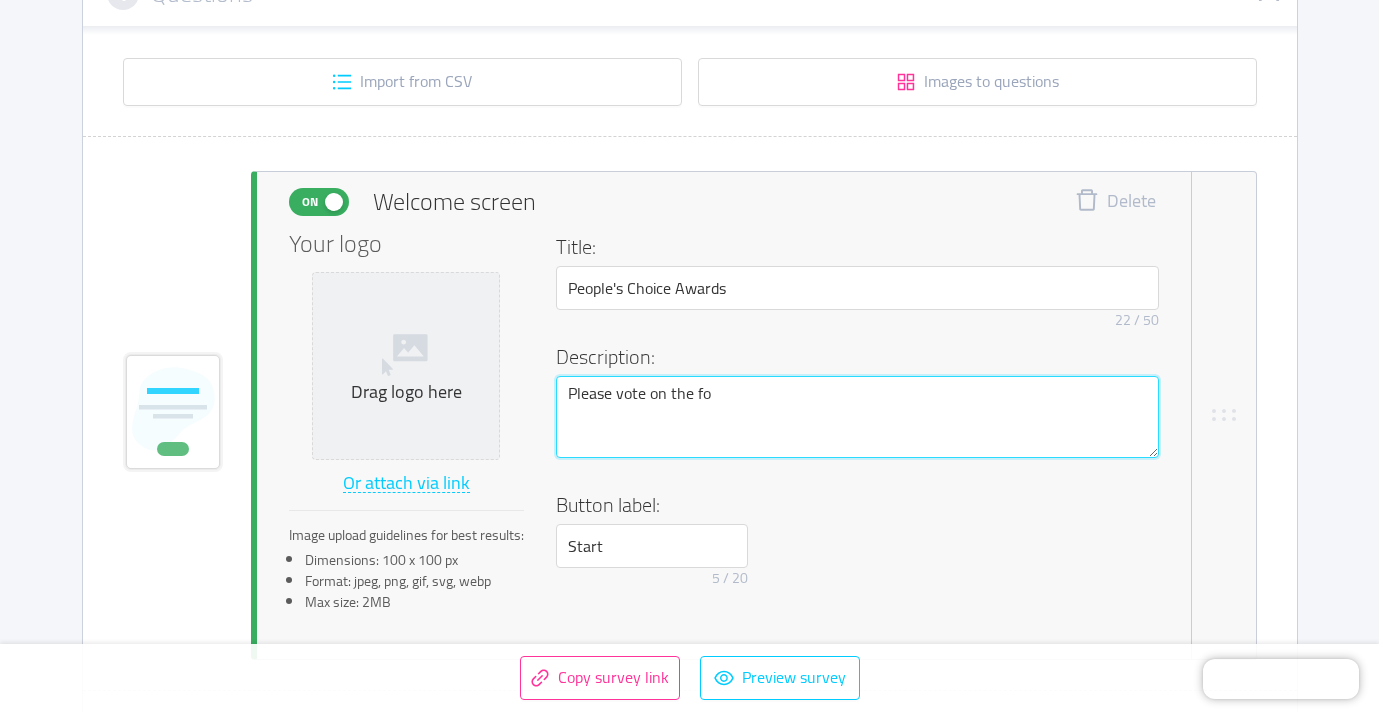 type 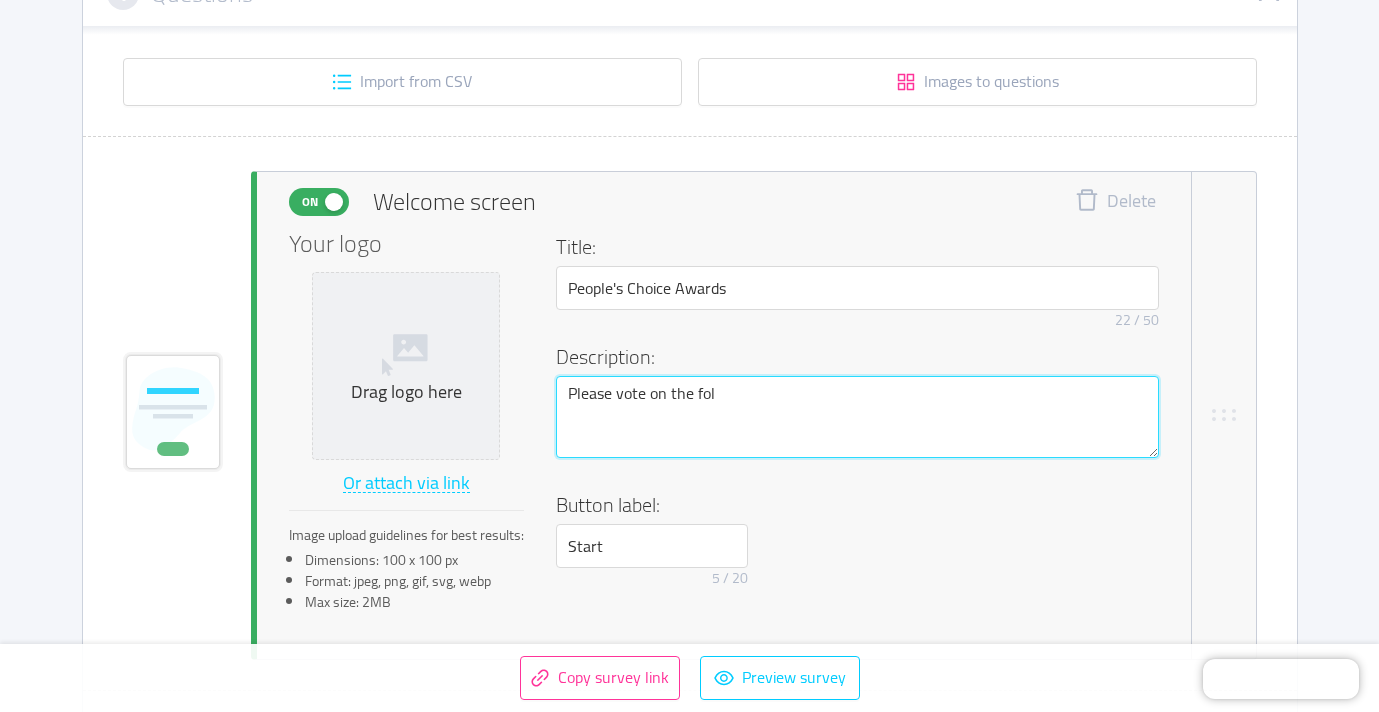 type 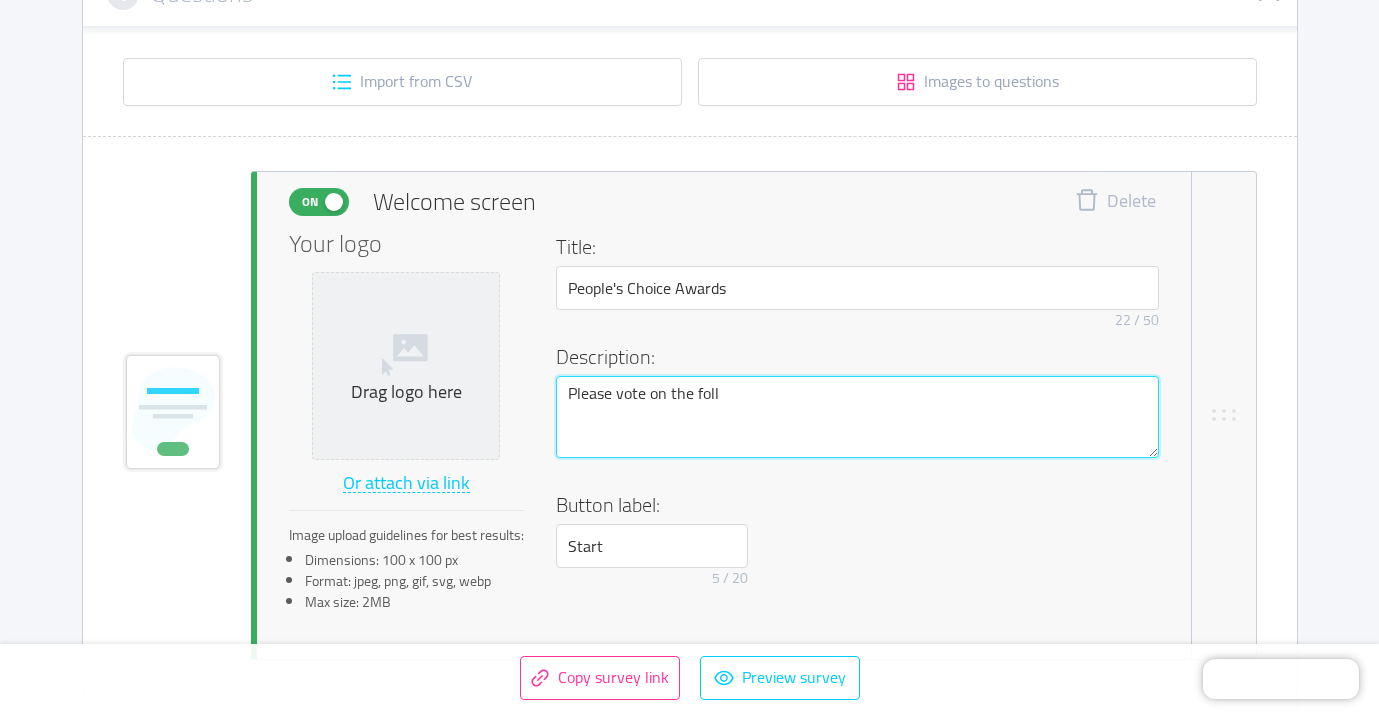 type 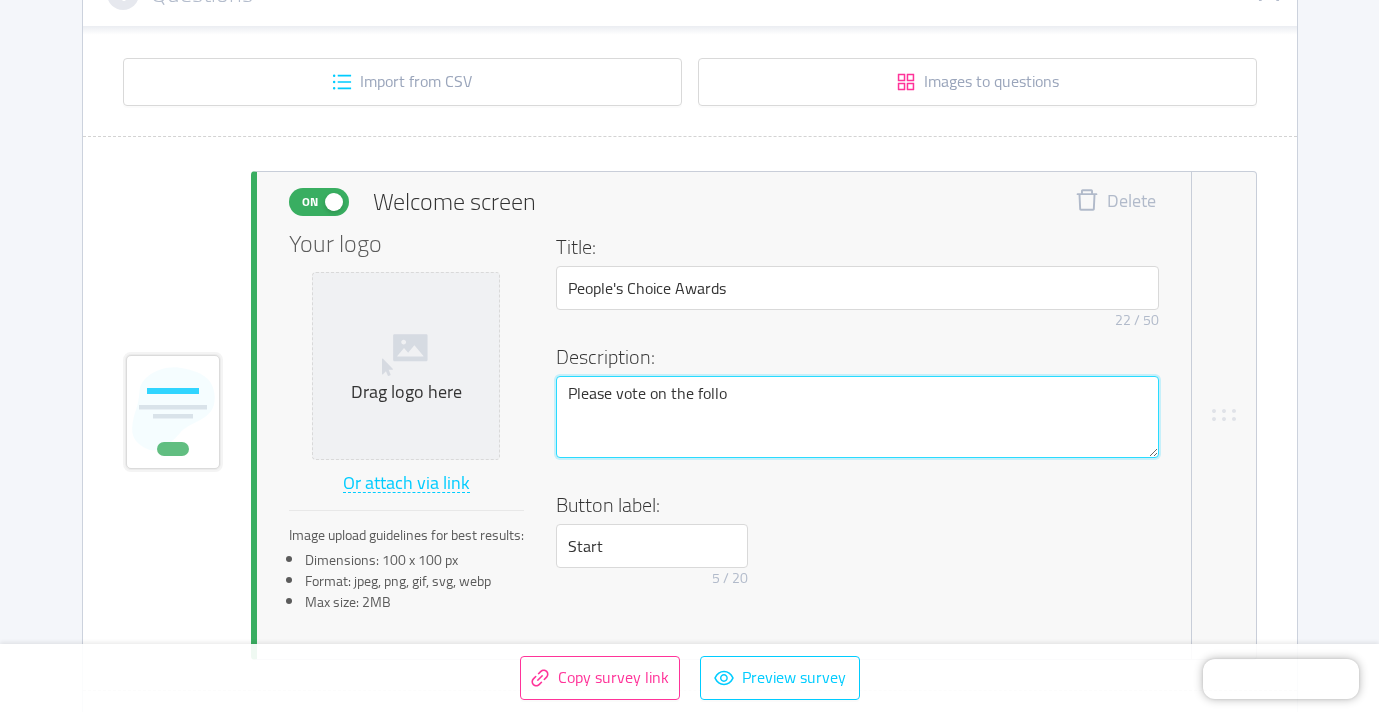 type 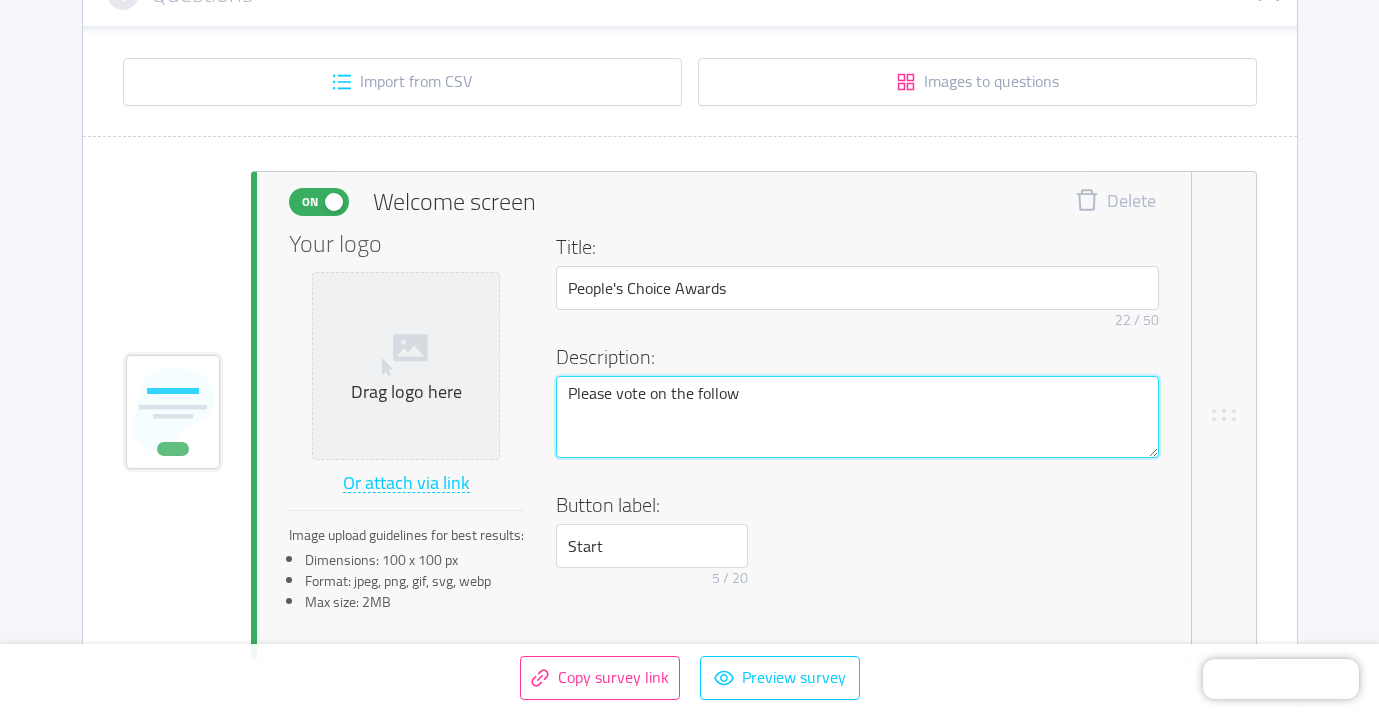 type 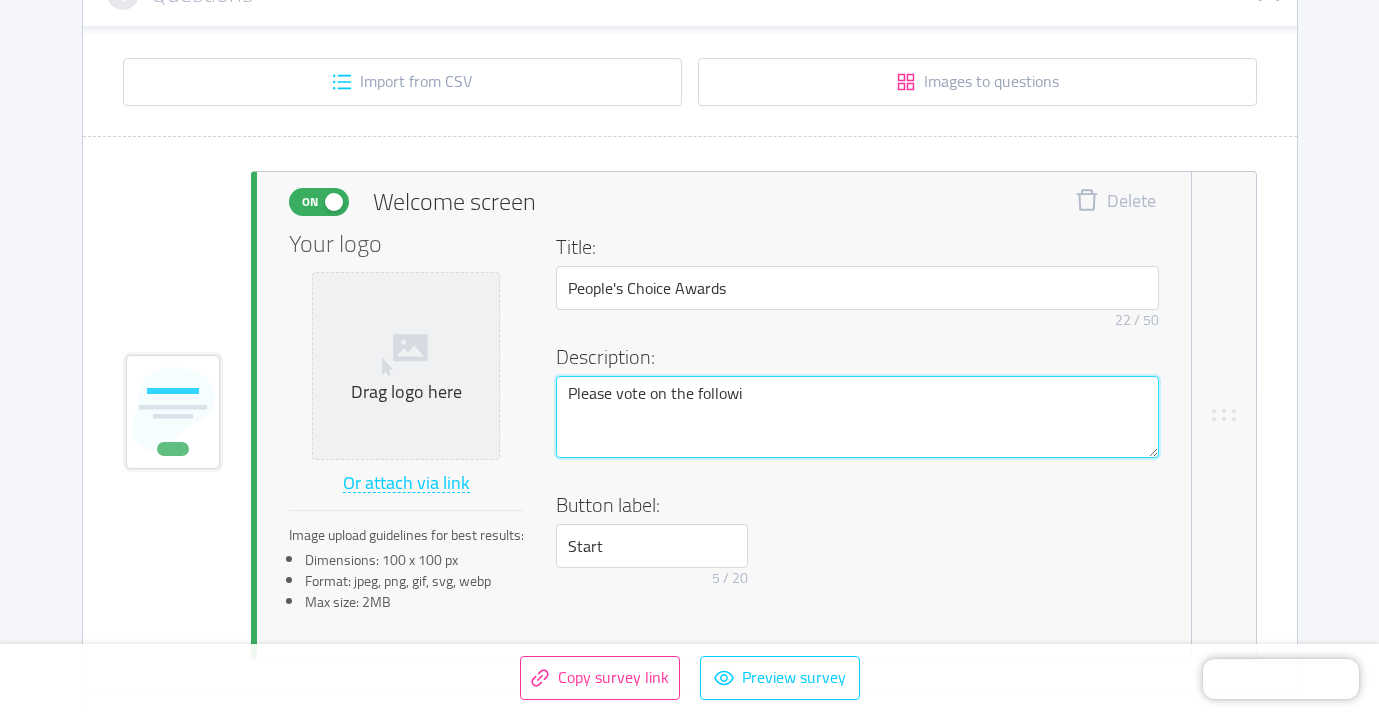 type 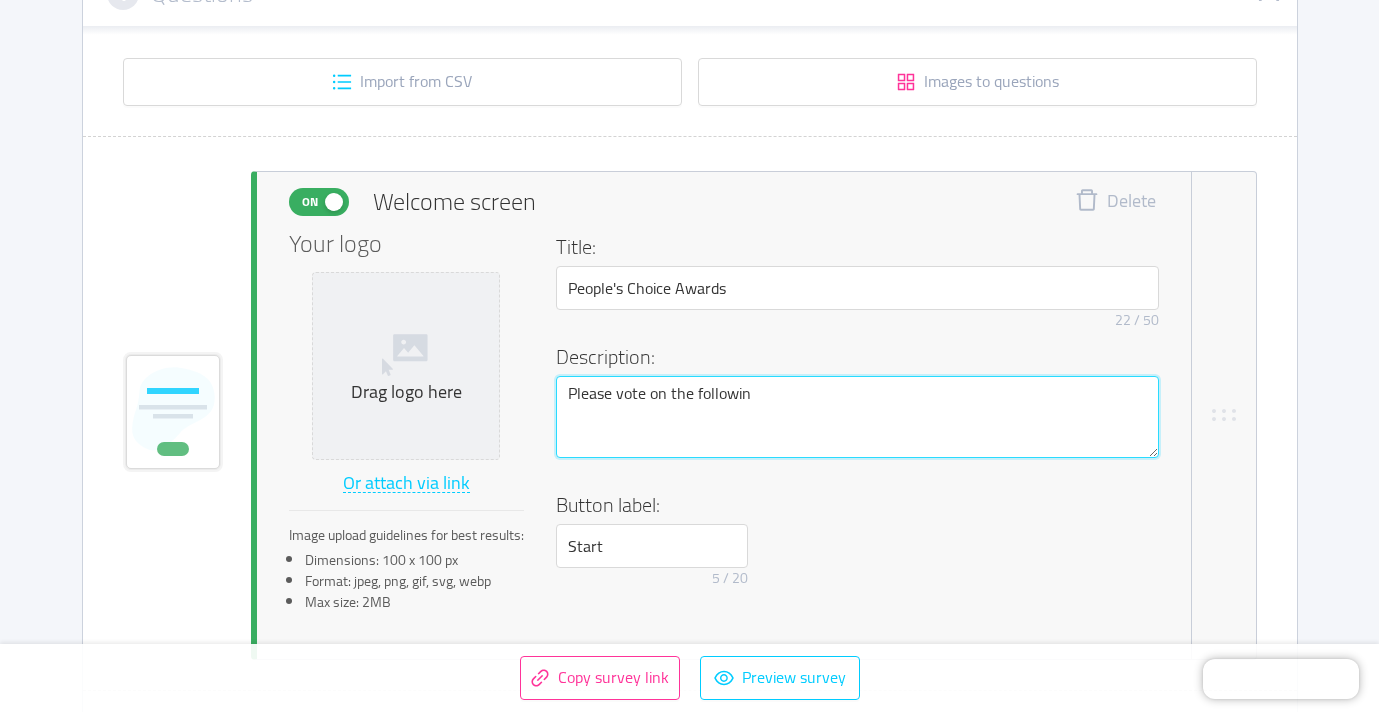 type 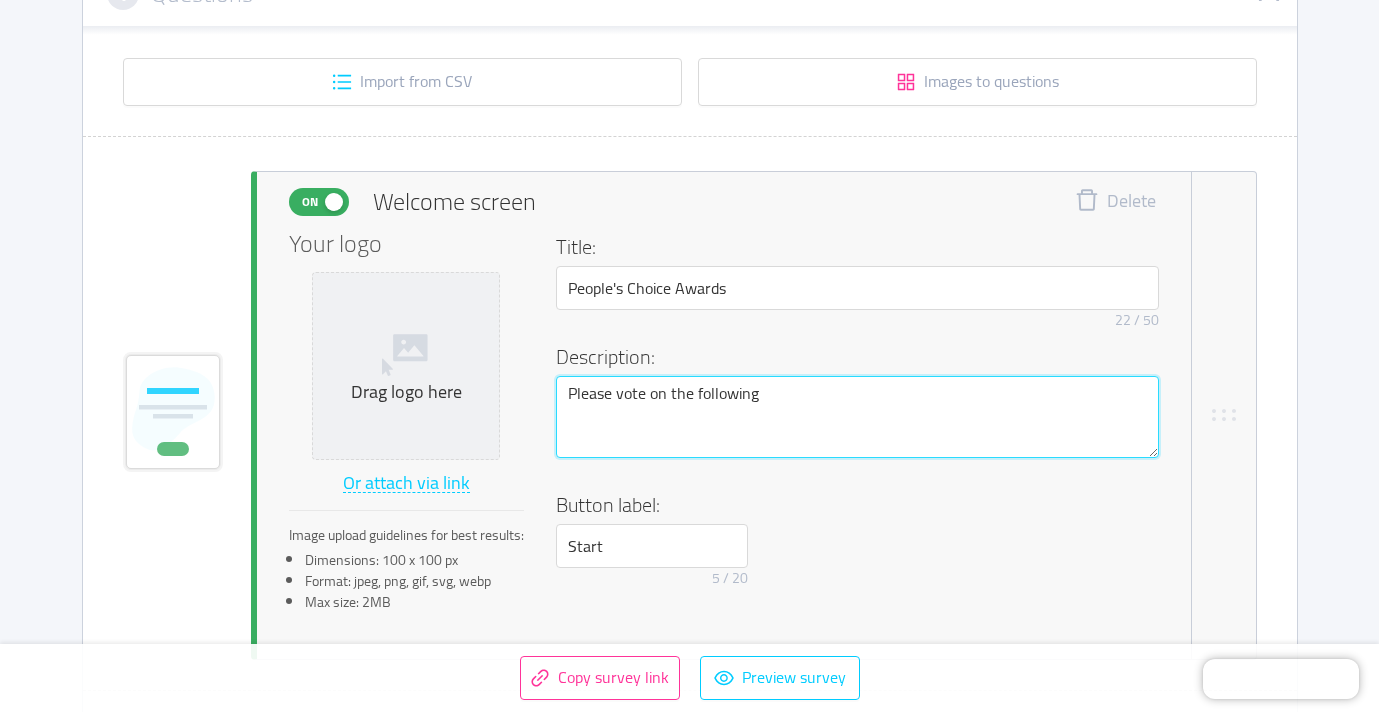 type 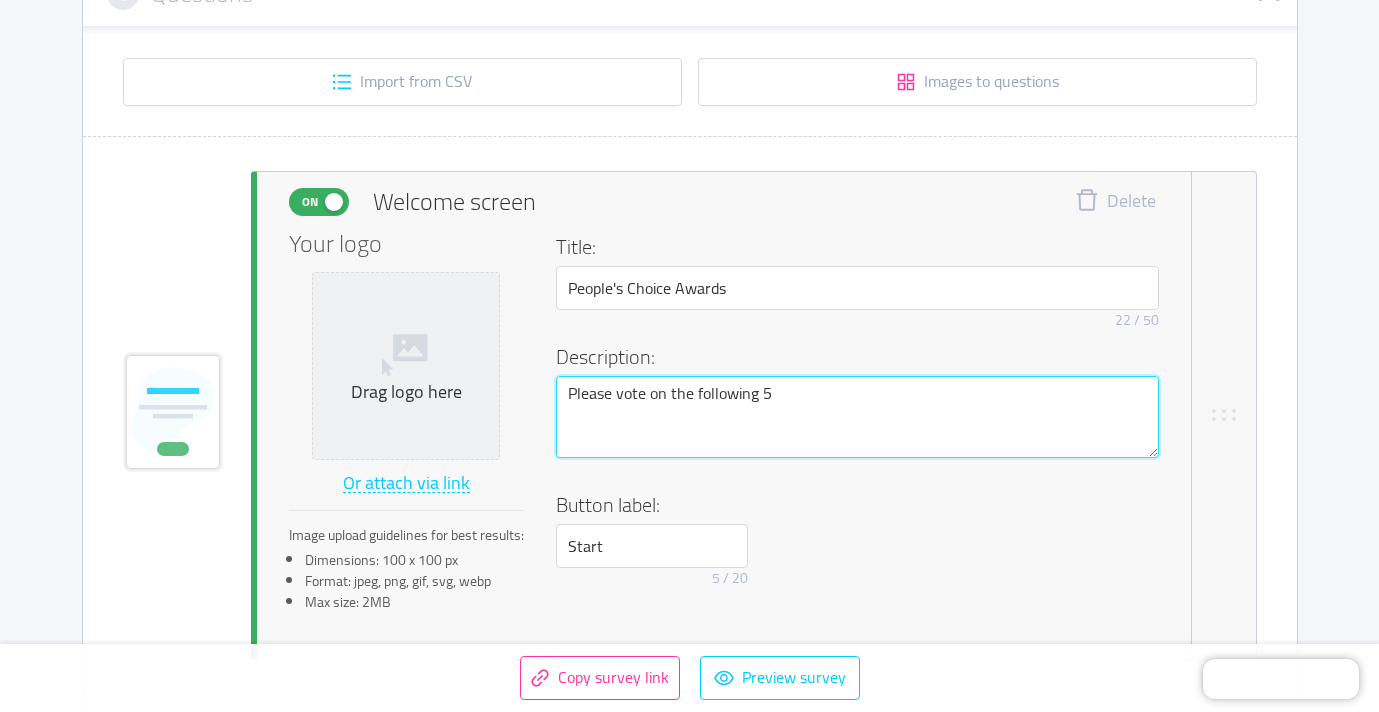 type 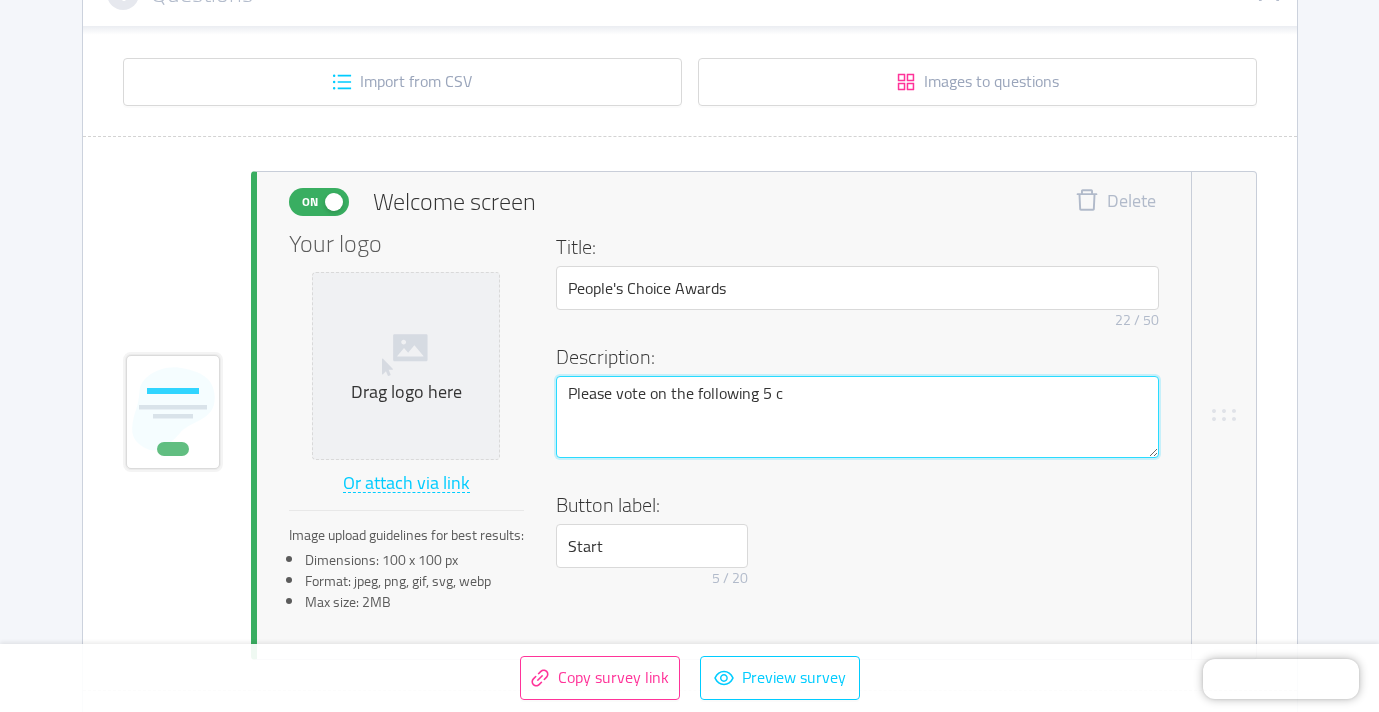 type 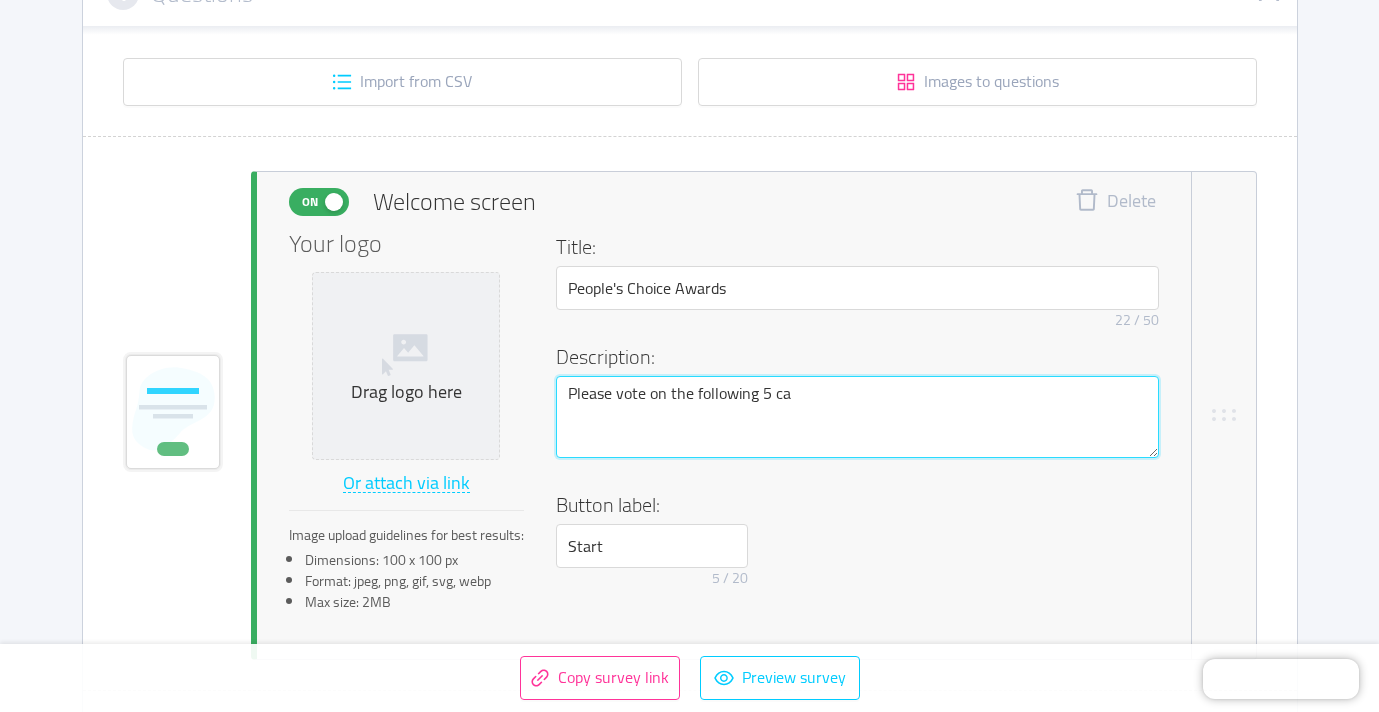 type 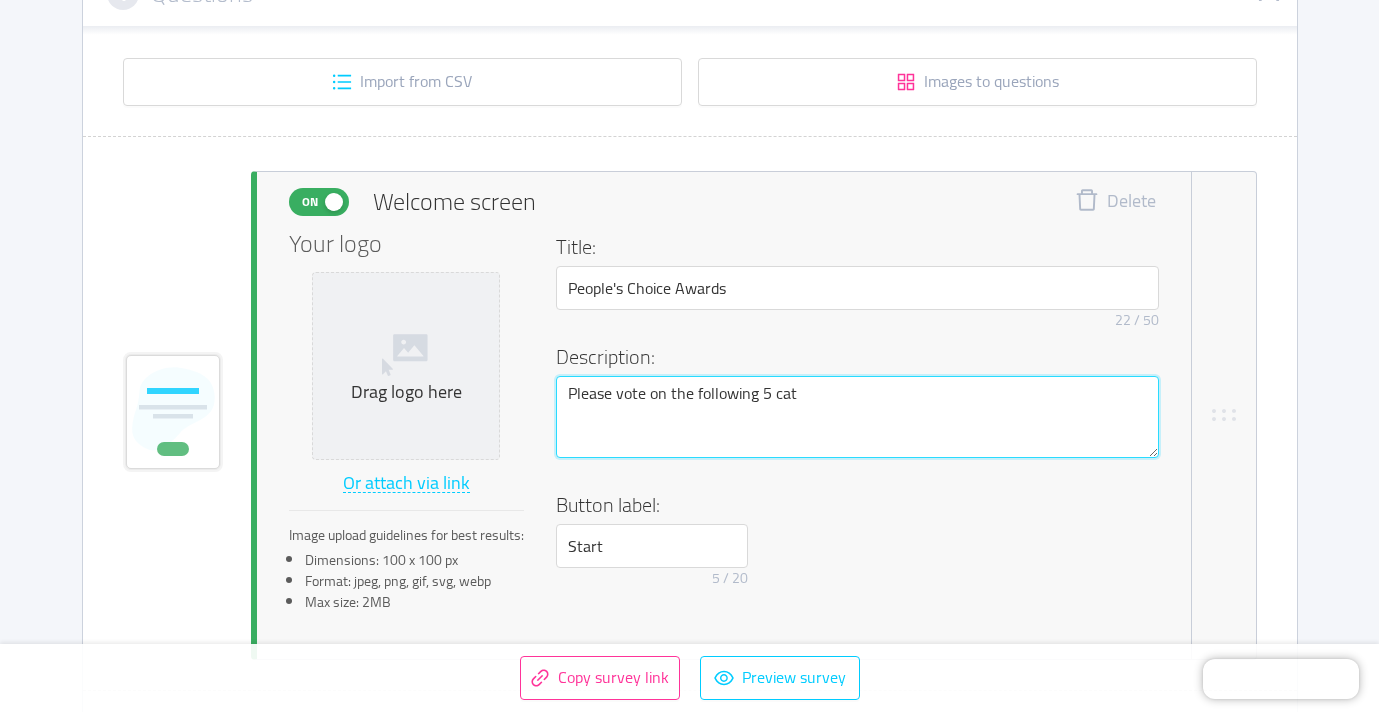 type 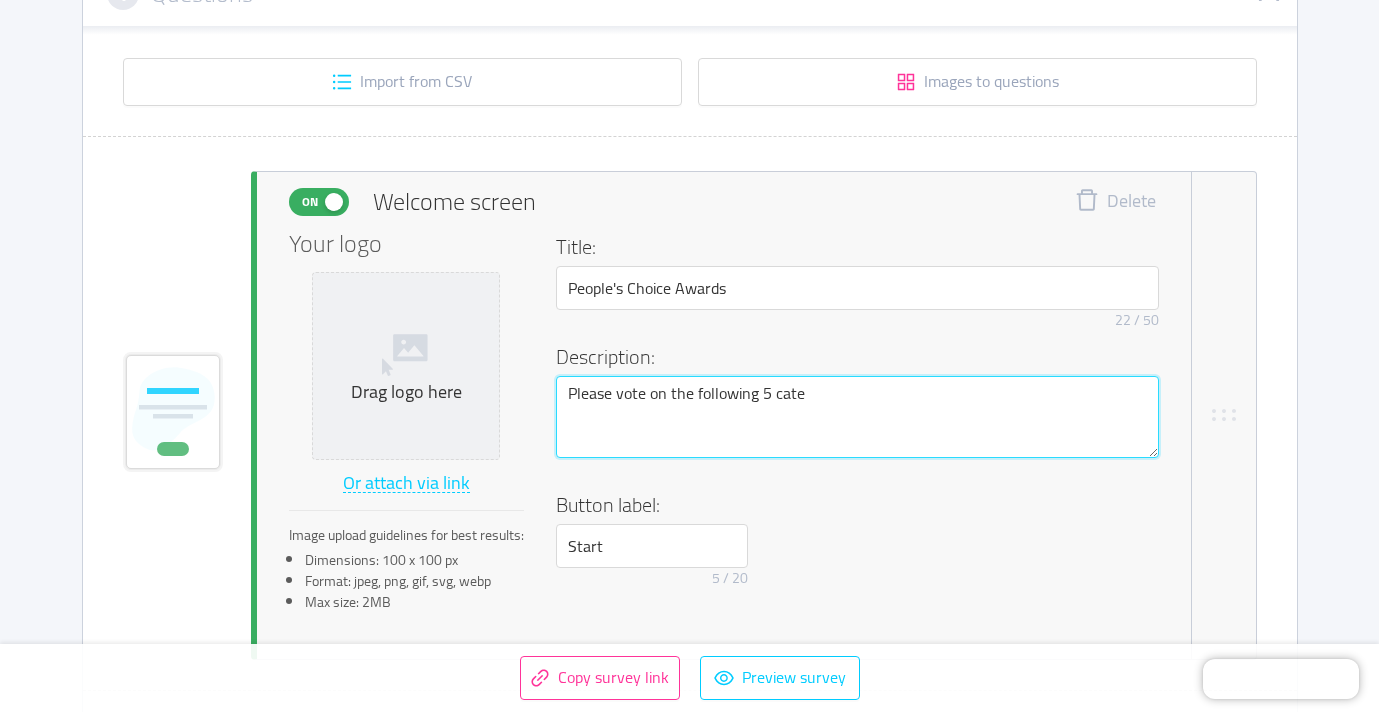 type 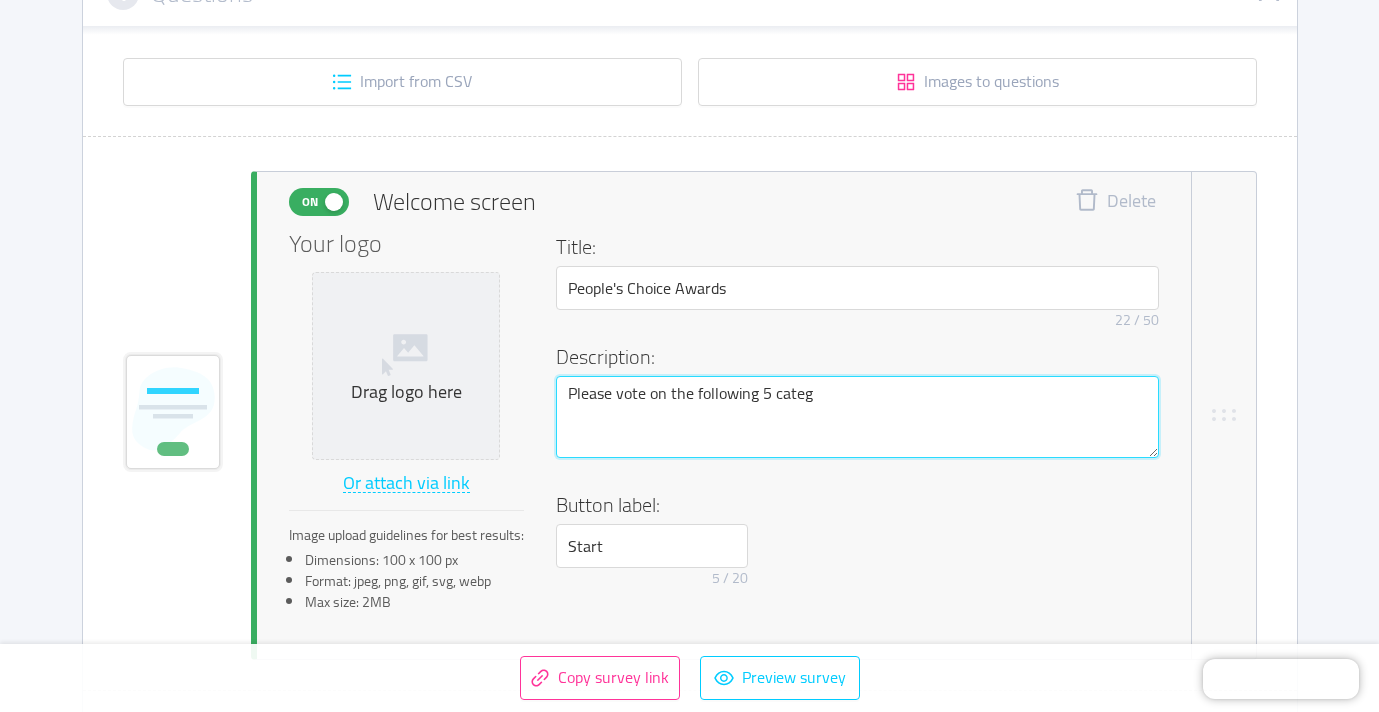 type 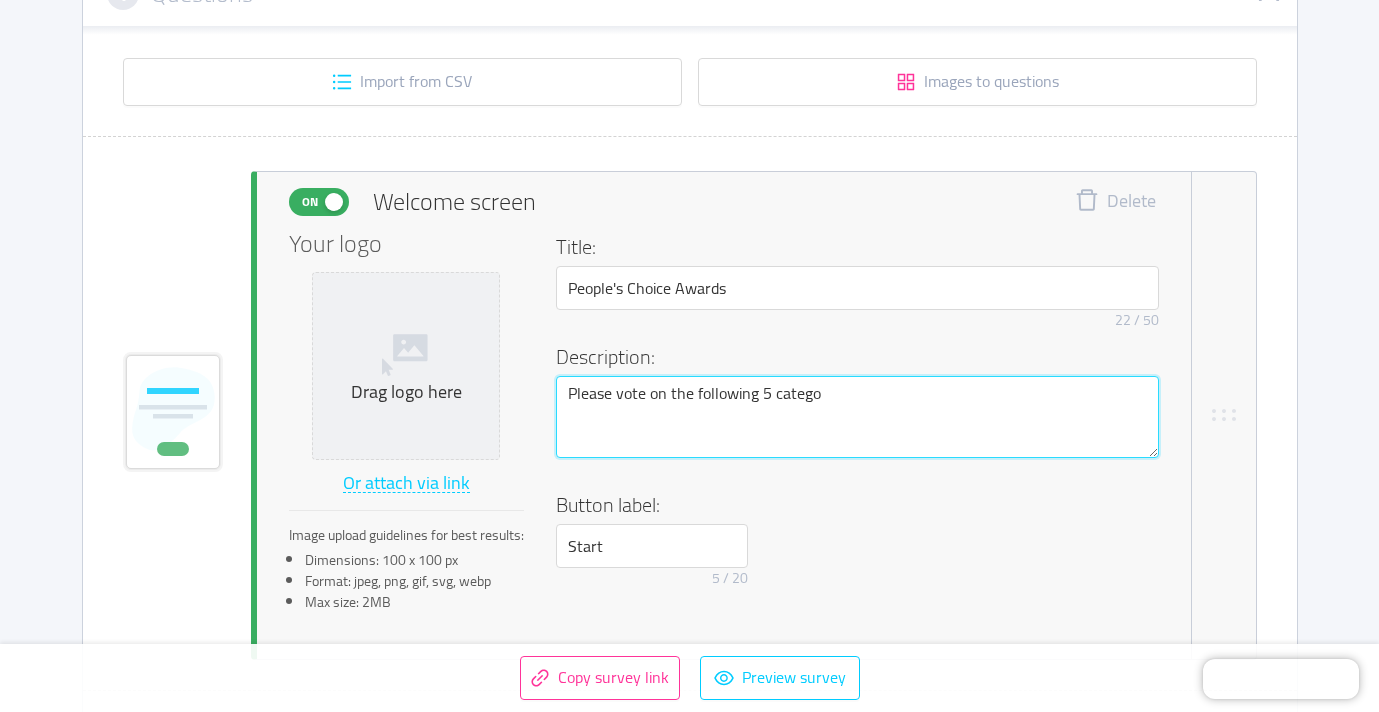 type 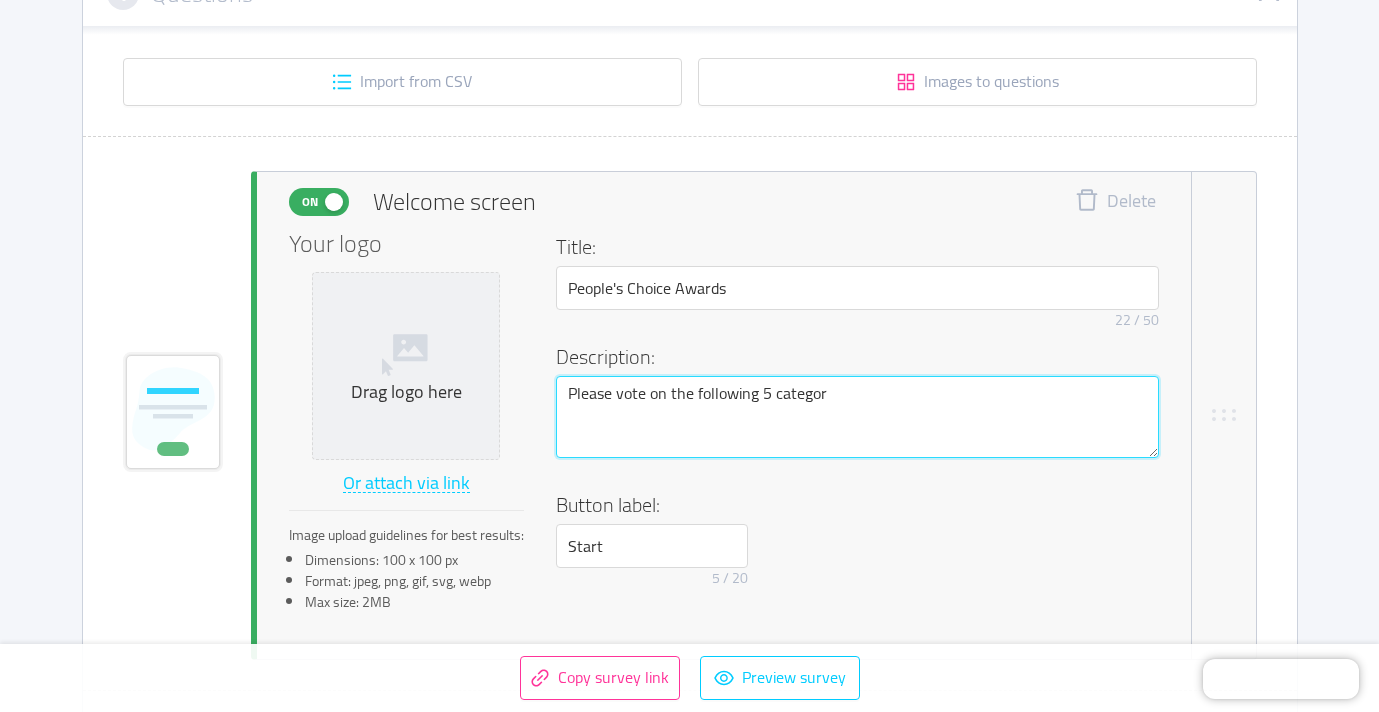 type 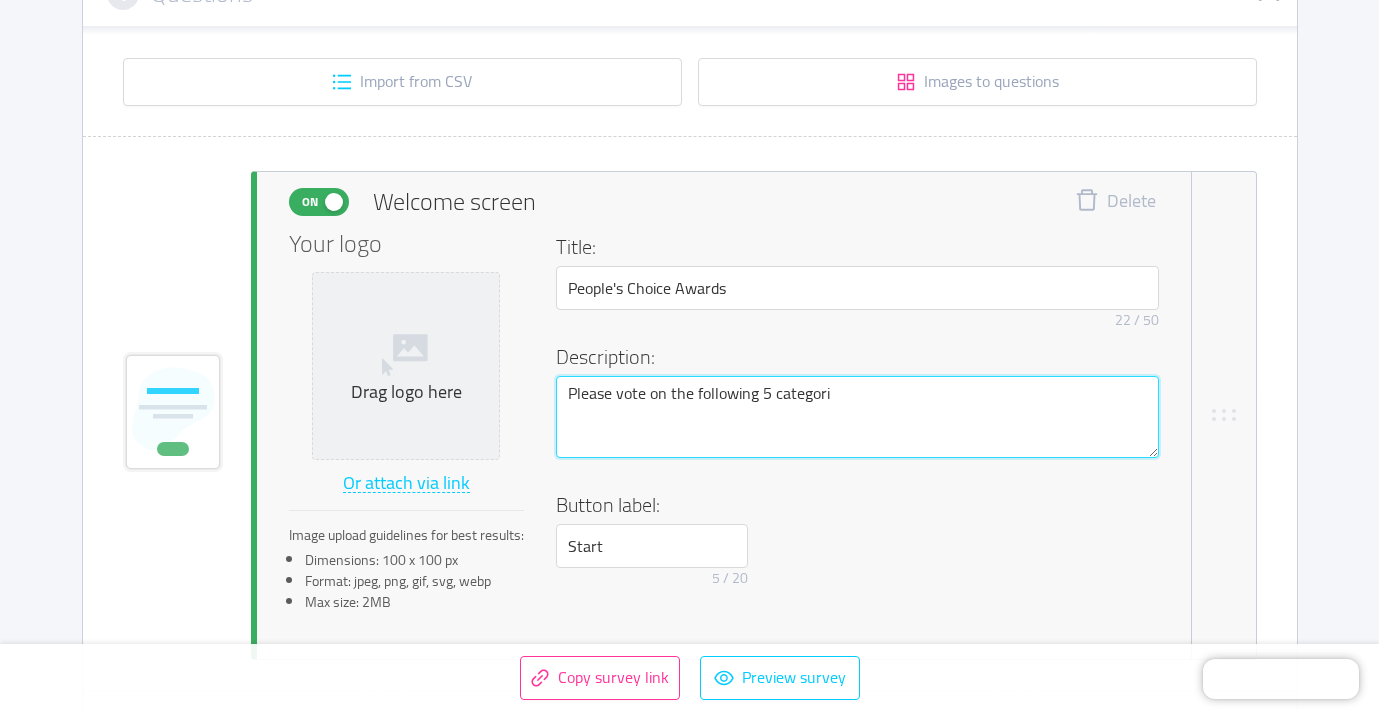 type 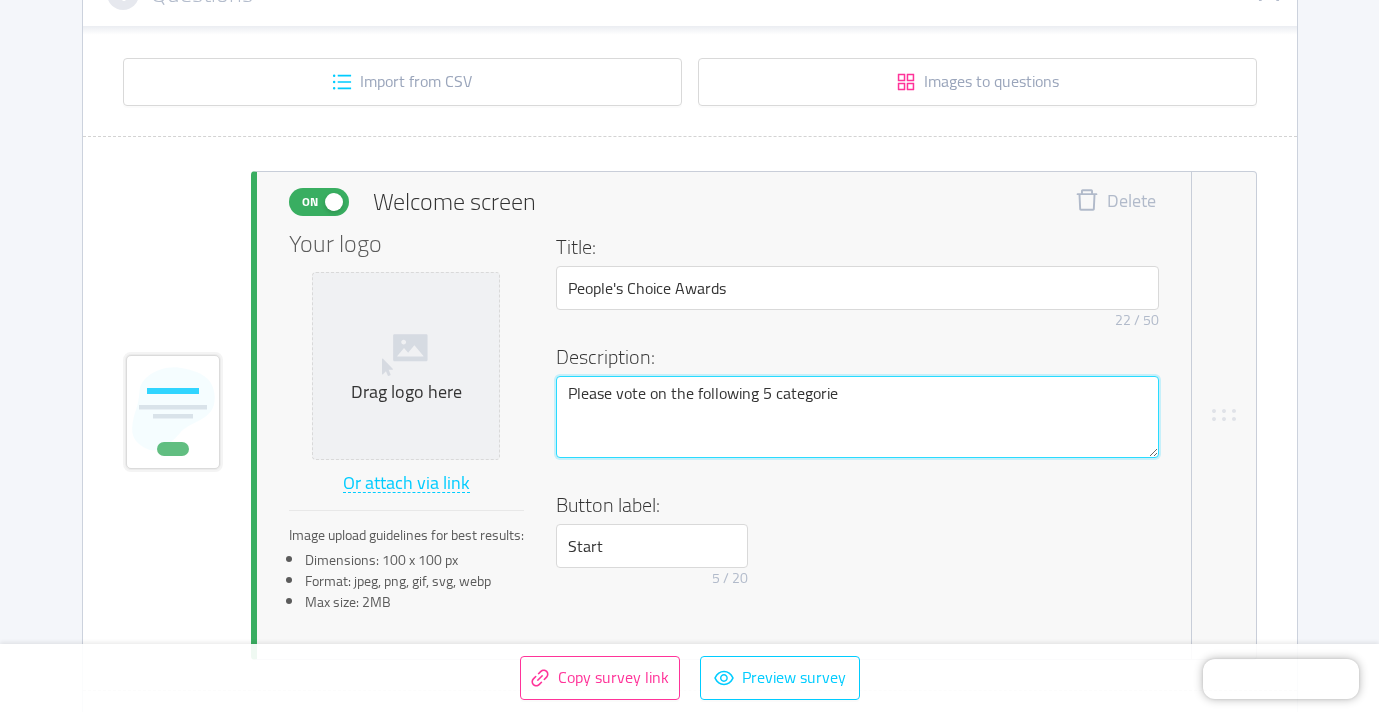 type 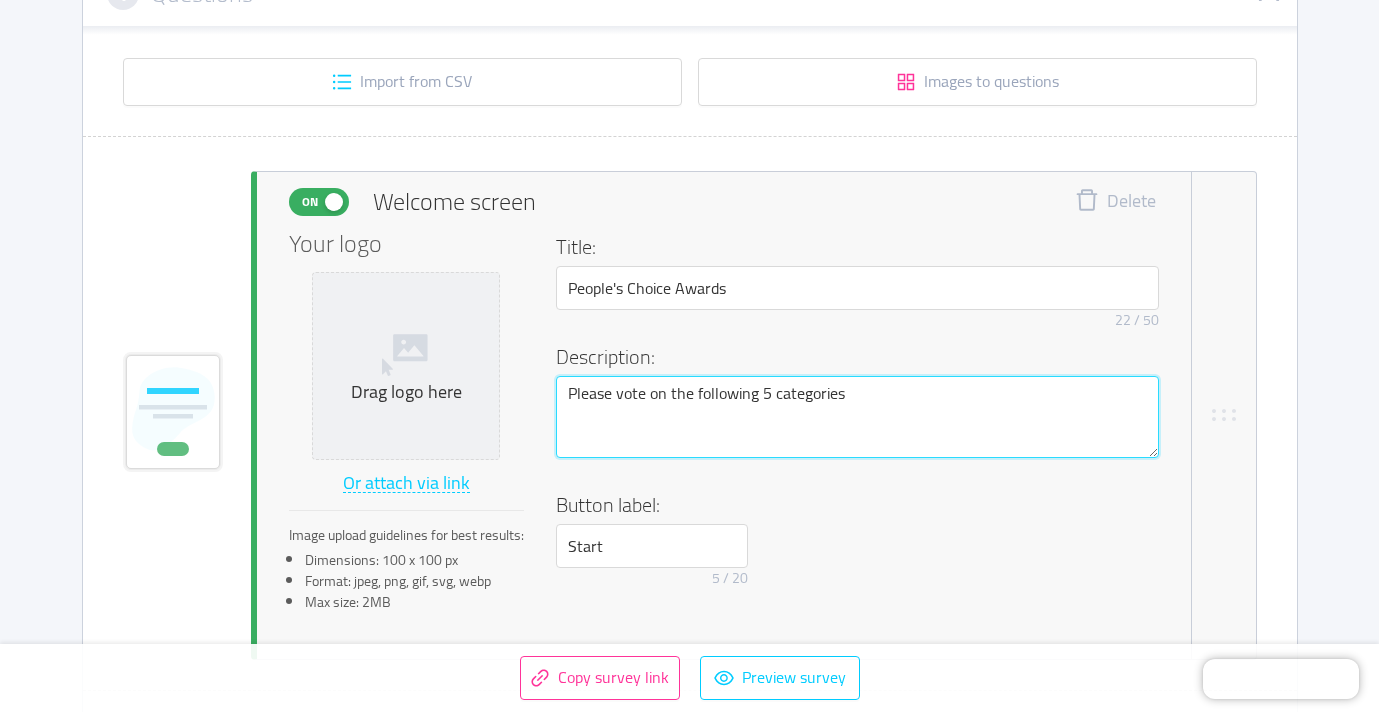 type 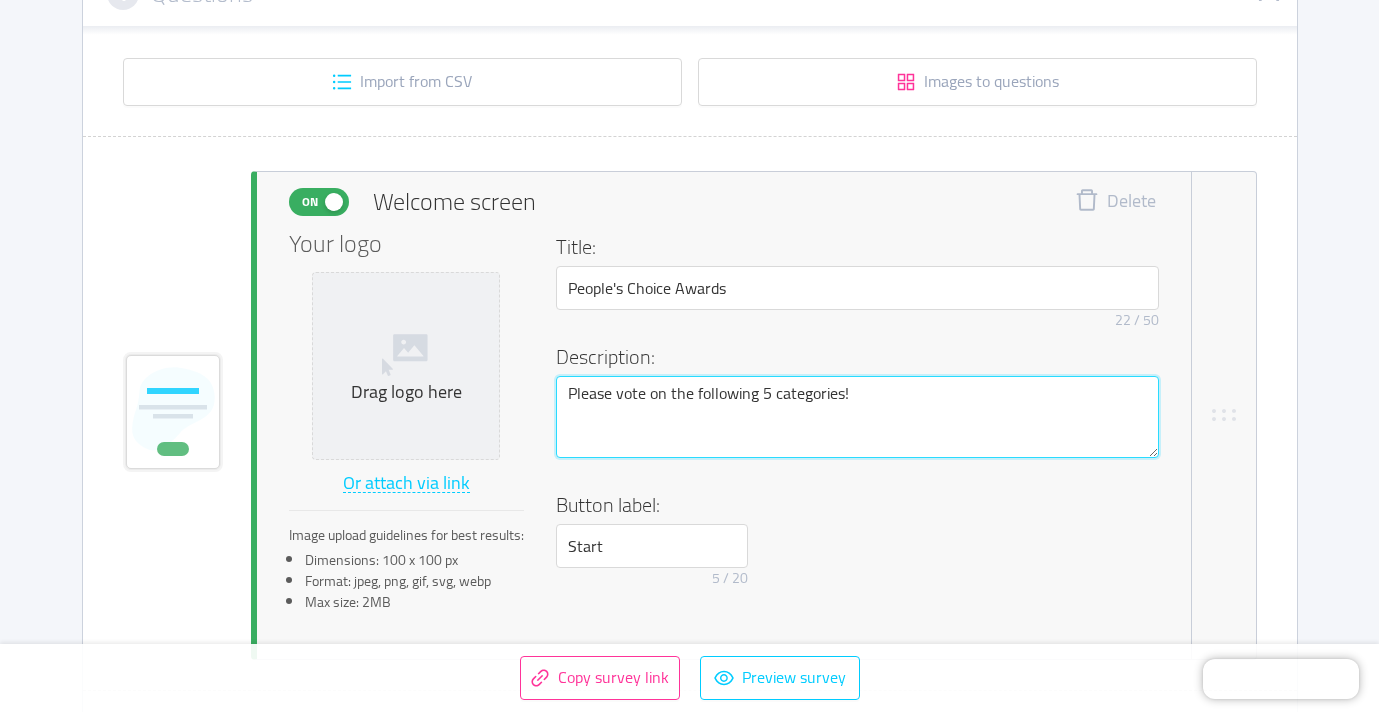 type on "Please vote on the following 5 categories!" 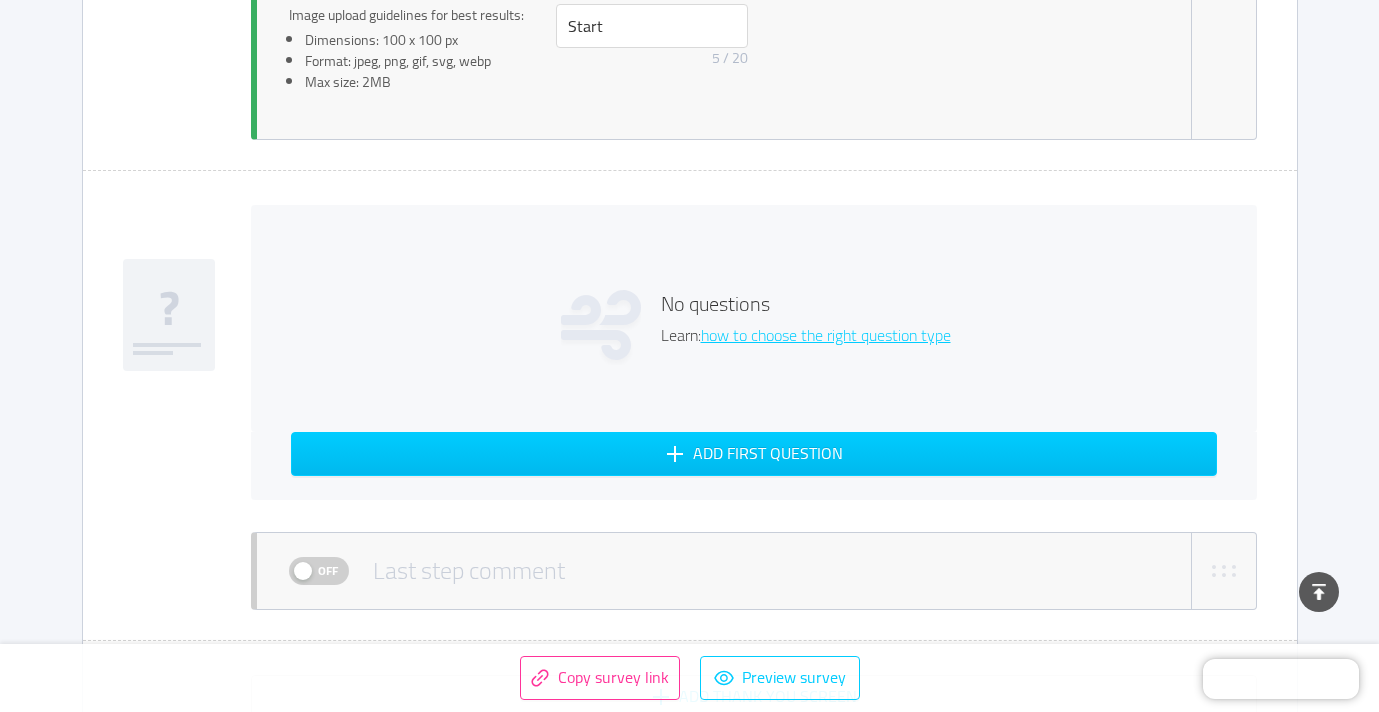 scroll, scrollTop: 881, scrollLeft: 0, axis: vertical 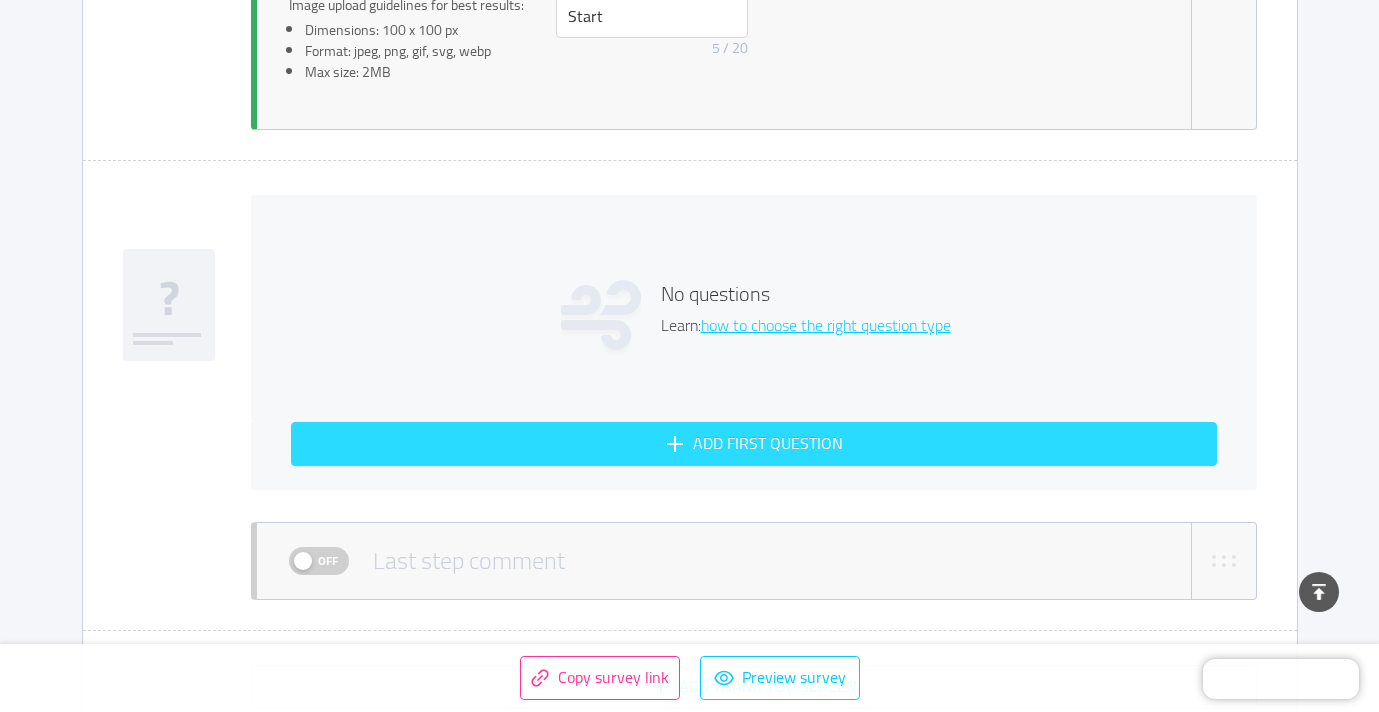 click on "Add first question" at bounding box center [754, 444] 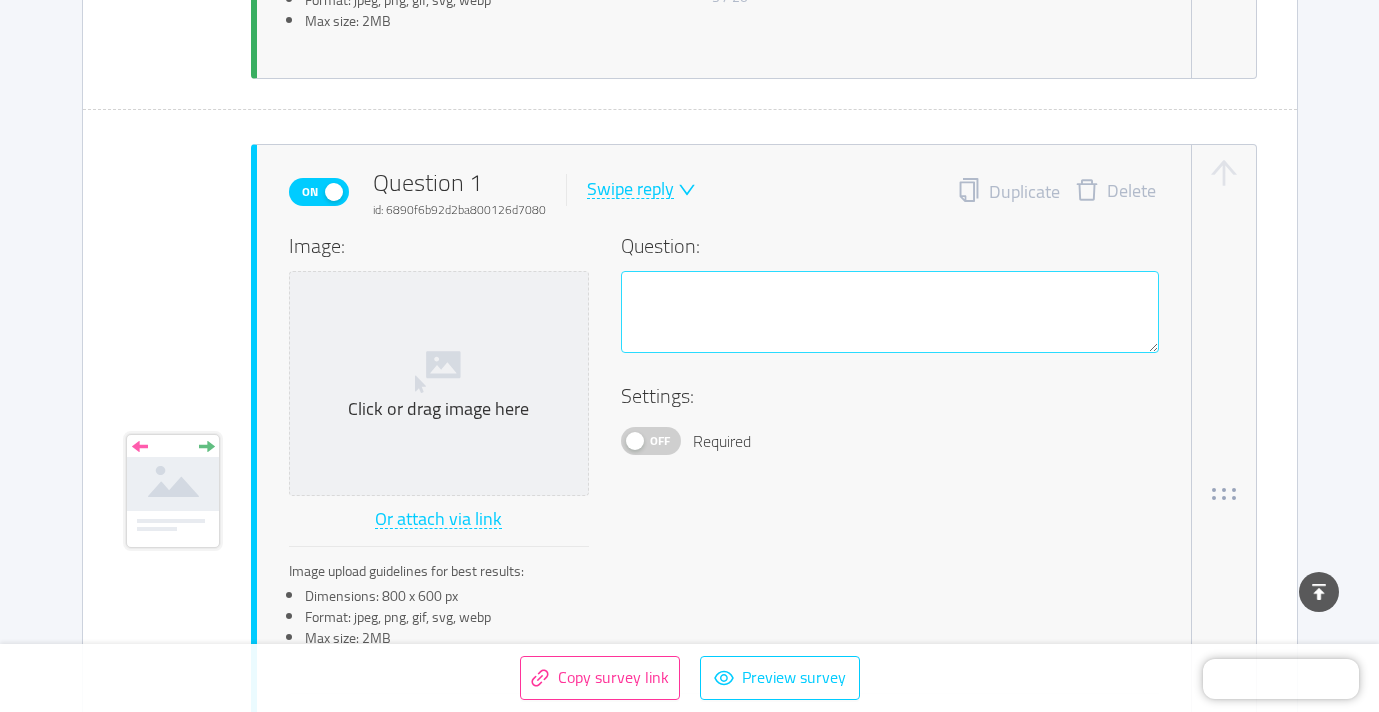 scroll, scrollTop: 928, scrollLeft: 0, axis: vertical 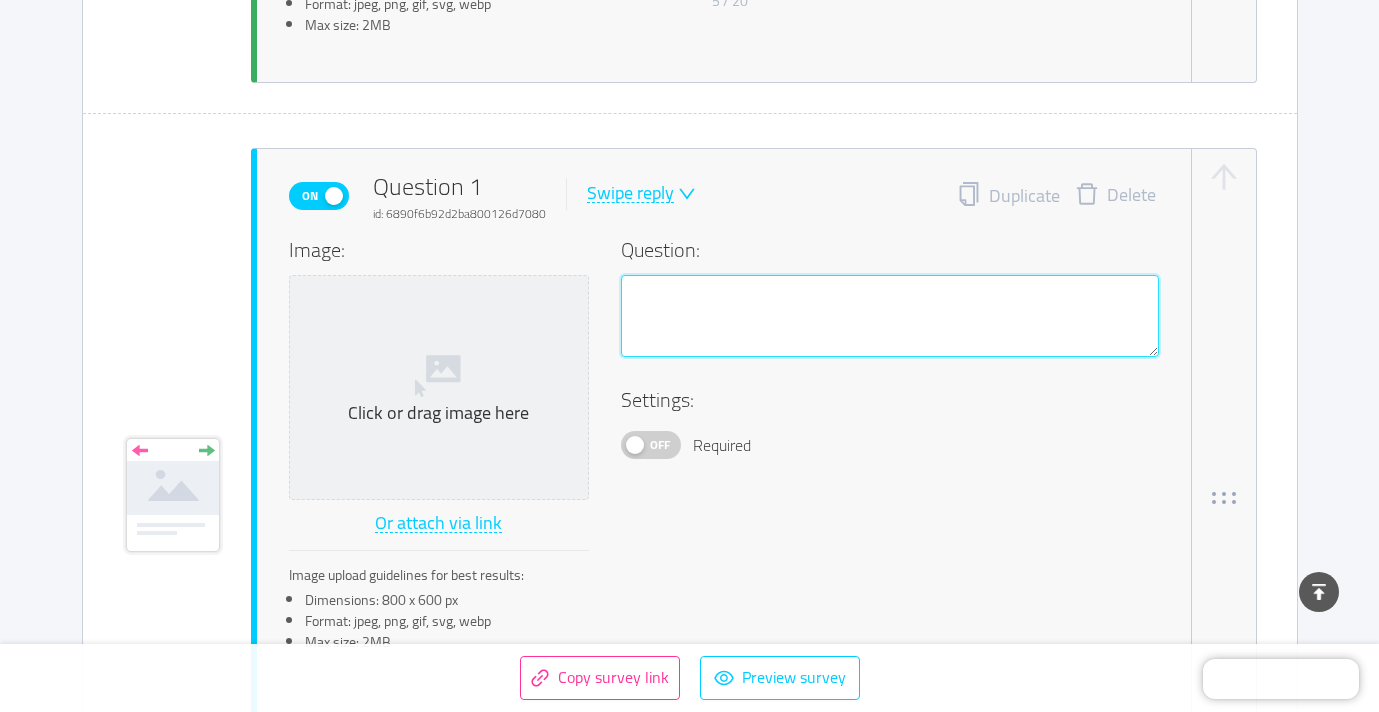 click at bounding box center (890, 316) 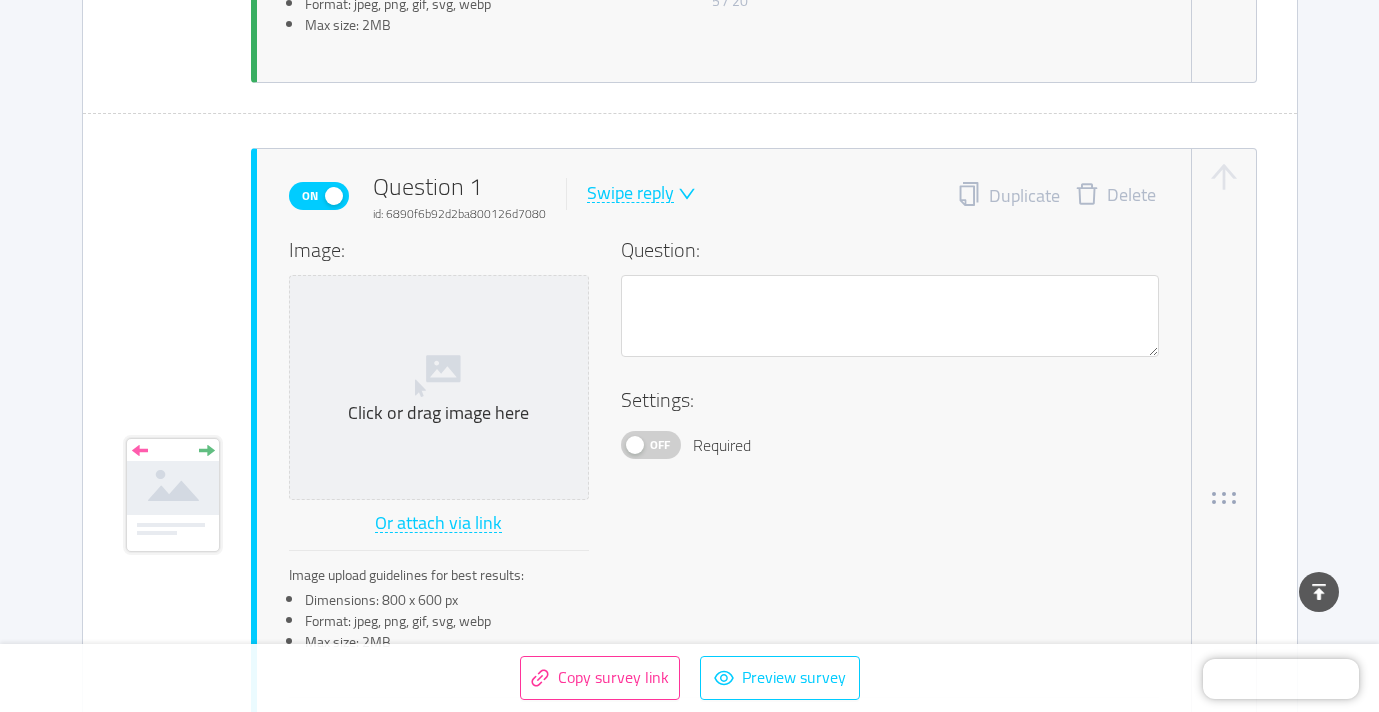 click on "Off" at bounding box center (651, 445) 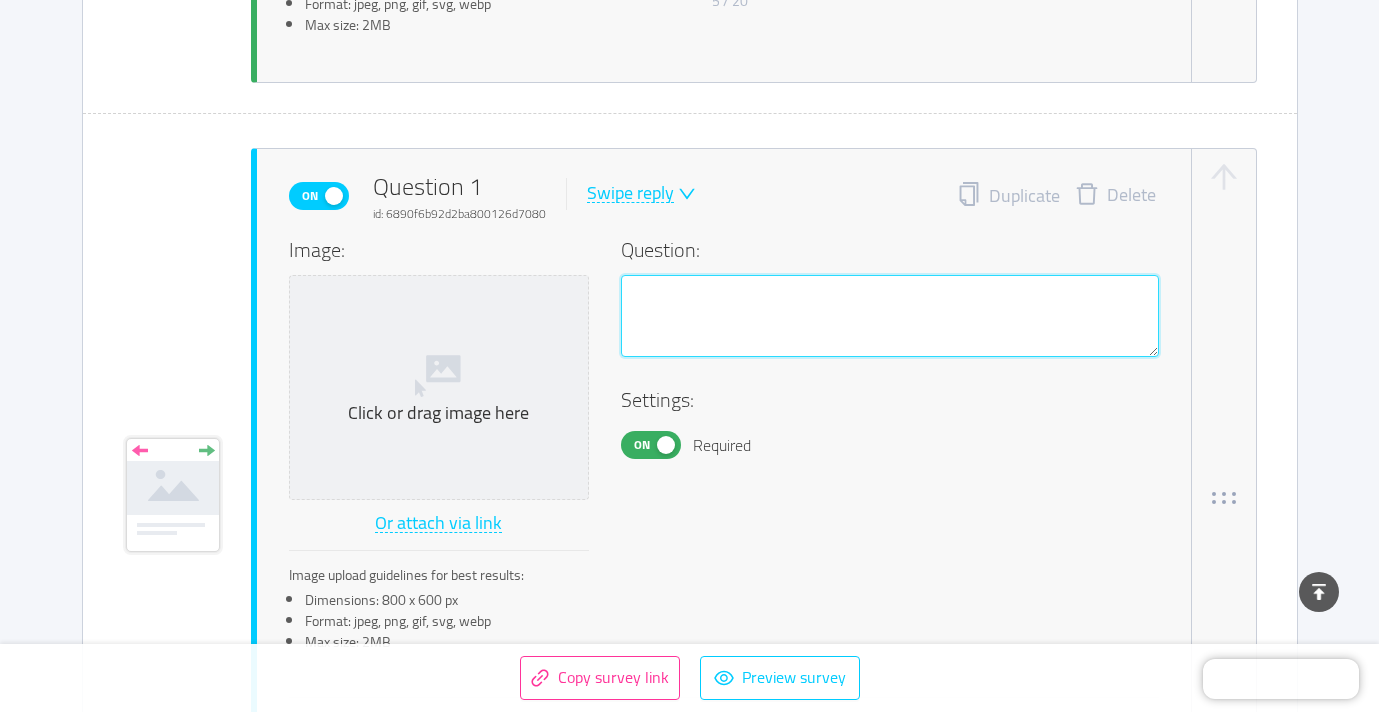 click at bounding box center [890, 316] 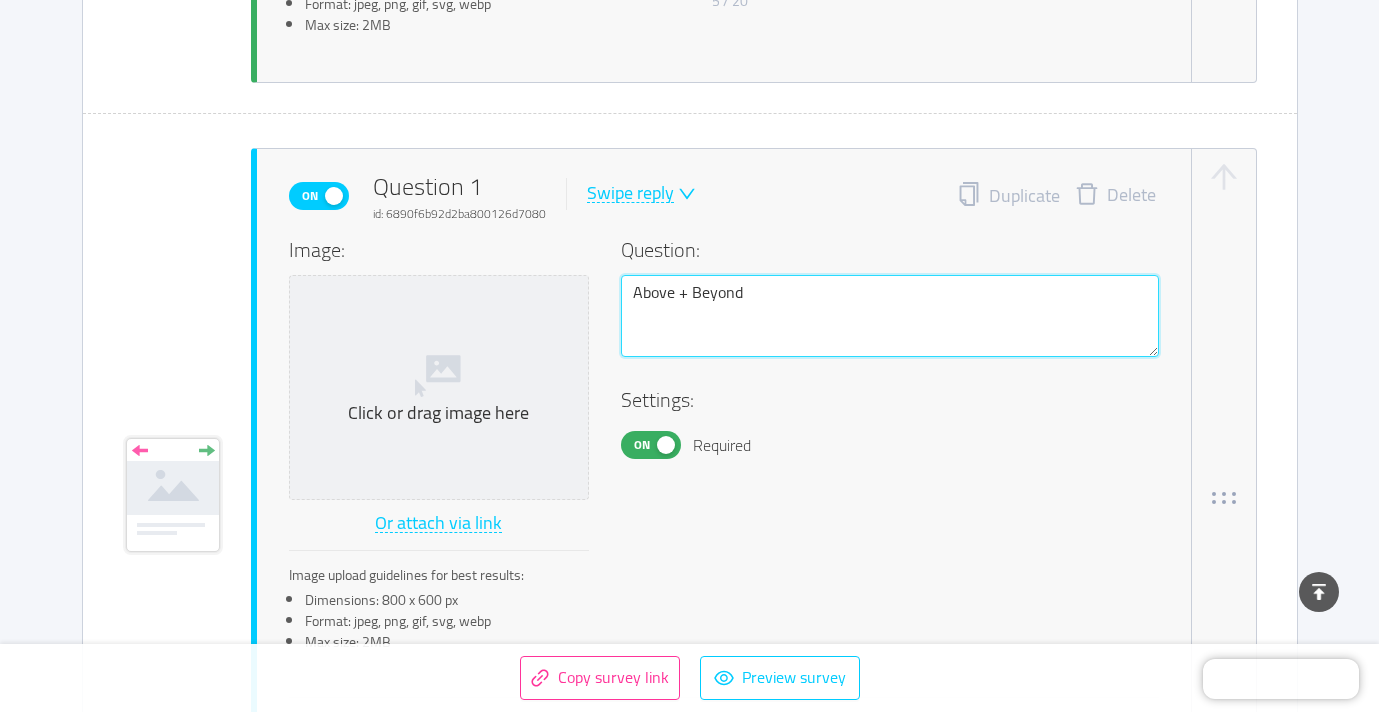 type on "Above + Beyond" 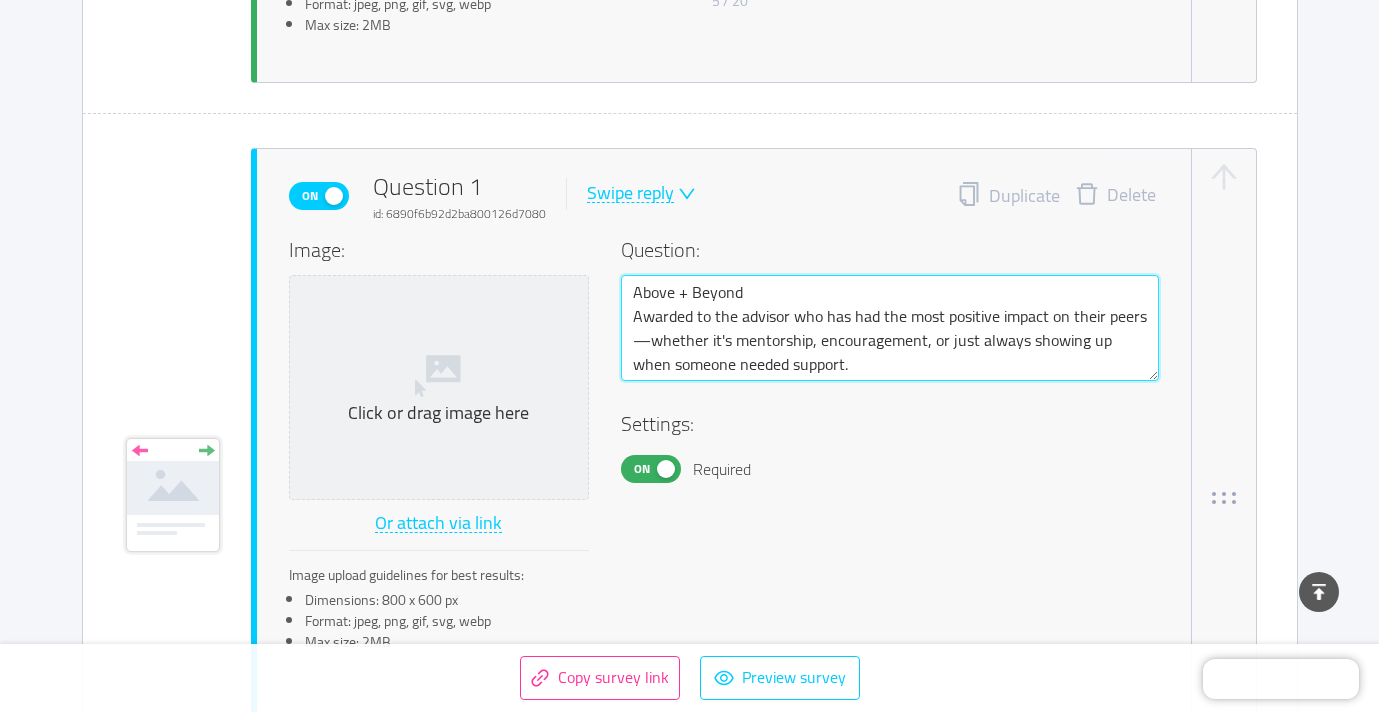 drag, startPoint x: 734, startPoint y: 318, endPoint x: 633, endPoint y: 319, distance: 101.00495 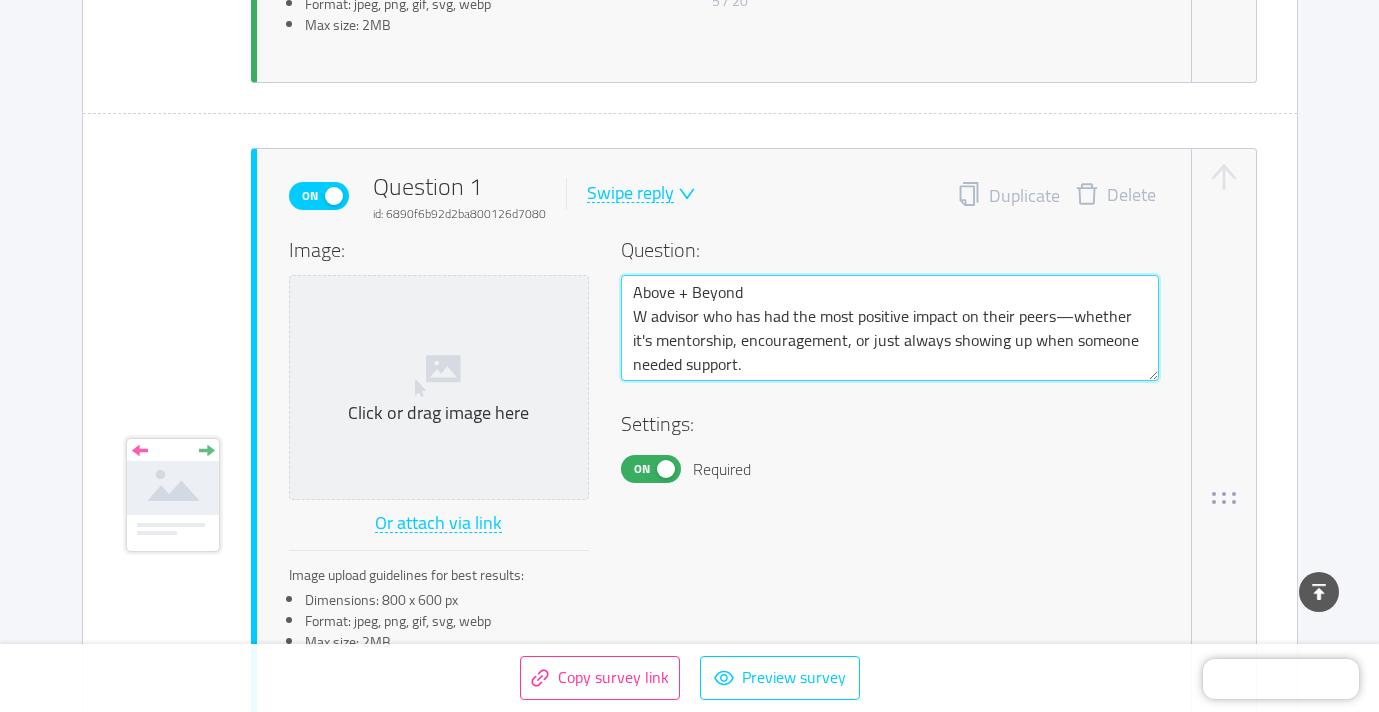 type 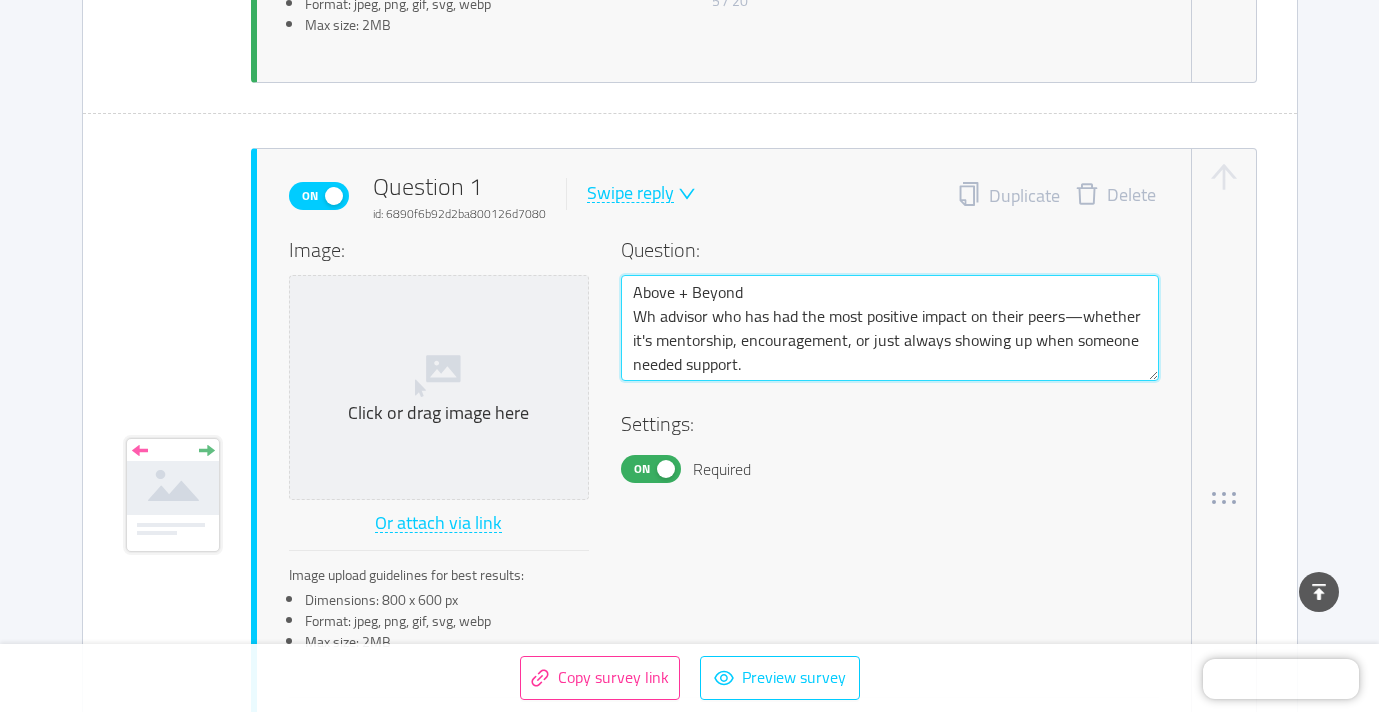 type 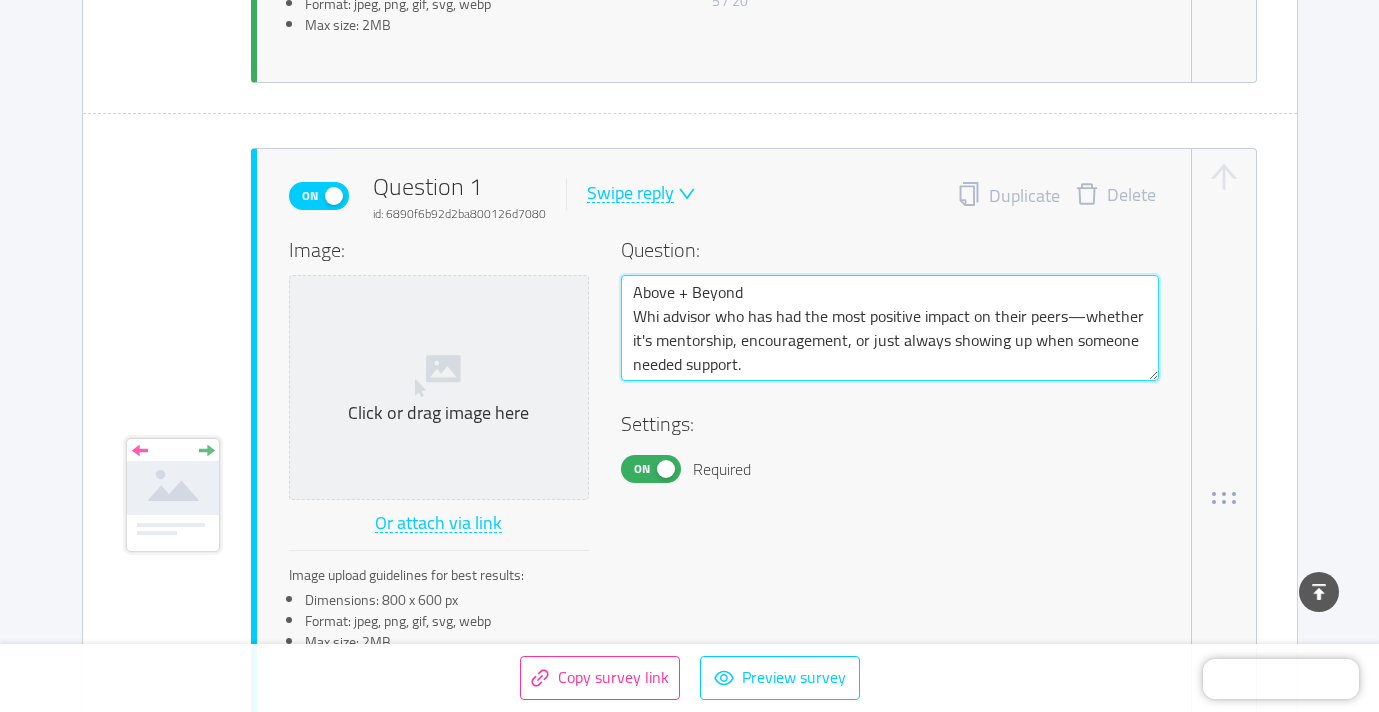 type 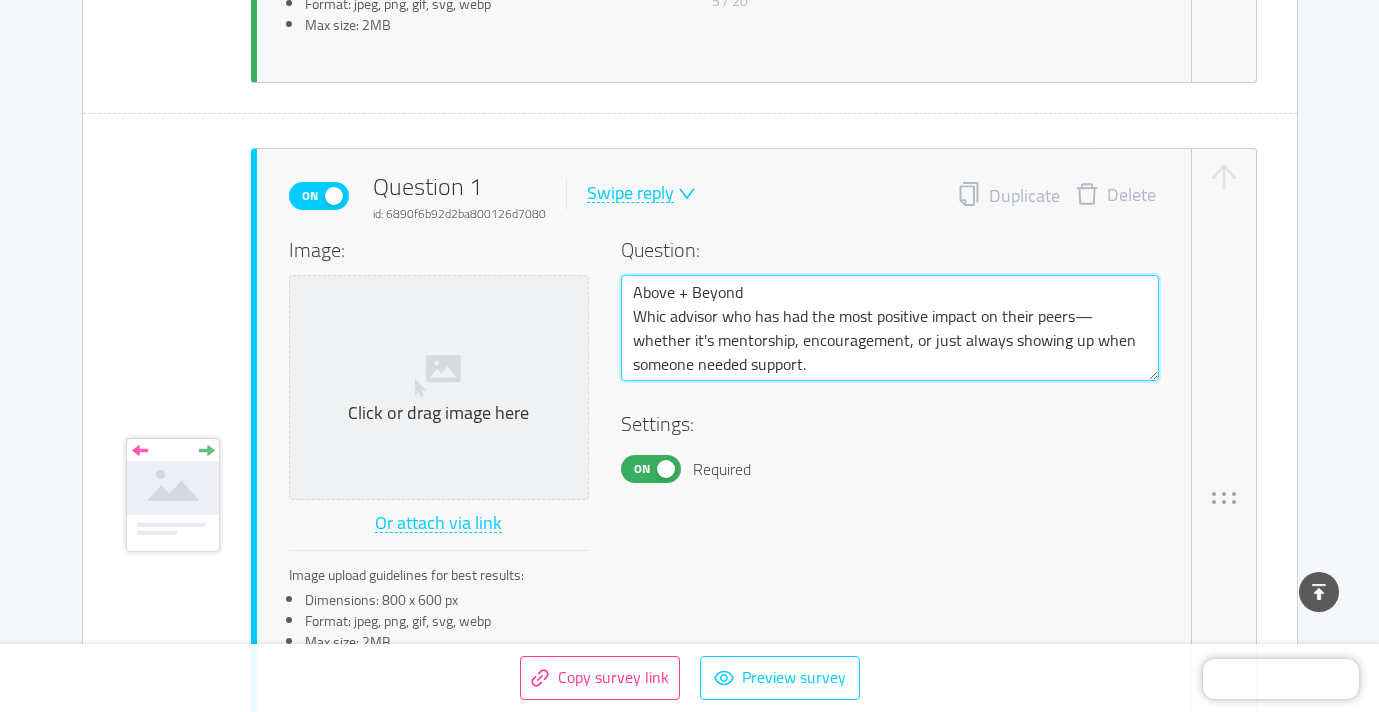 type 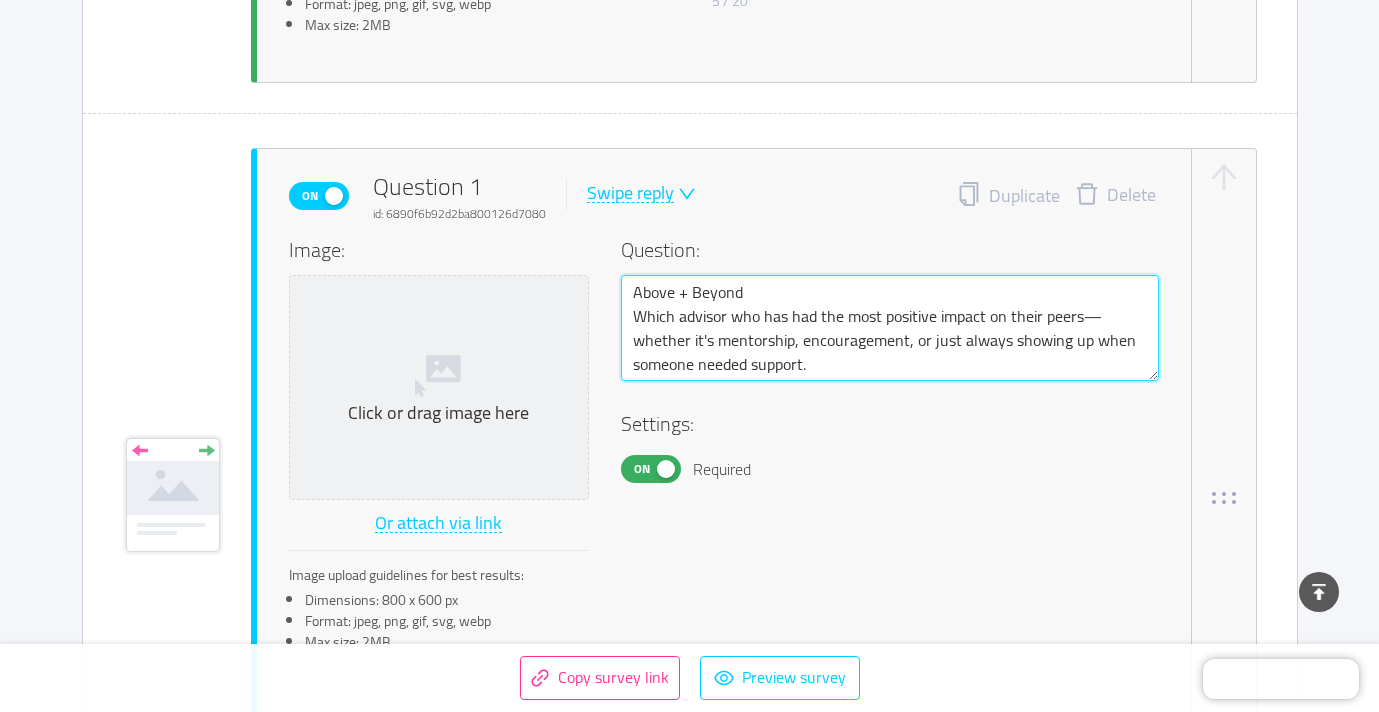 click on "Above + Beyond
Which advisor who has had the most positive impact on their peers—whether it's mentorship, encouragement, or just always showing up when someone needed support." at bounding box center (890, 328) 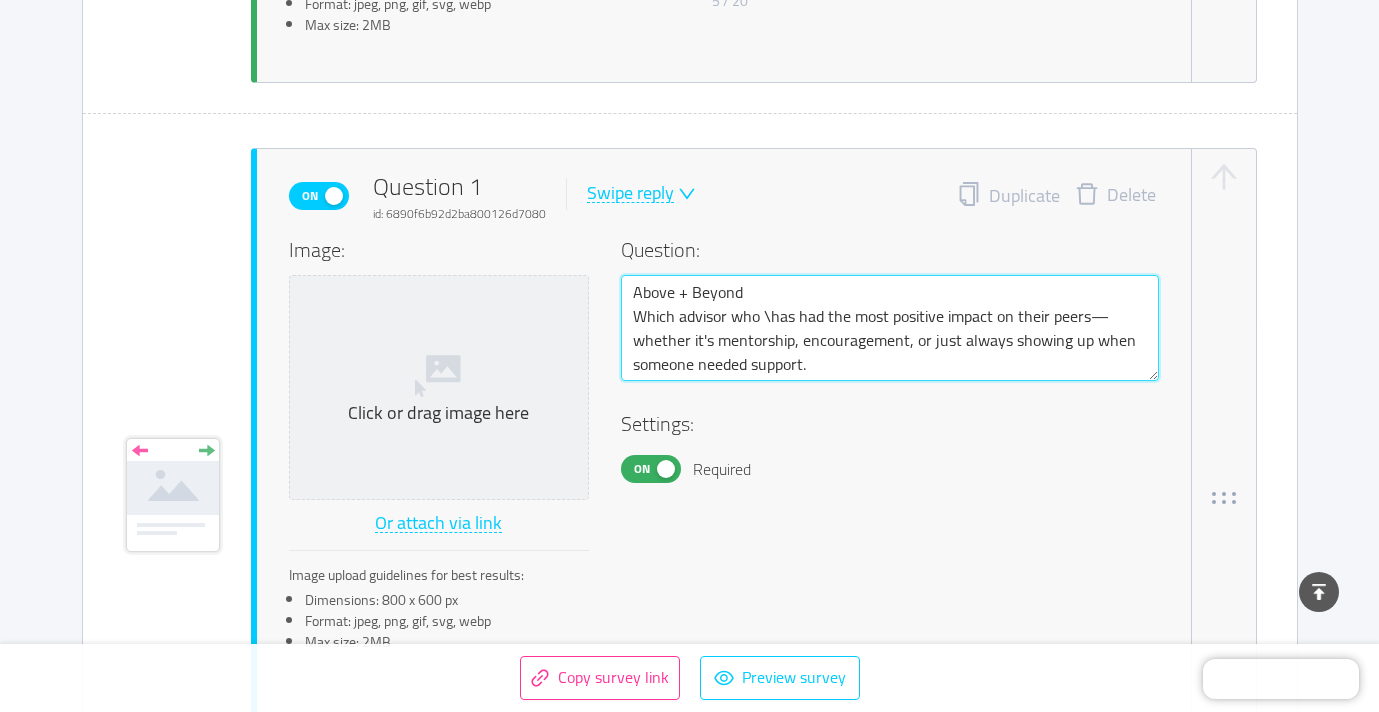 type on "Above + Beyond
Which advisor who has had the most positive impact on their peers—whether it's mentorship, encouragement, or just always showing up when someone needed support." 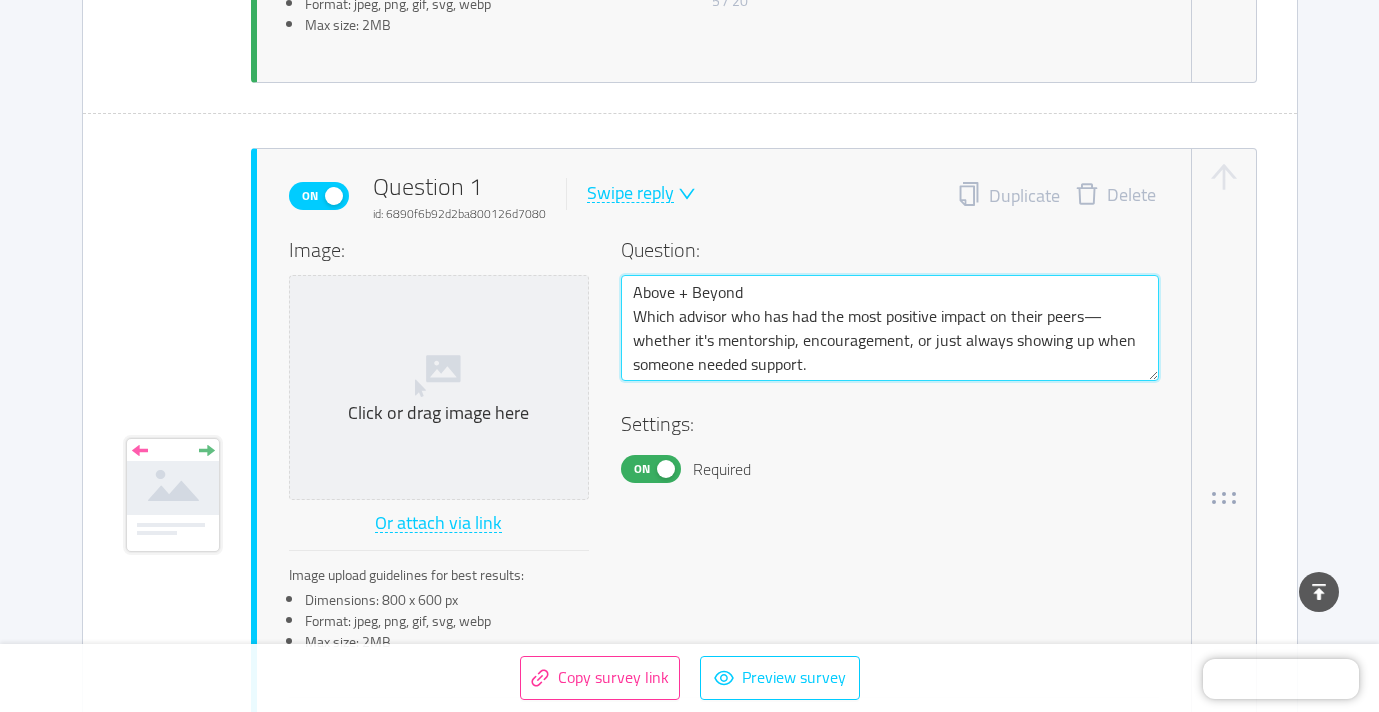 type 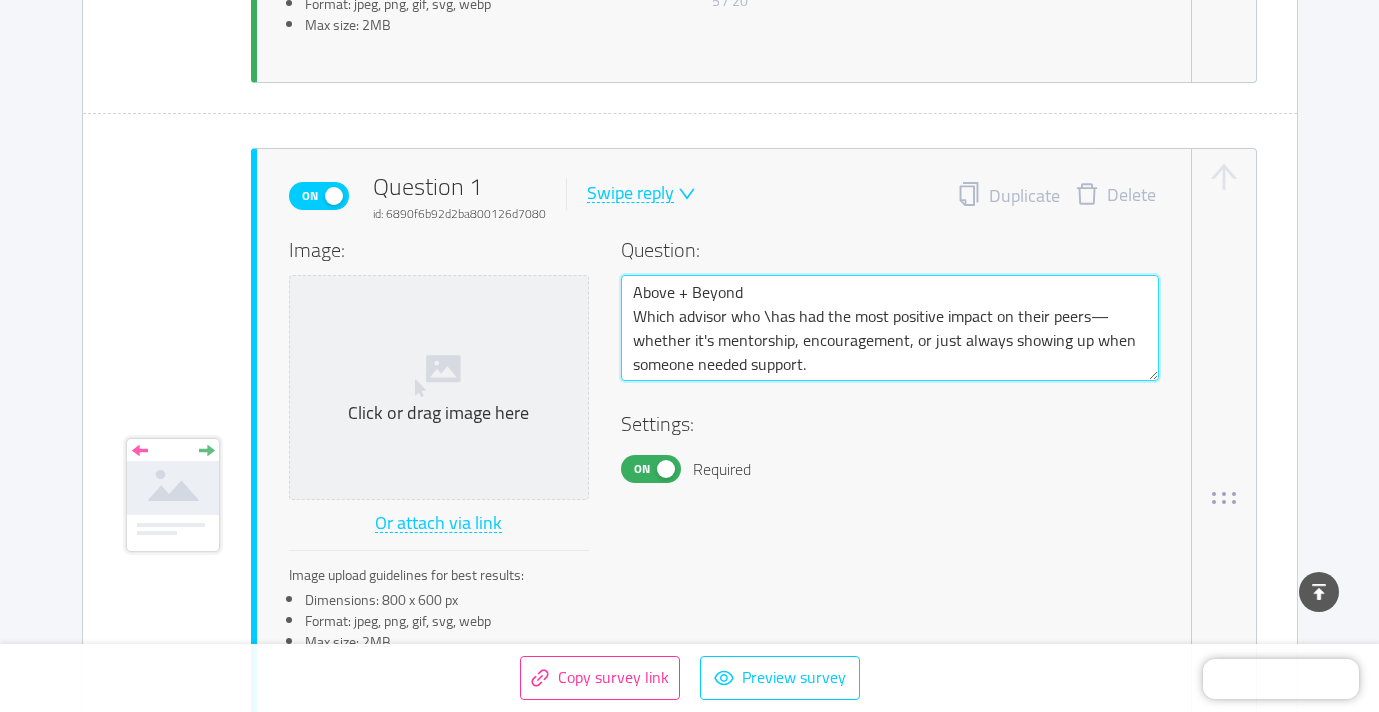 type on "Above + Beyond
Which advisor who has had the most positive impact on their peers—whether it's mentorship, encouragement, or just always showing up when someone needed support." 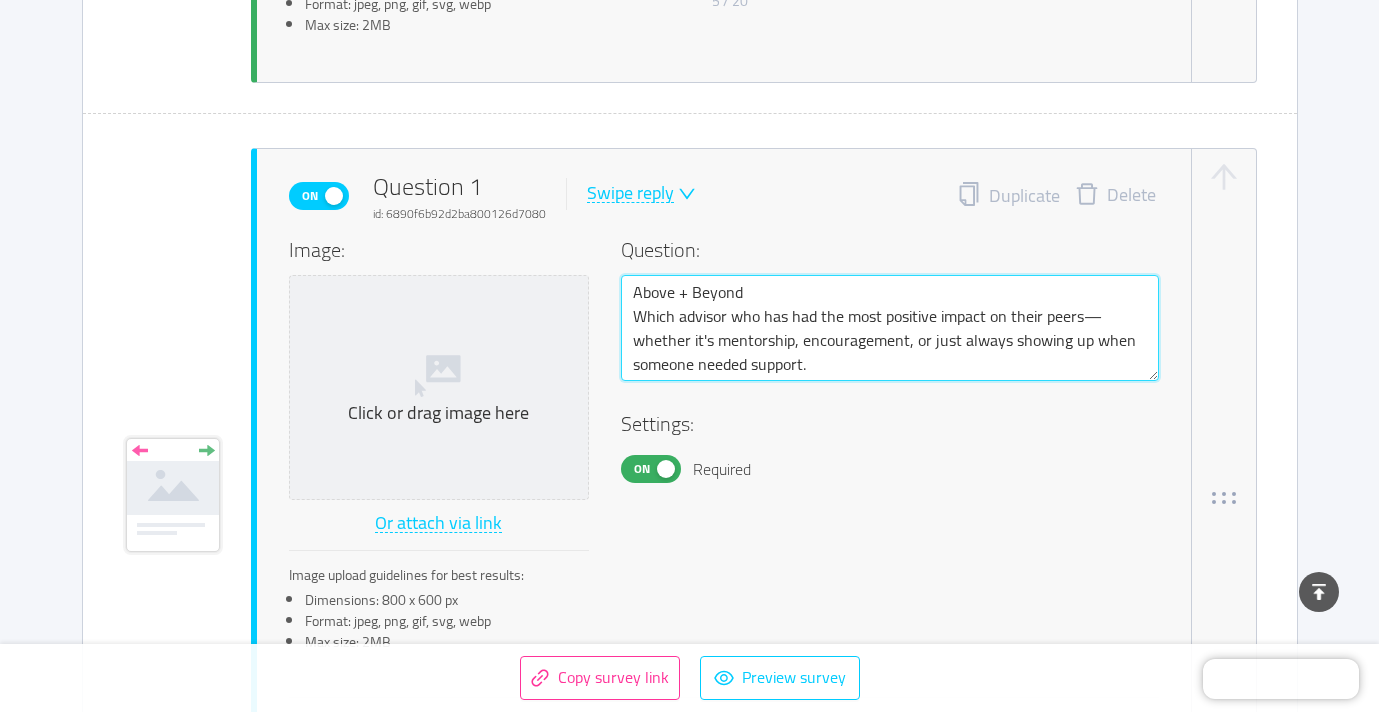 type 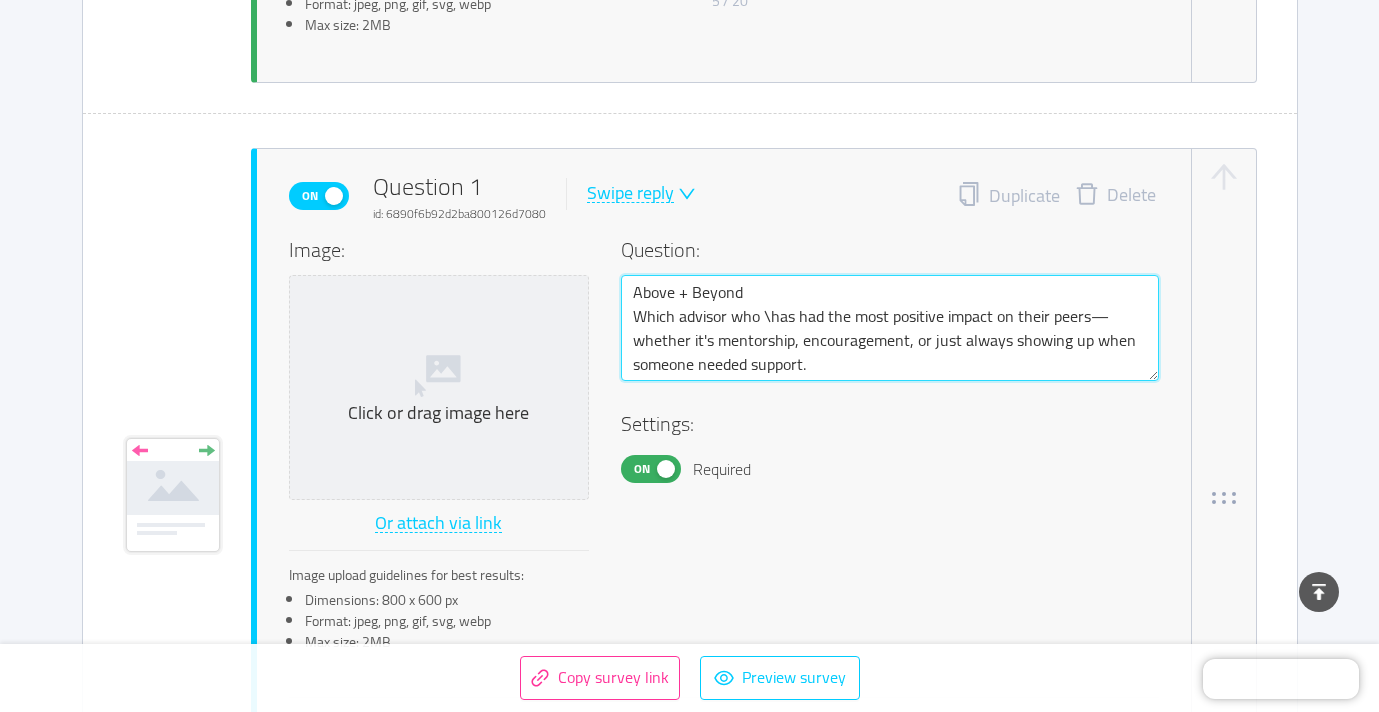 type 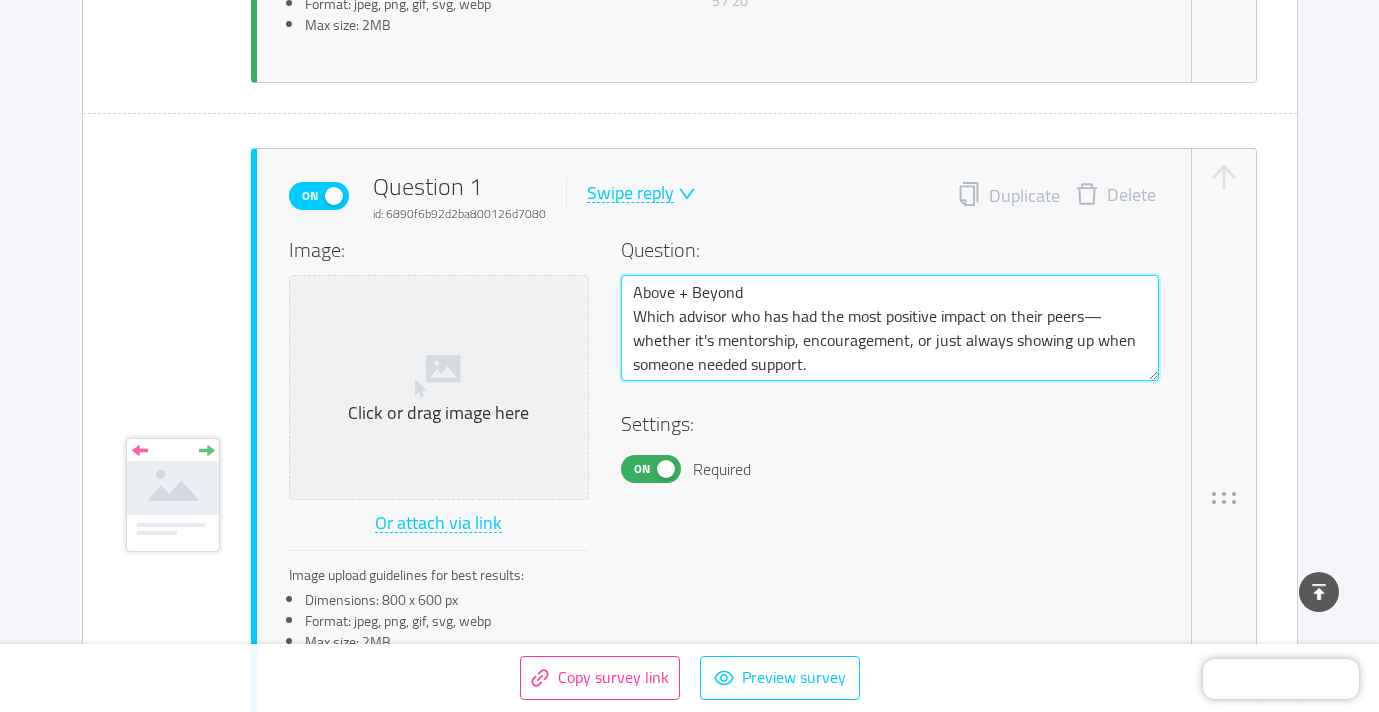 type 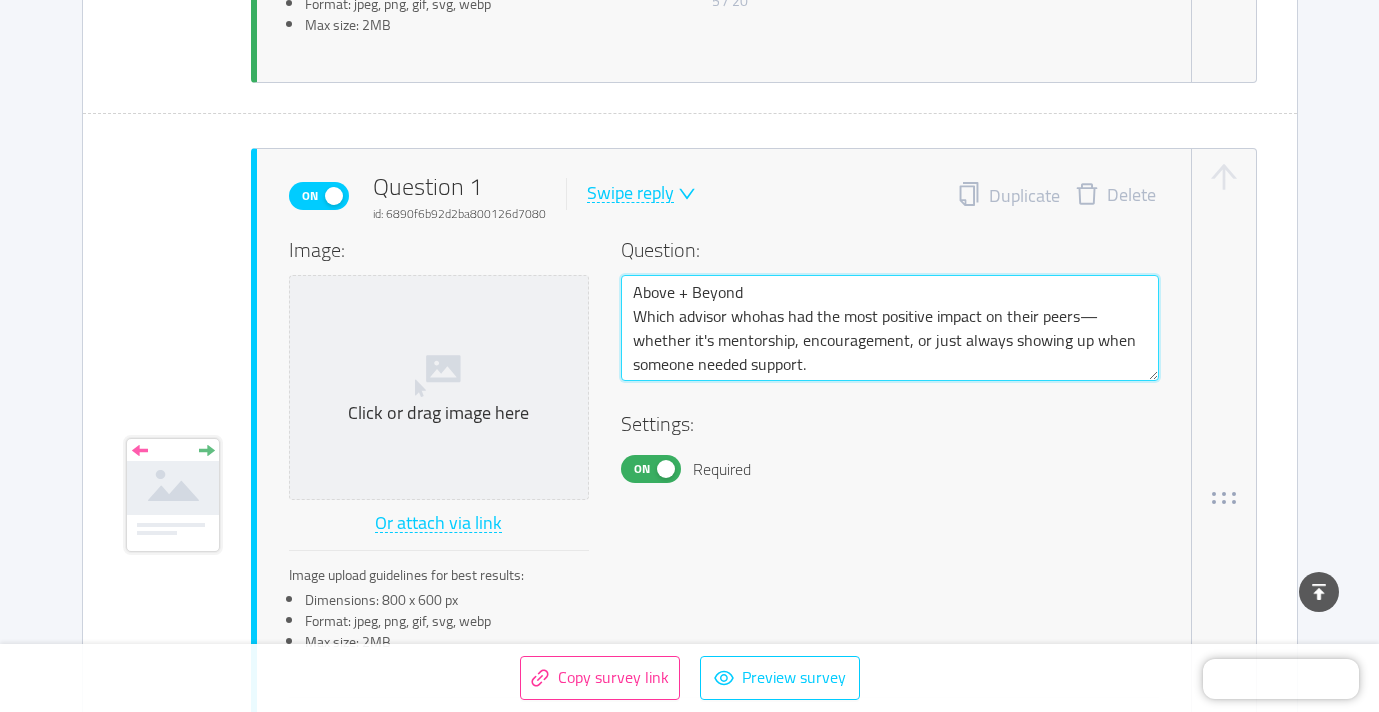 type 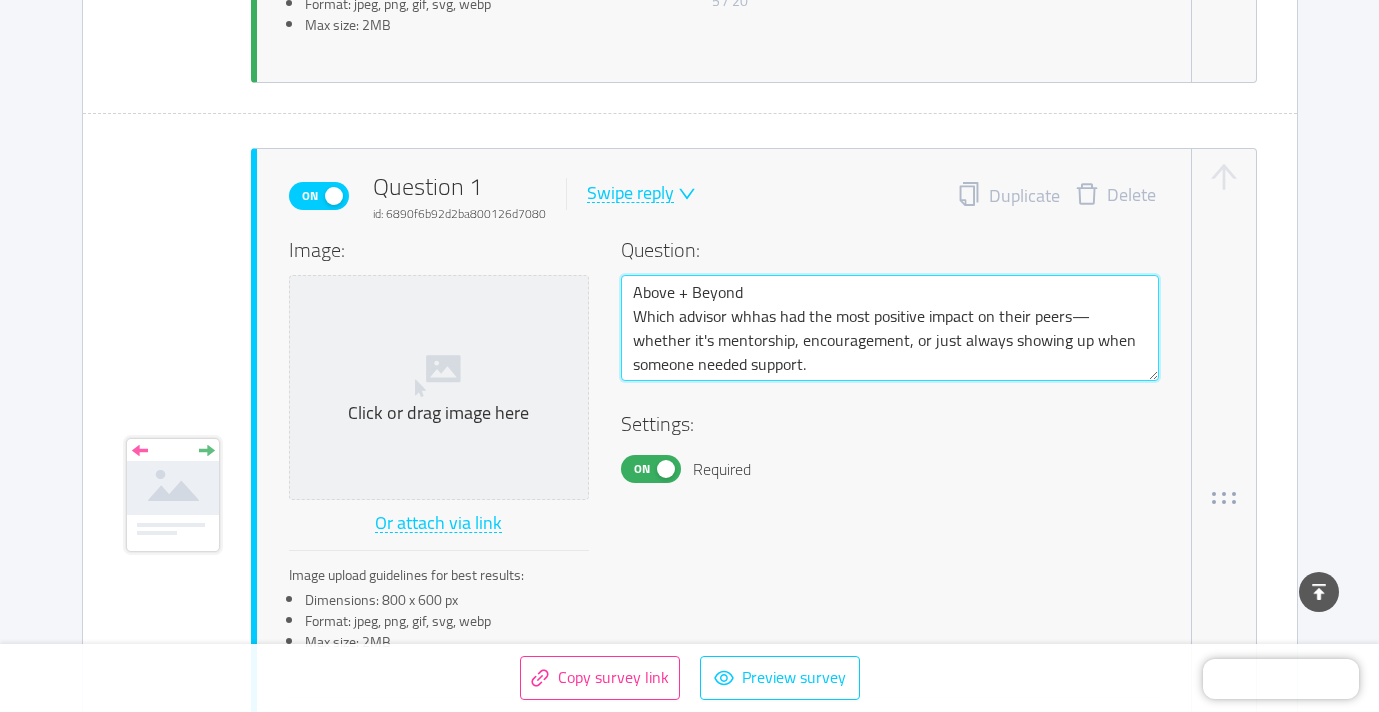 type 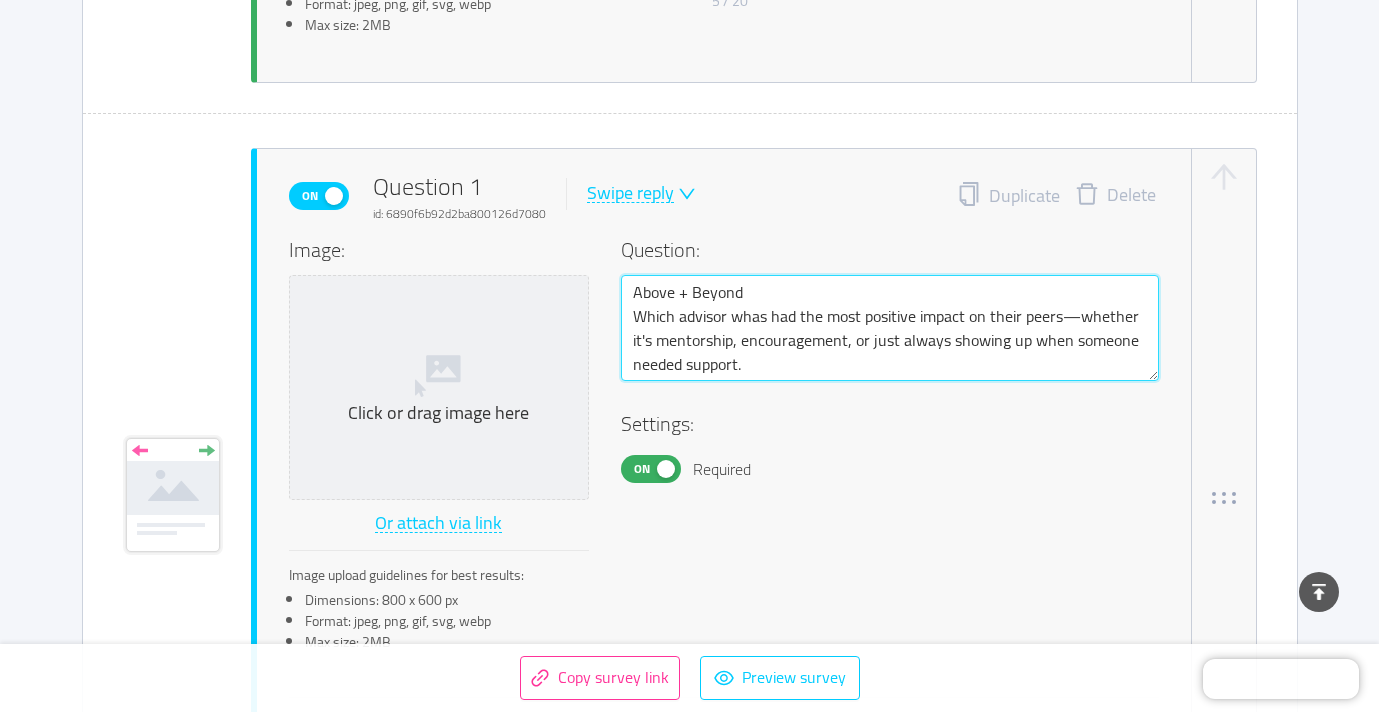 type 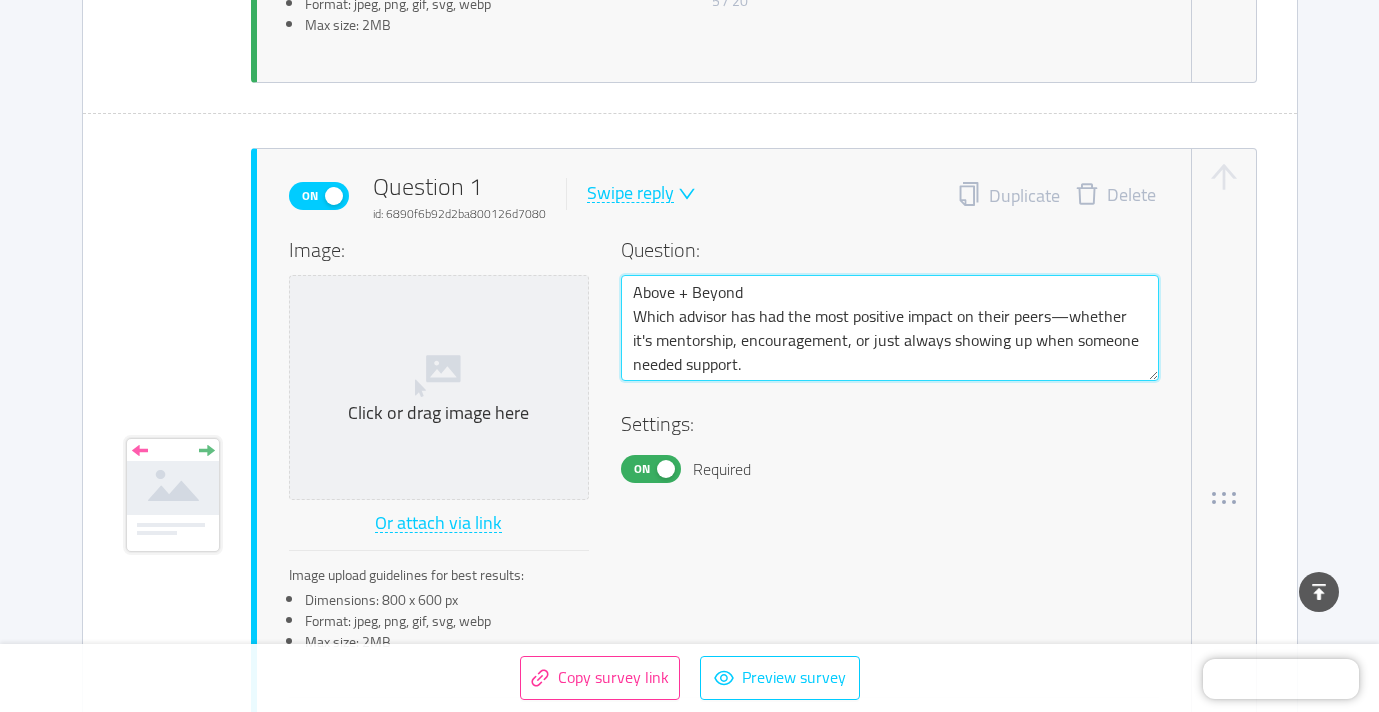 drag, startPoint x: 1067, startPoint y: 318, endPoint x: 976, endPoint y: 318, distance: 91 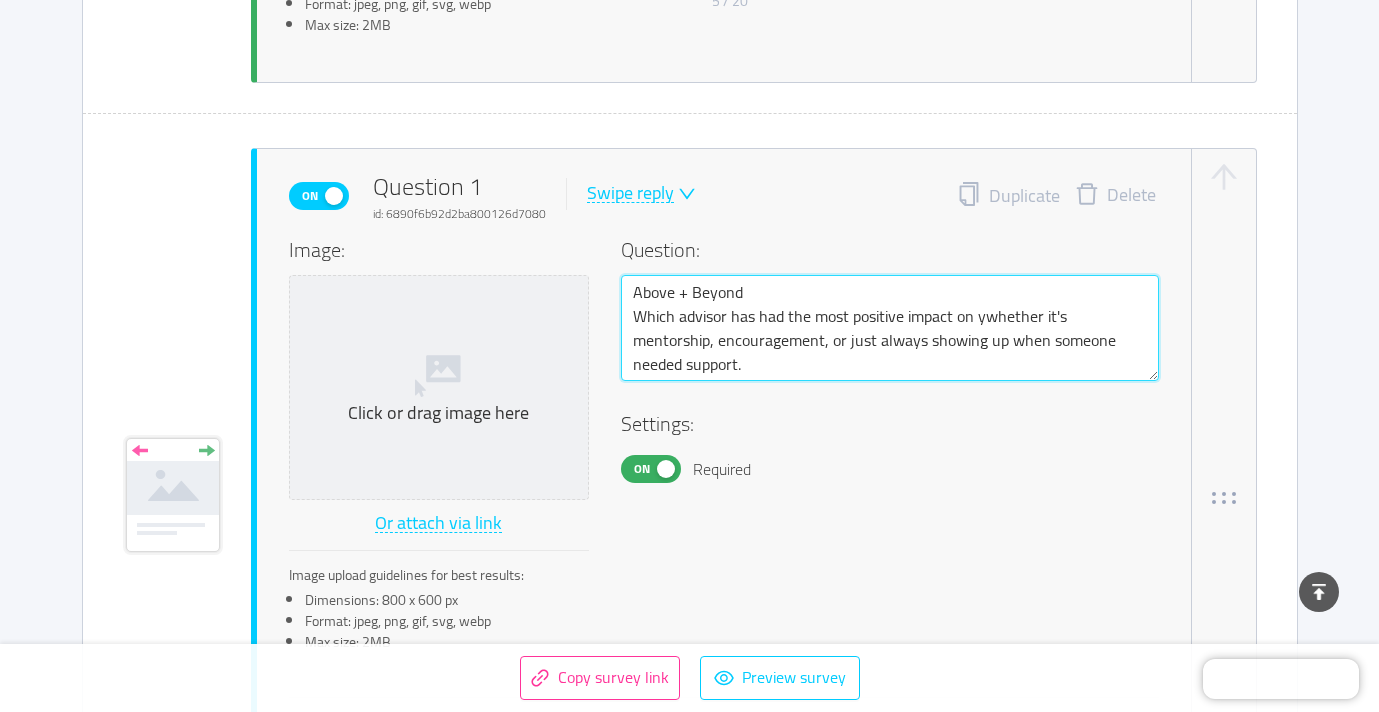 type 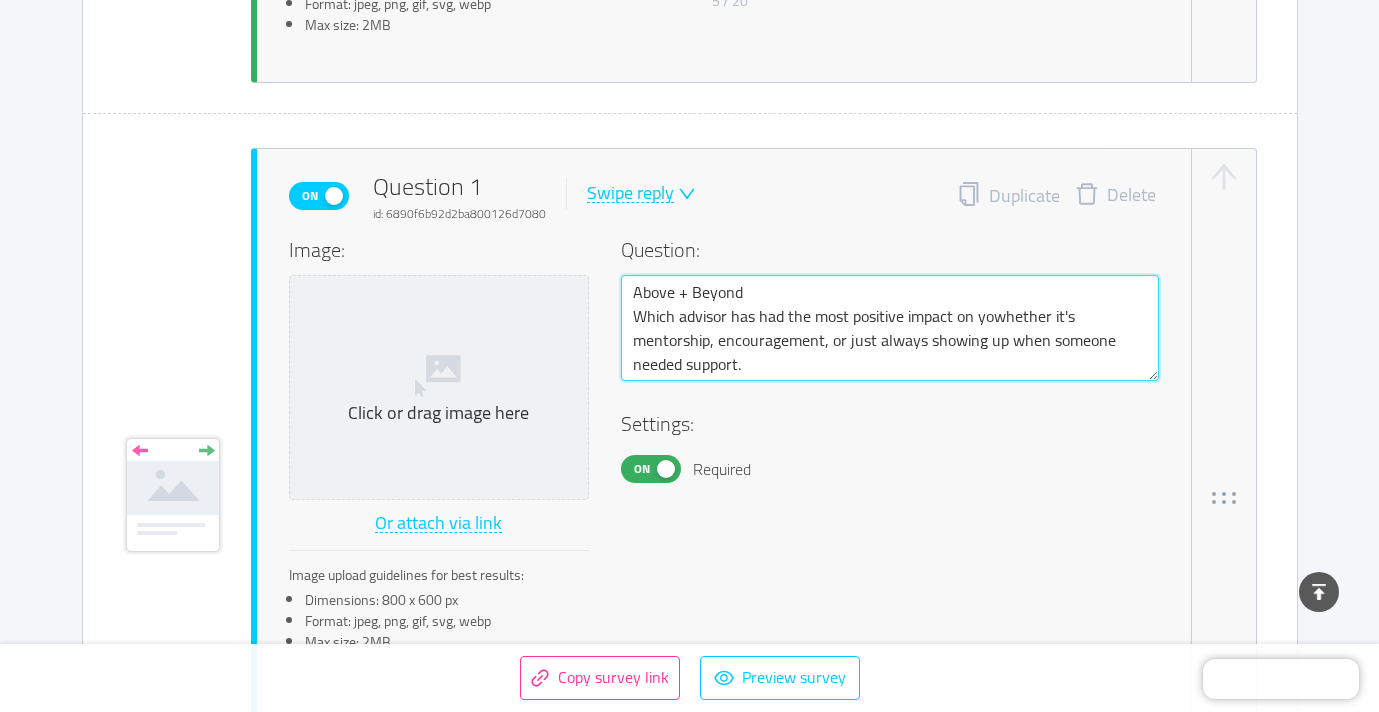 type 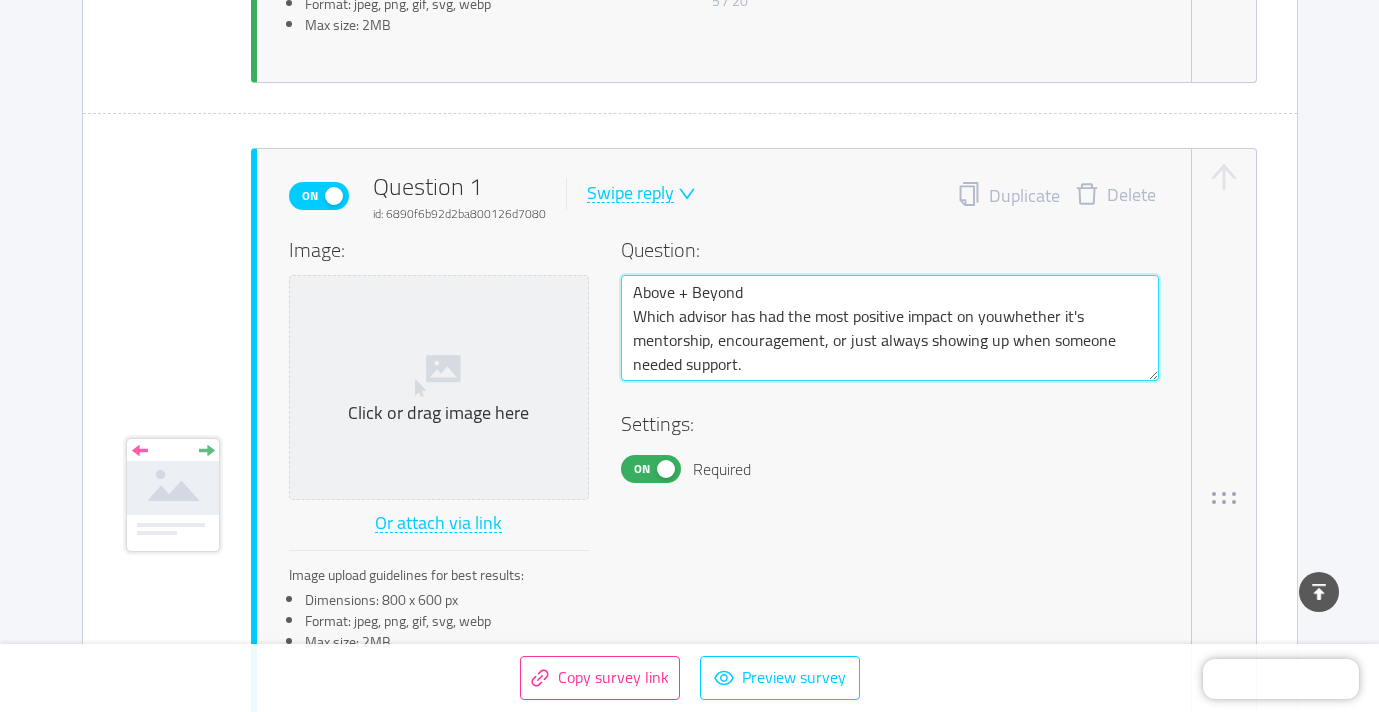 type 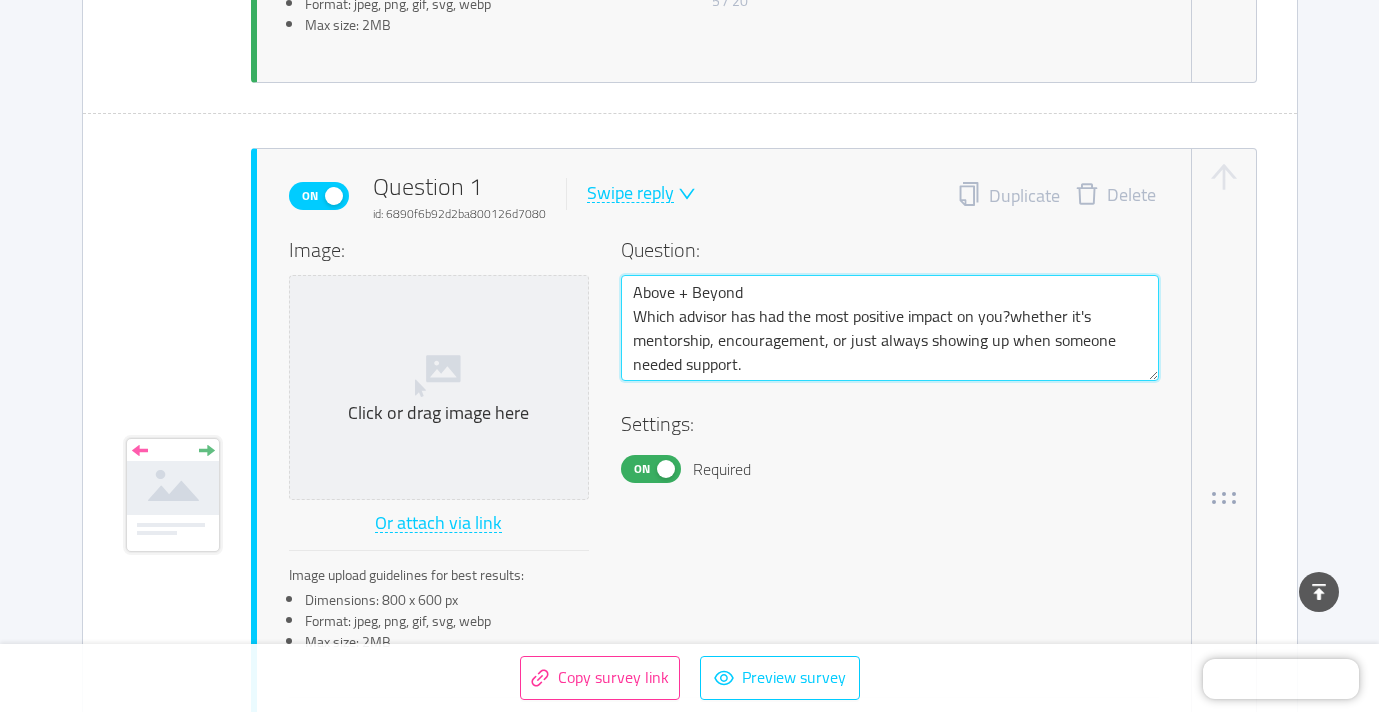 type 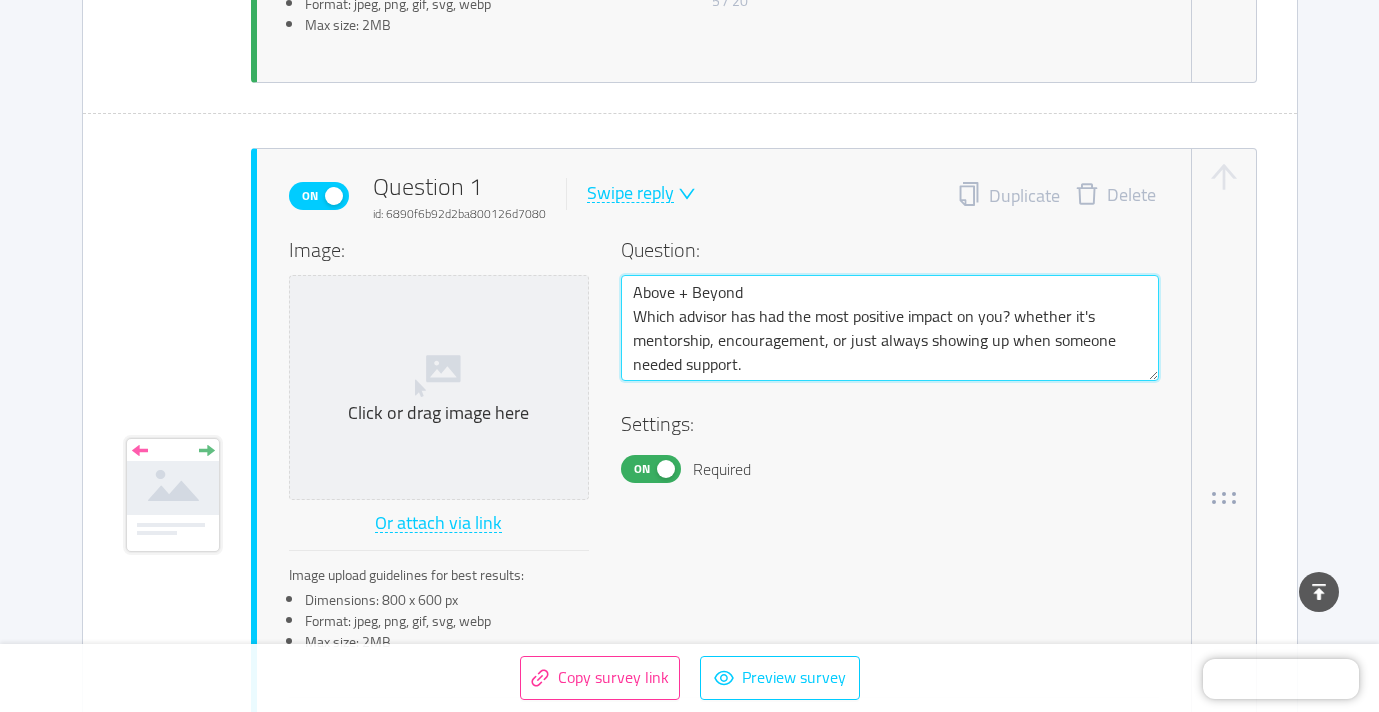 click on "Above + Beyond
Which advisor has had the most positive impact on you? whether it's mentorship, encouragement, or just always showing up when someone needed support." at bounding box center (890, 328) 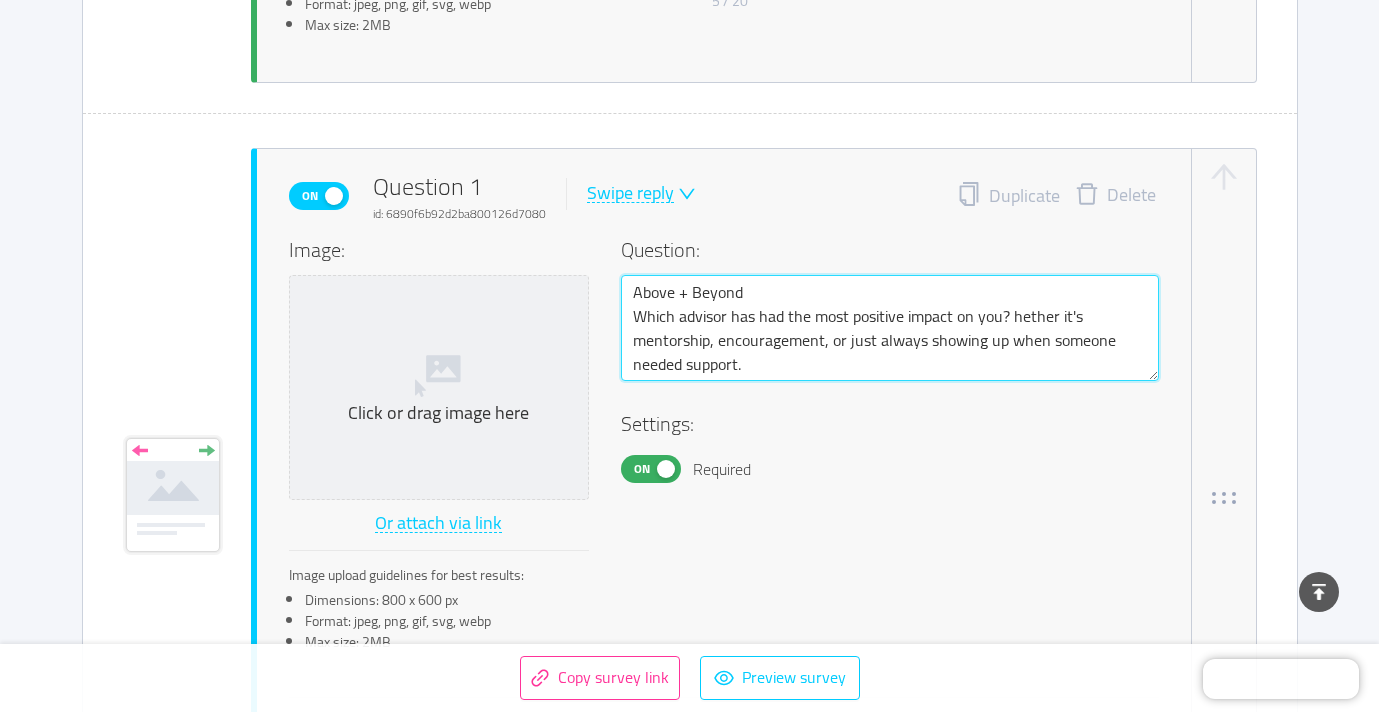 type 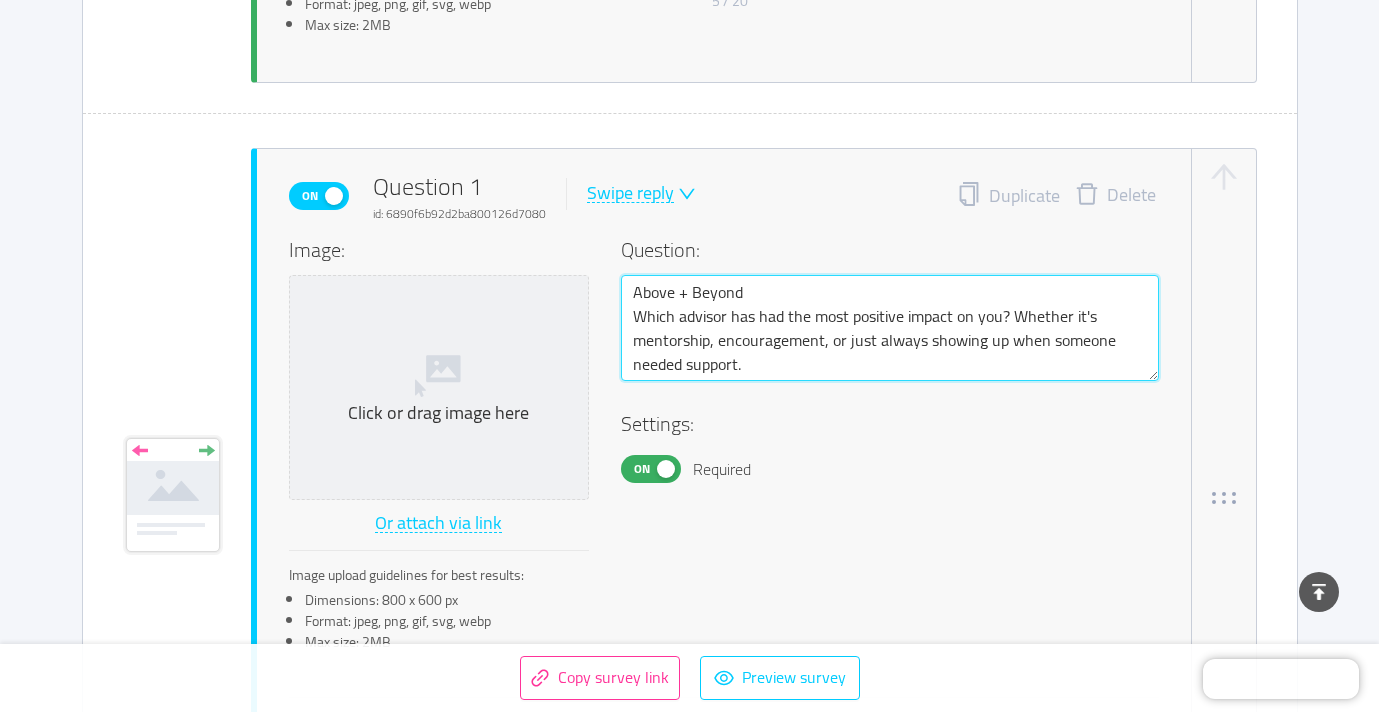 drag, startPoint x: 1097, startPoint y: 340, endPoint x: 1049, endPoint y: 339, distance: 48.010414 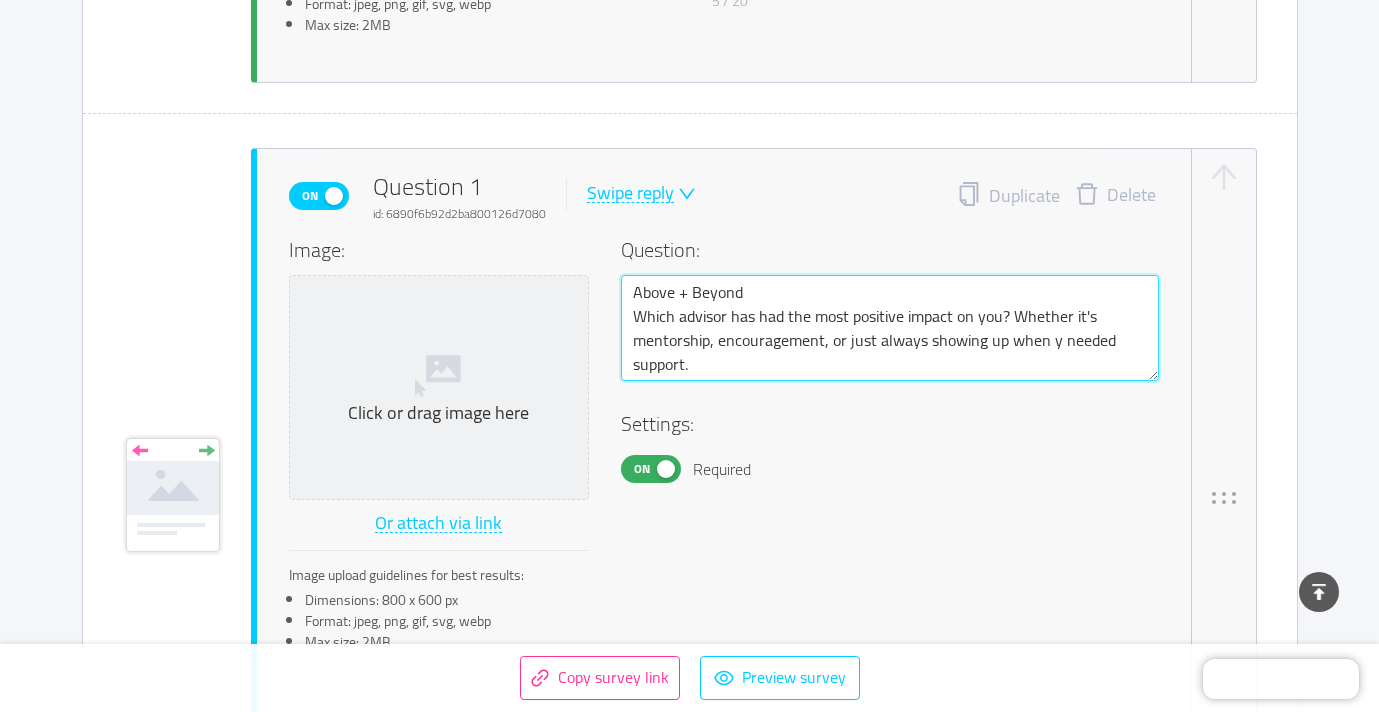 type 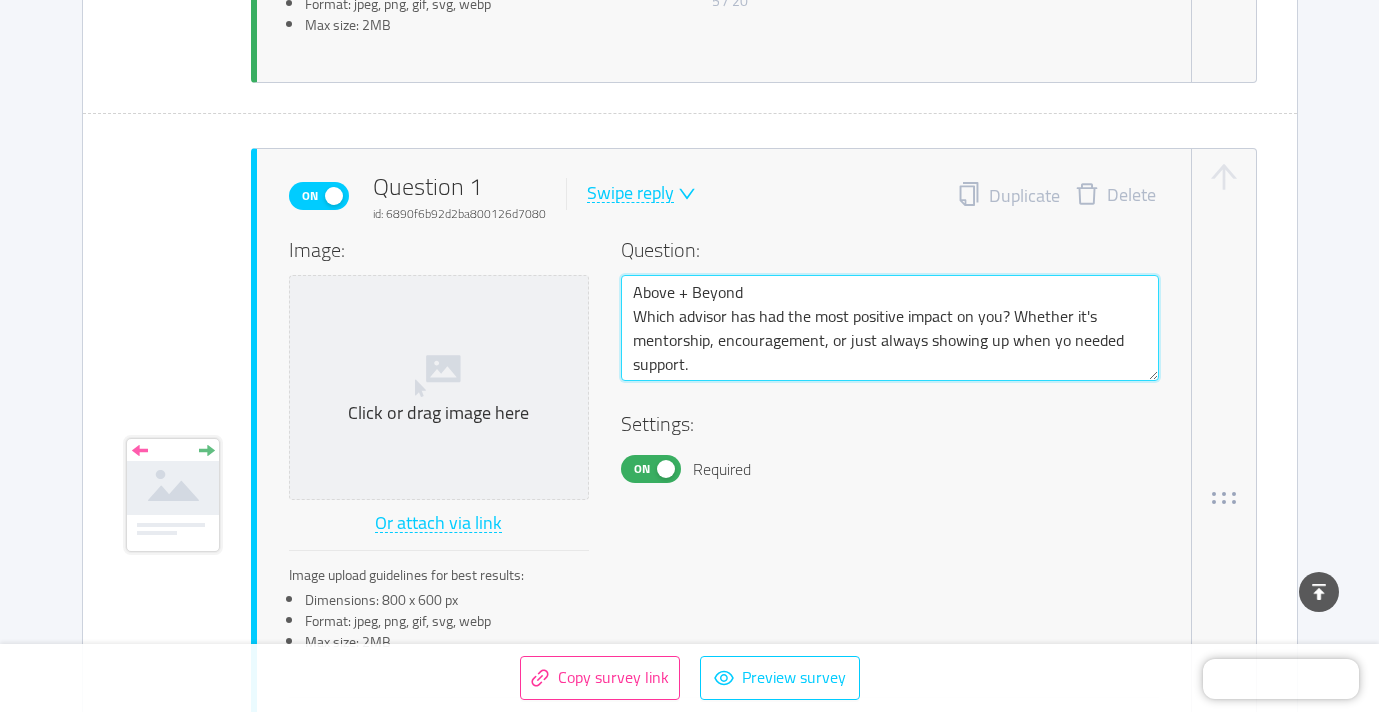 type 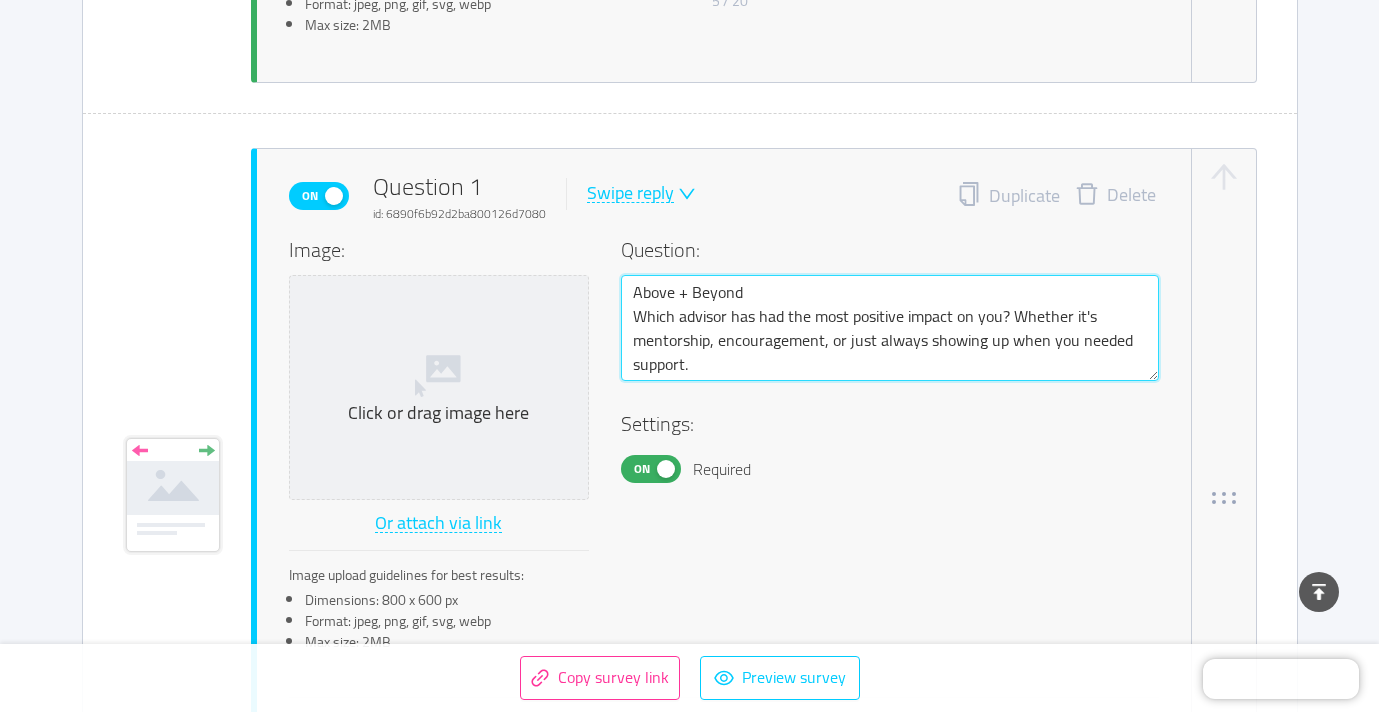 type on "Above + Beyond
Which advisor has had the most positive impact on you? Whether it's mentorship, encouragement, or just always showing up when you needed support." 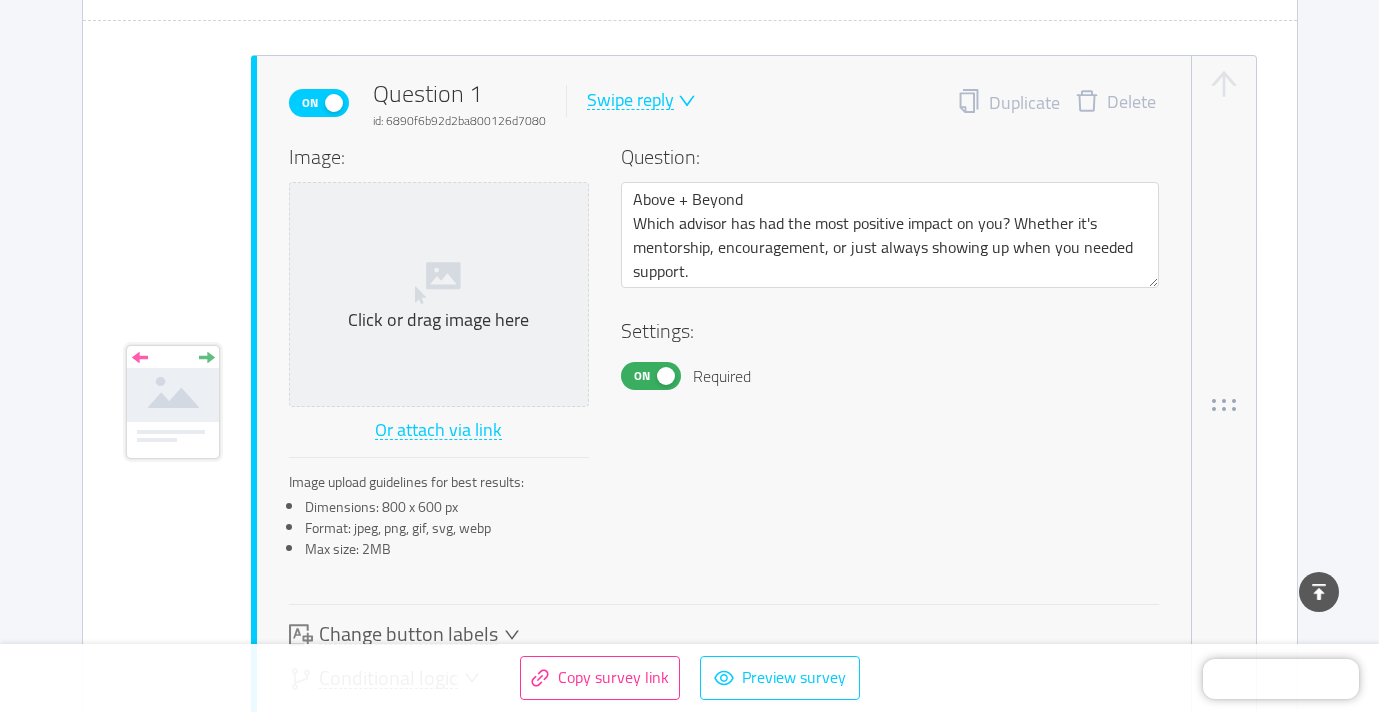 scroll, scrollTop: 955, scrollLeft: 0, axis: vertical 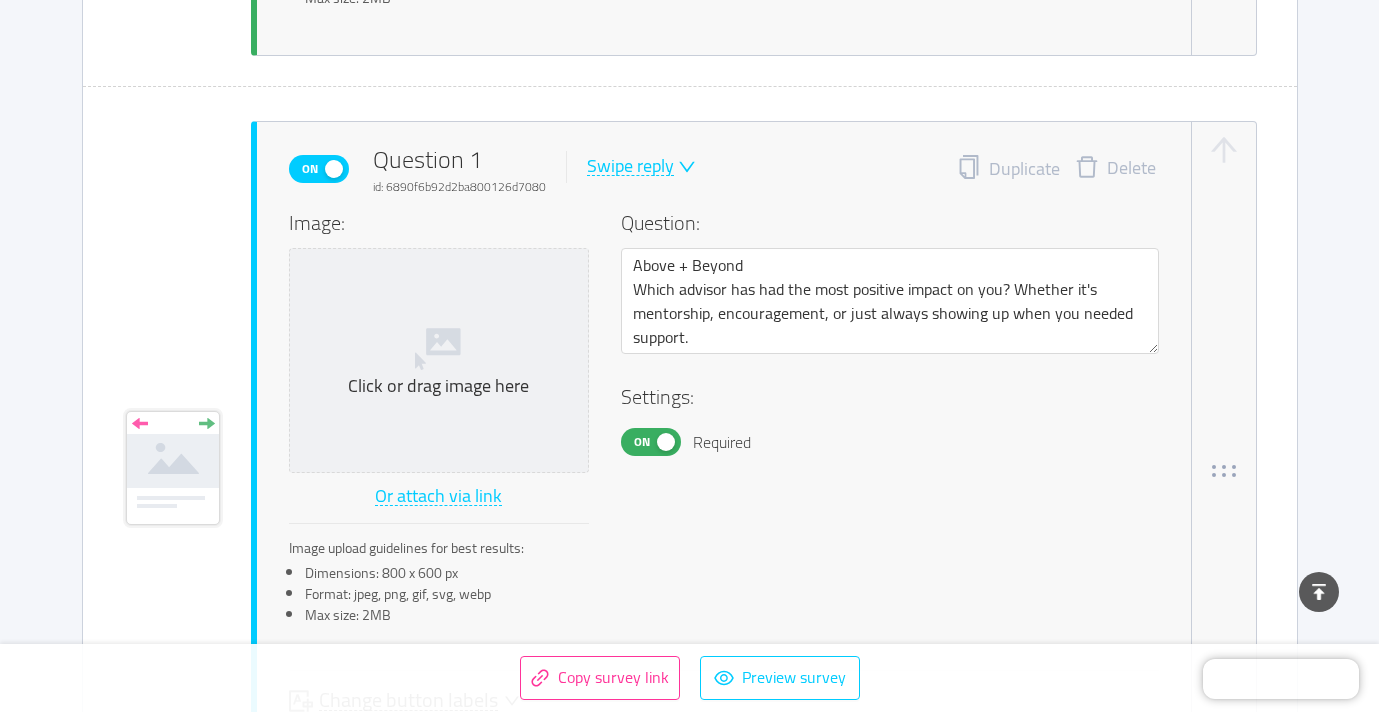 click on "Swipe reply" at bounding box center [630, 166] 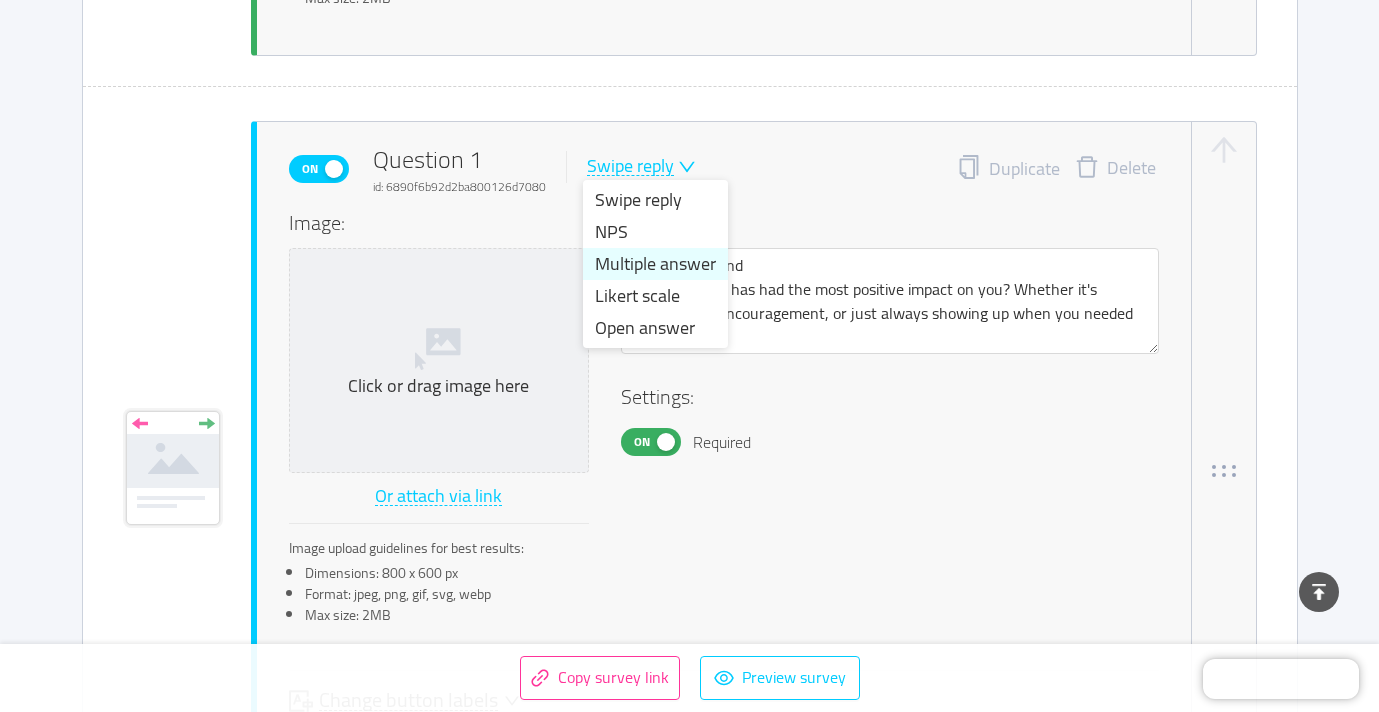 click on "Multiple answer" at bounding box center [655, 264] 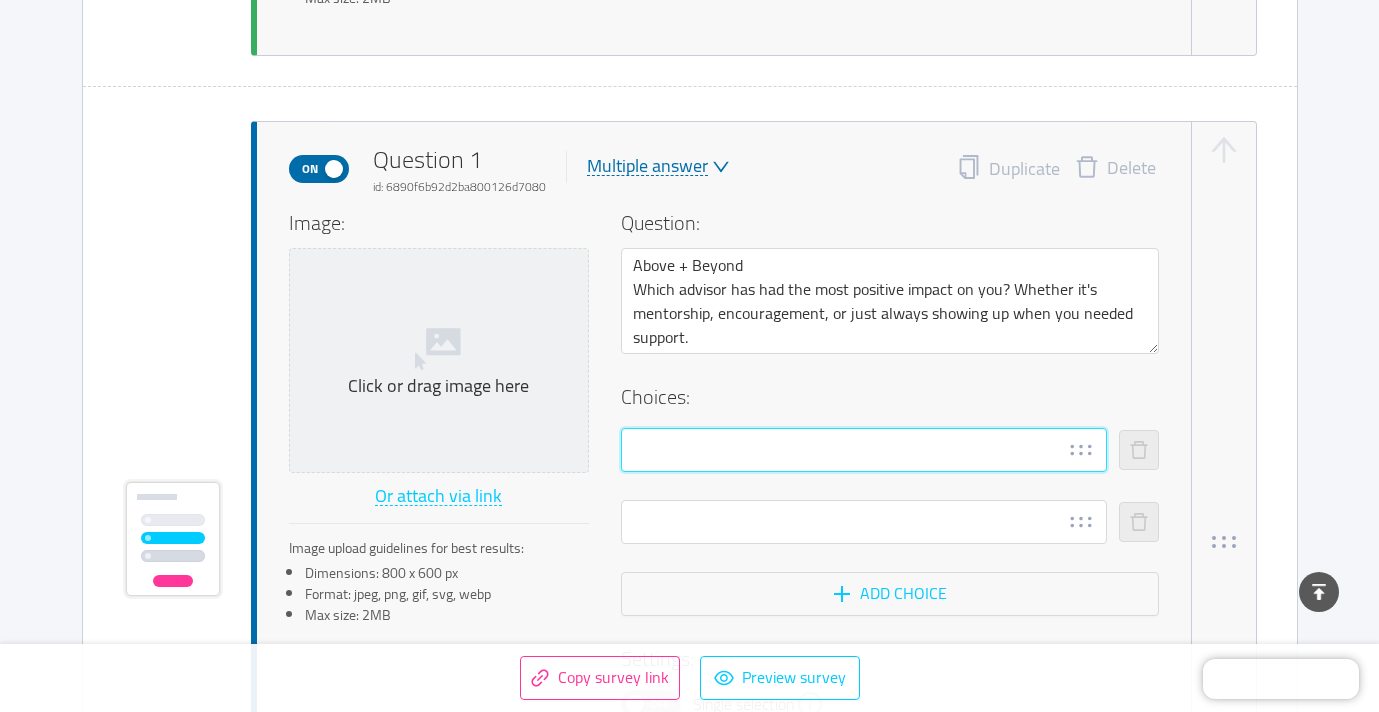 click at bounding box center (864, 450) 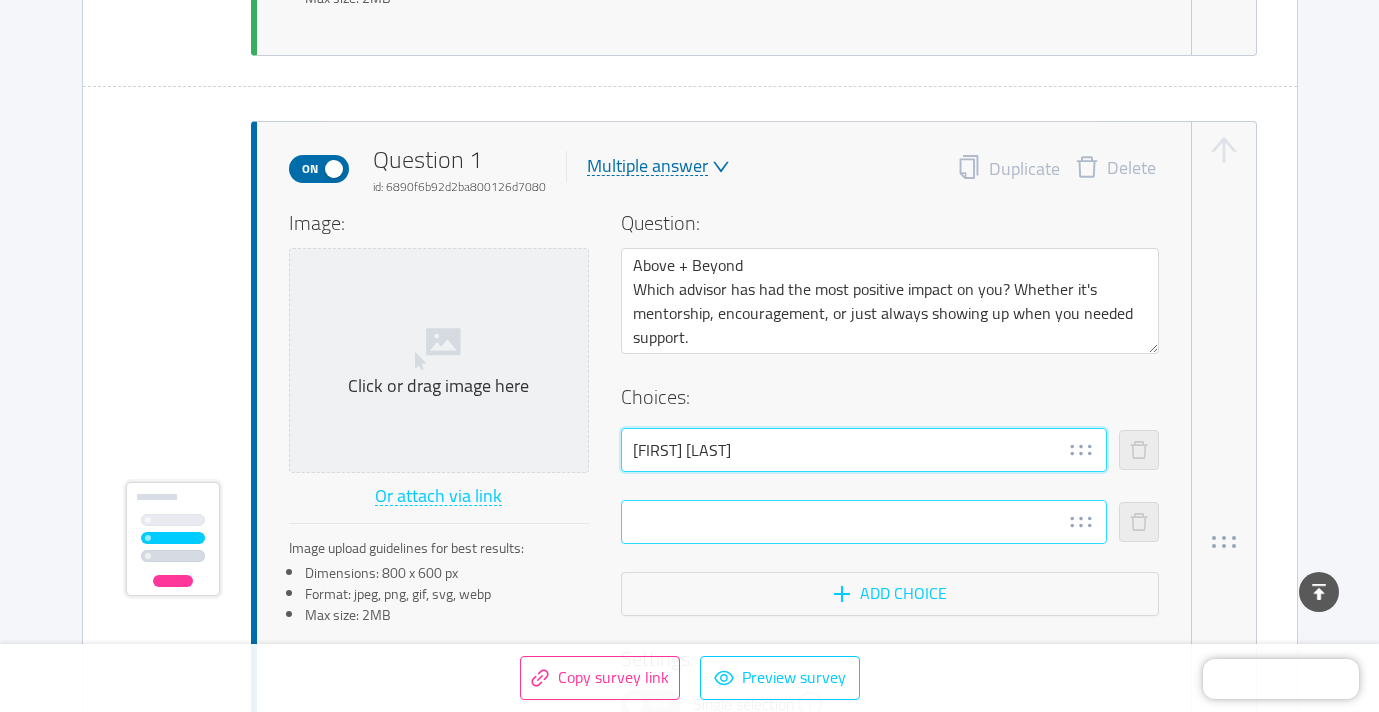 type on "[FIRST] [LAST]" 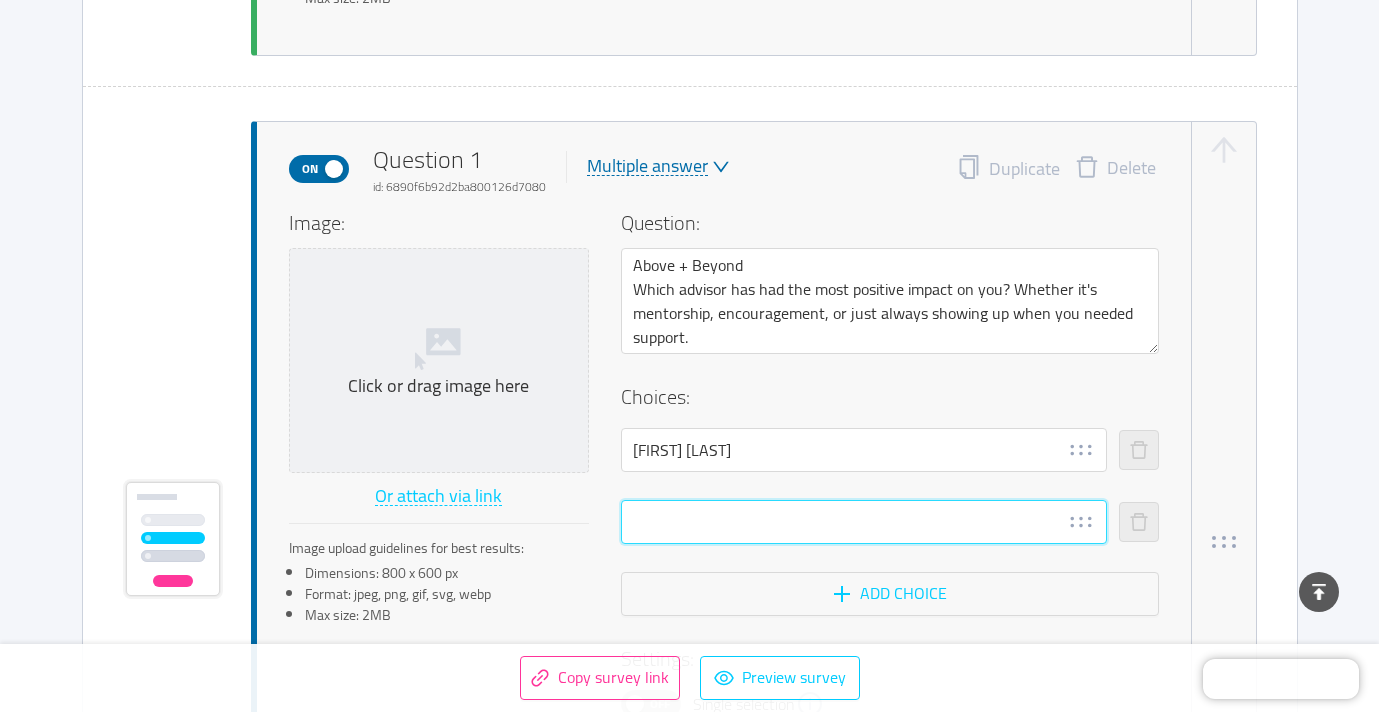 click at bounding box center (864, 522) 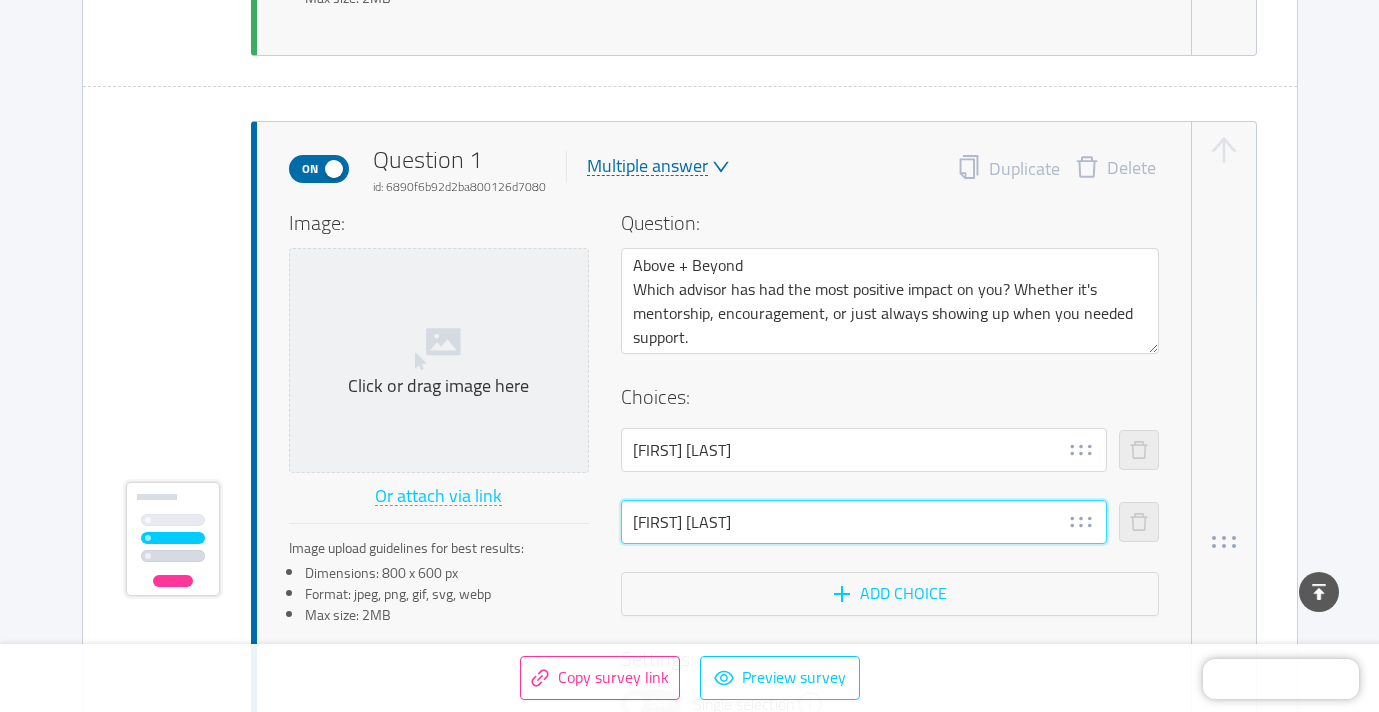 type on "[FIRST] [LAST]" 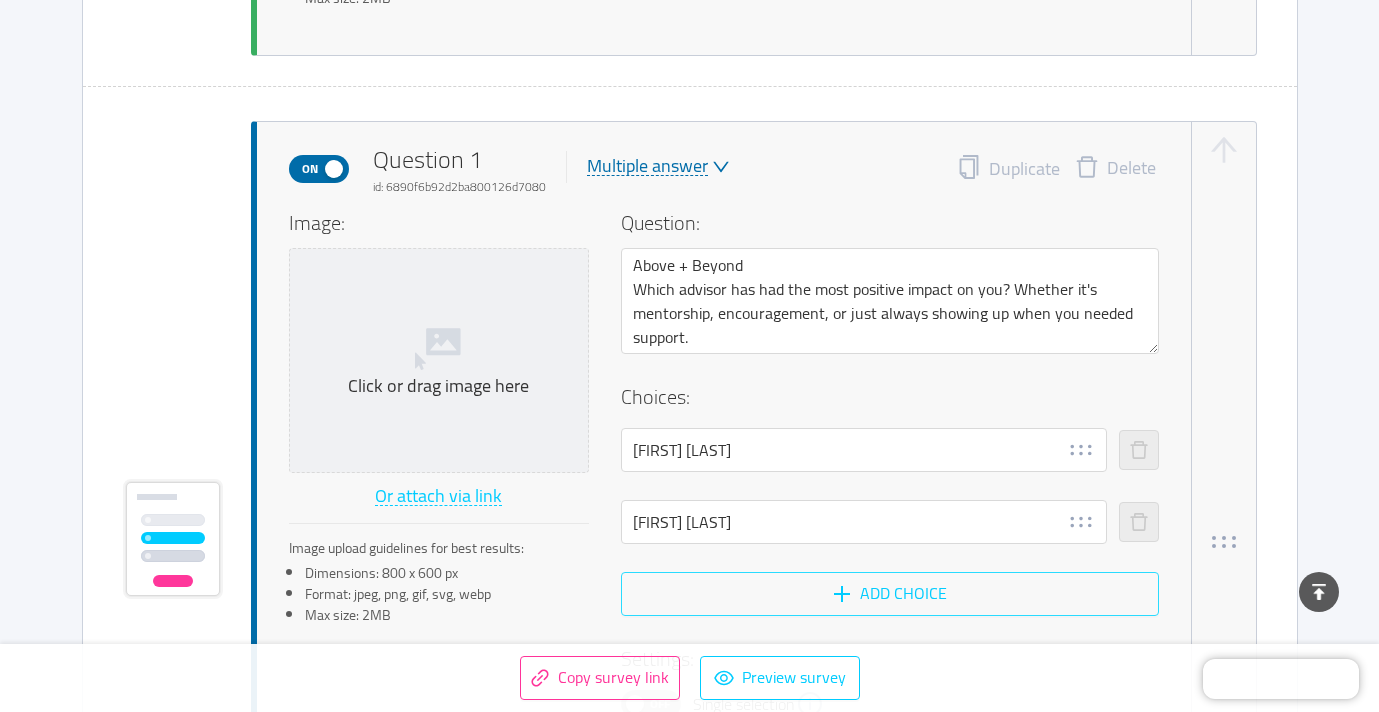 click on "Add choice" at bounding box center [890, 594] 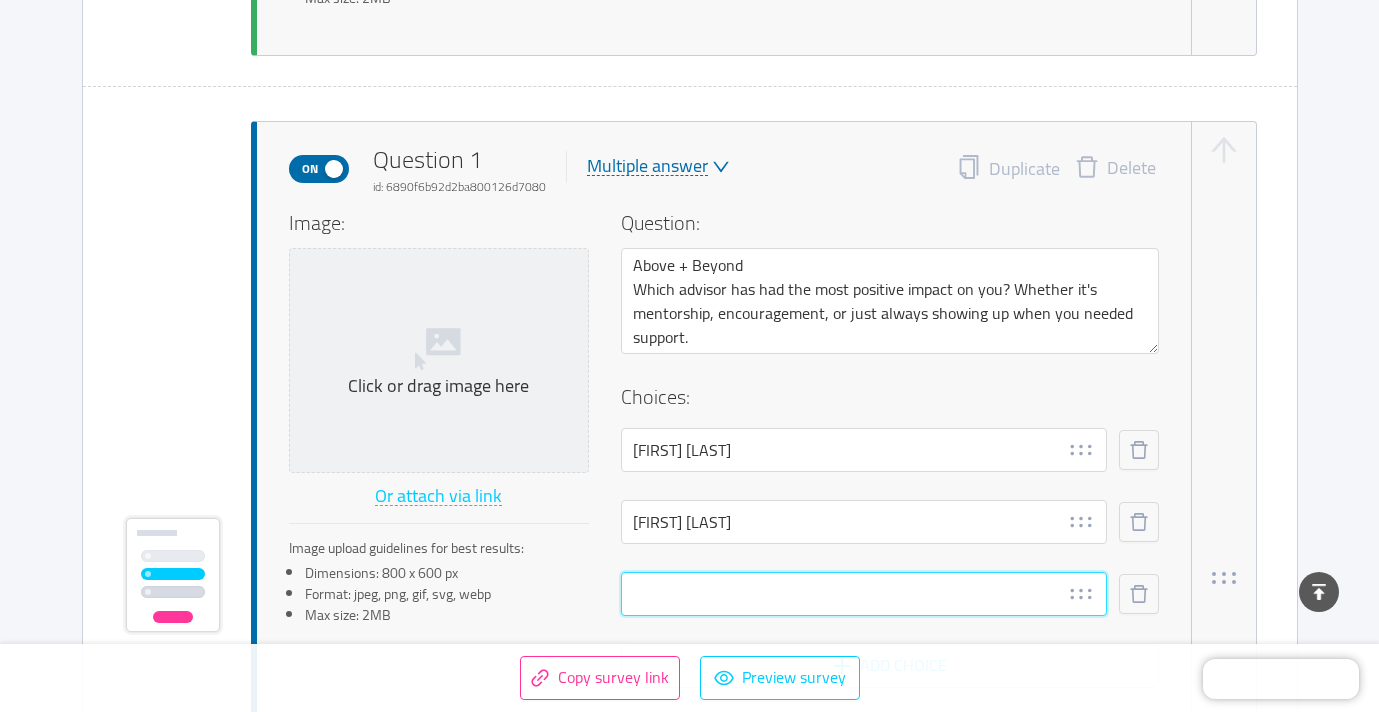 click at bounding box center [864, 594] 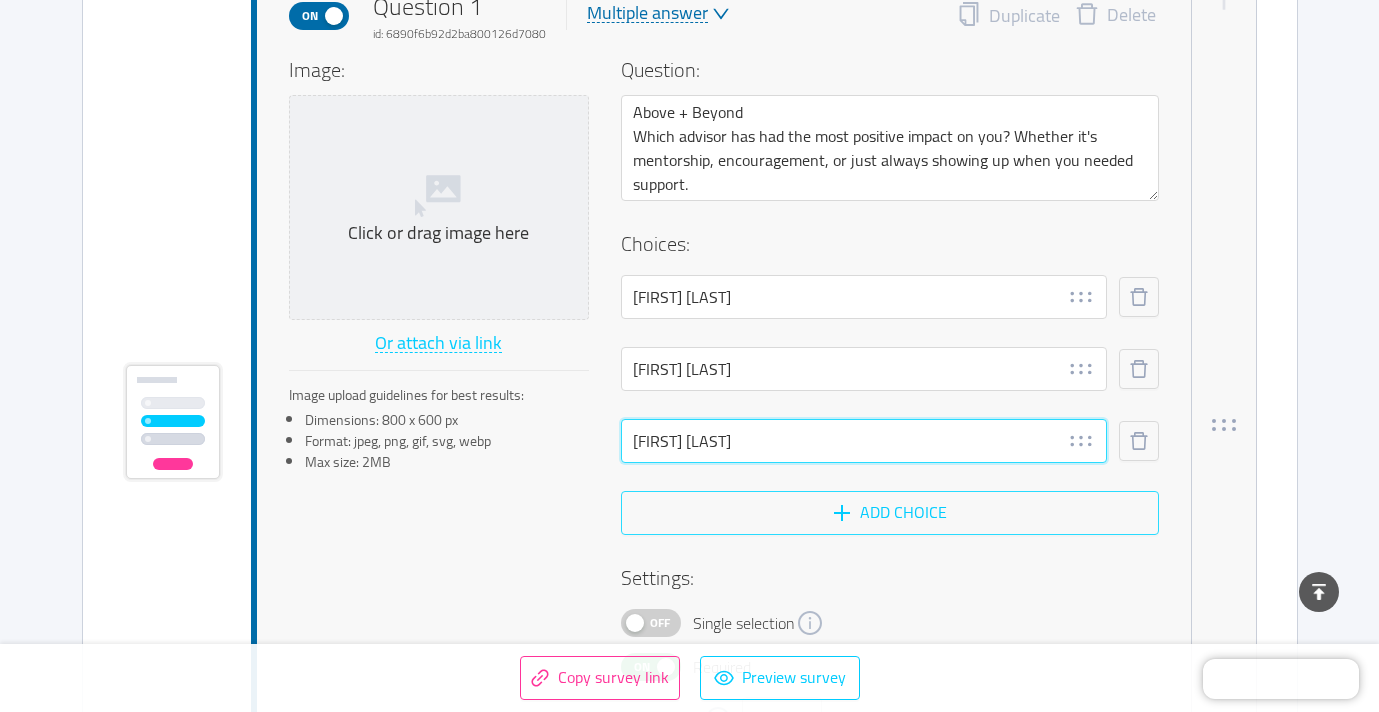 type on "[FIRST] [LAST]" 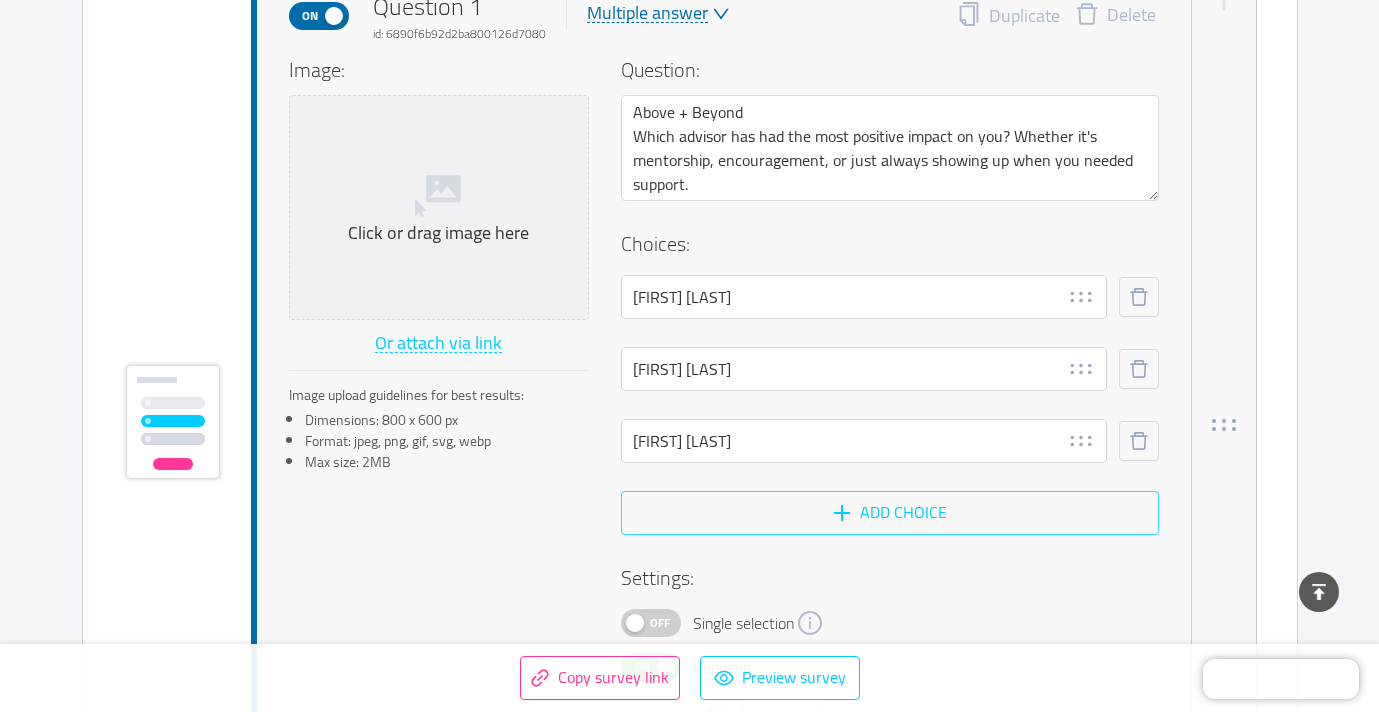 drag, startPoint x: 849, startPoint y: 514, endPoint x: 776, endPoint y: 503, distance: 73.82411 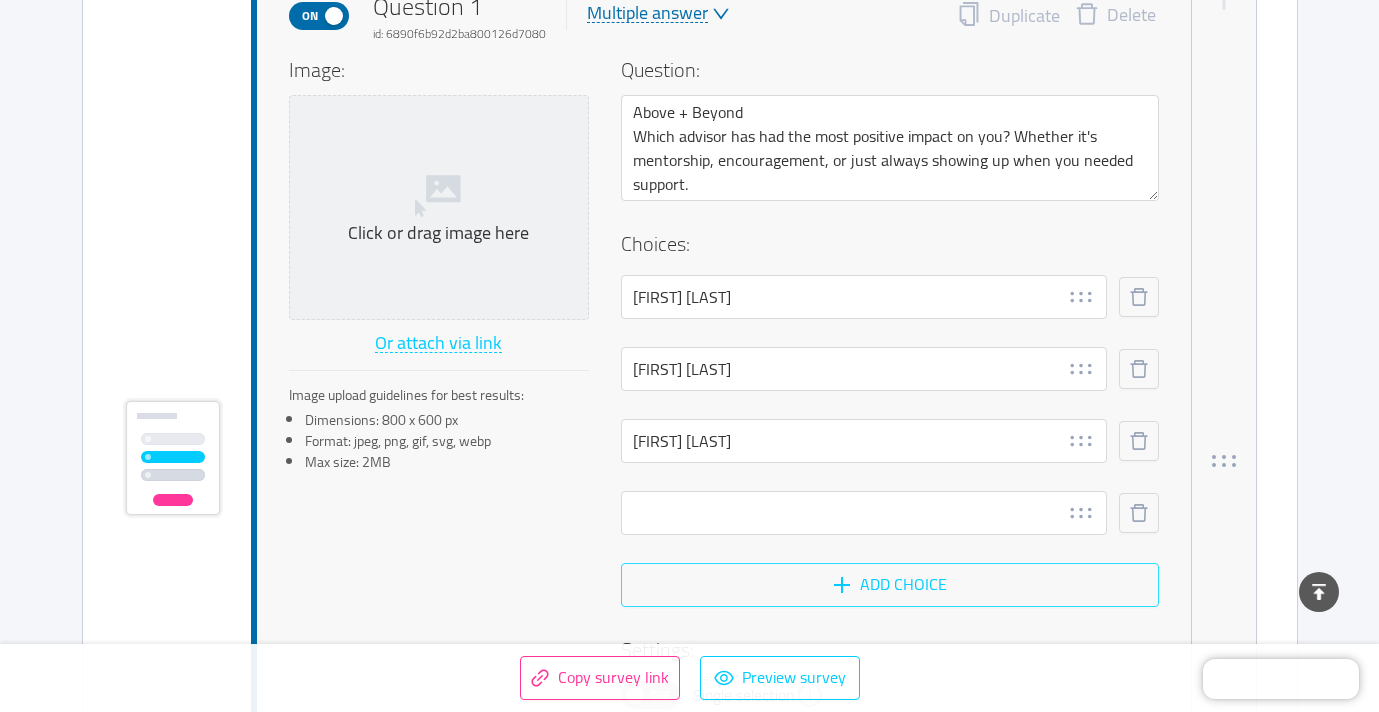 scroll, scrollTop: 1144, scrollLeft: 0, axis: vertical 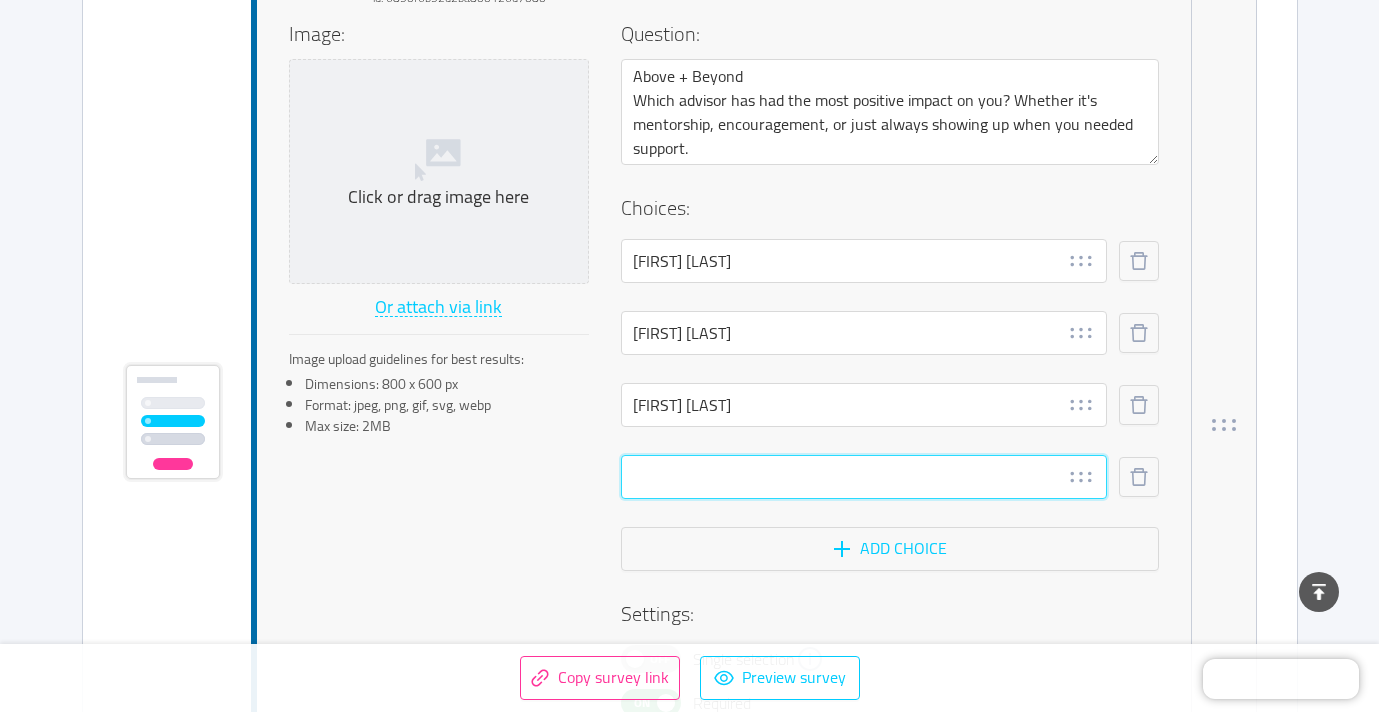 click at bounding box center (864, 477) 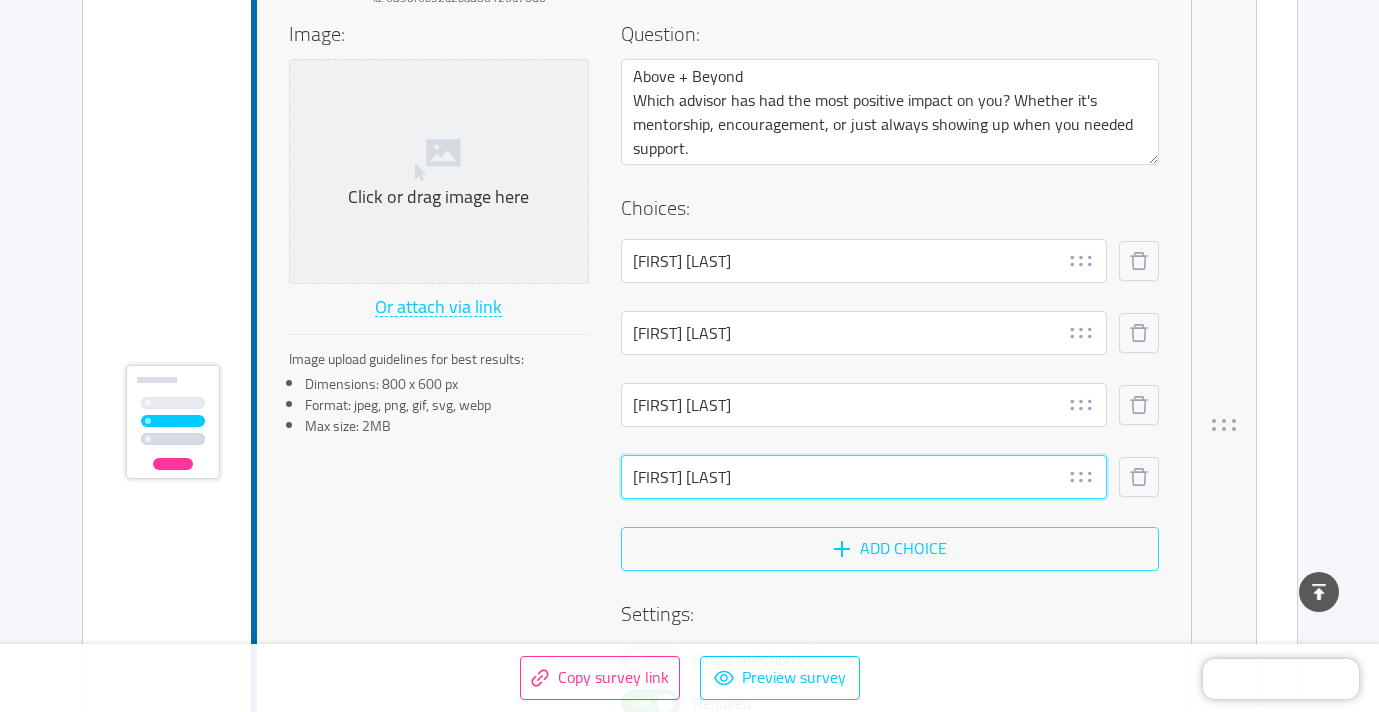 type on "[FIRST] [LAST]" 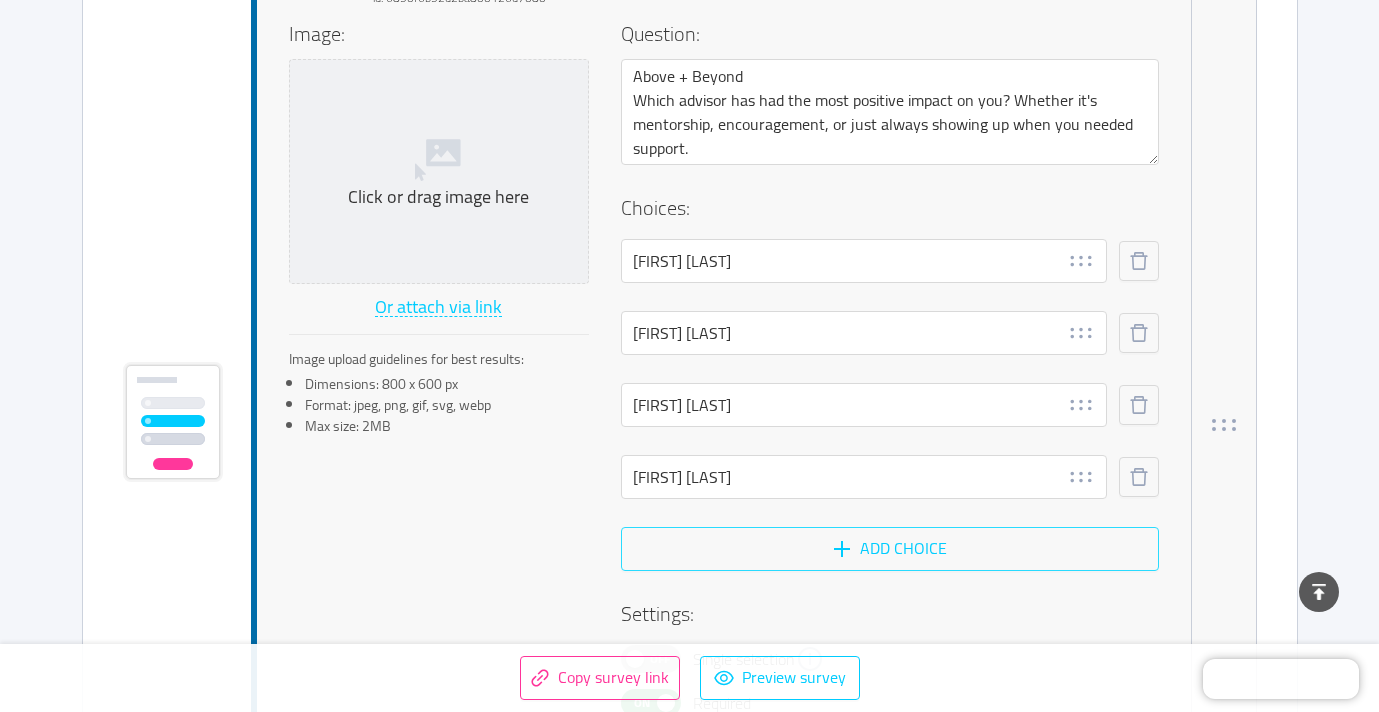 click on "Add choice" at bounding box center [890, 549] 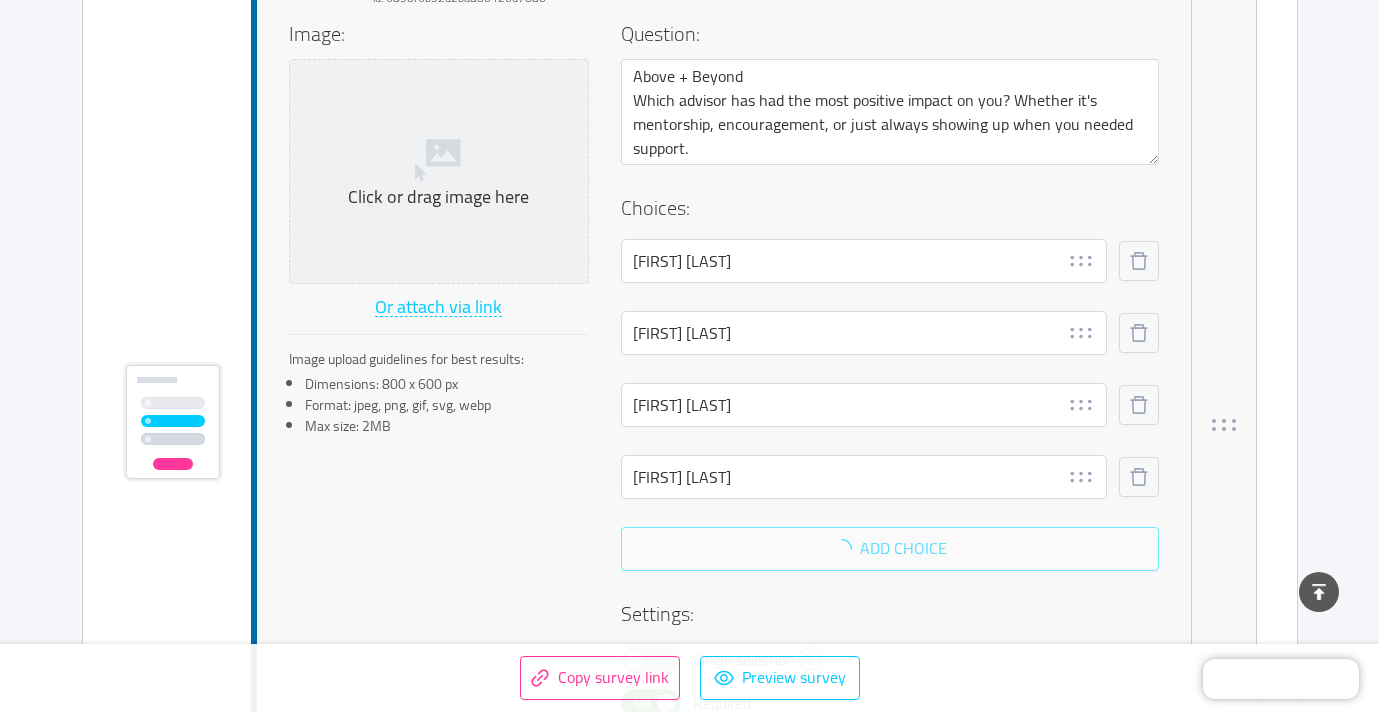 scroll, scrollTop: 1180, scrollLeft: 0, axis: vertical 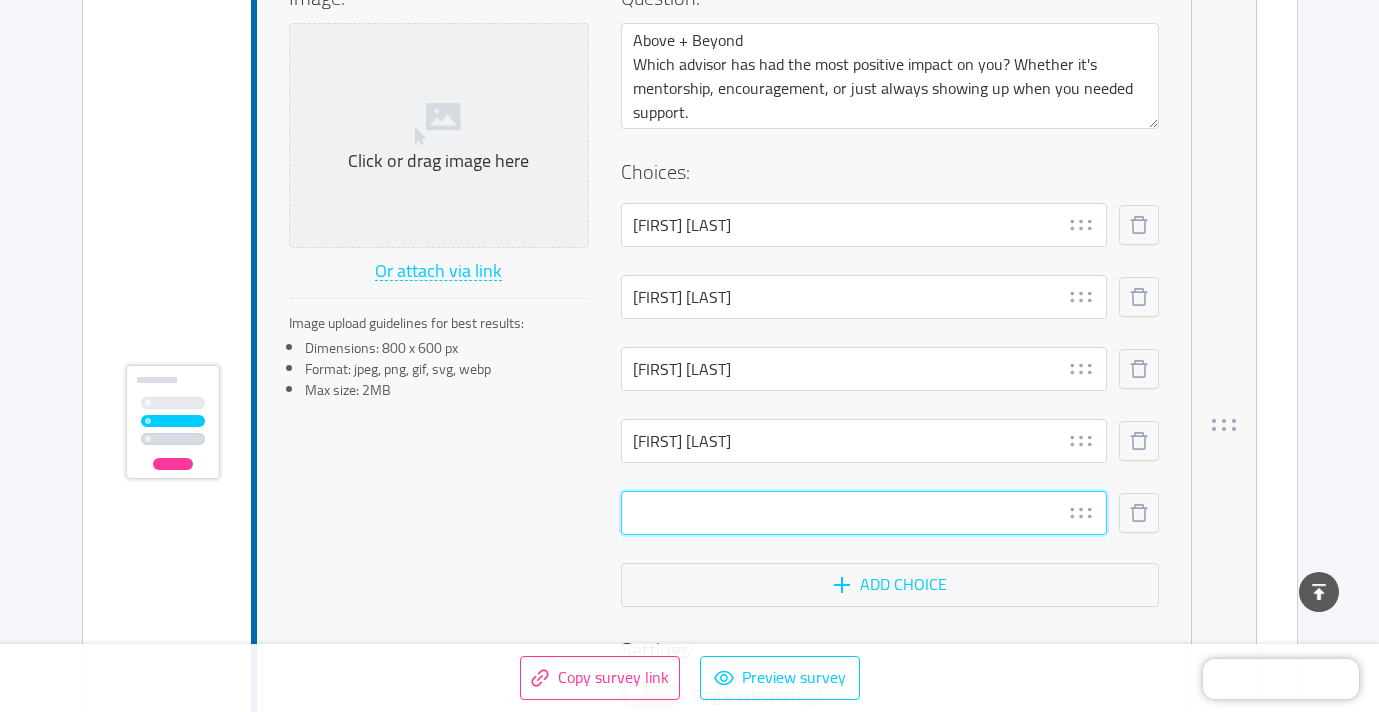 click at bounding box center [864, 513] 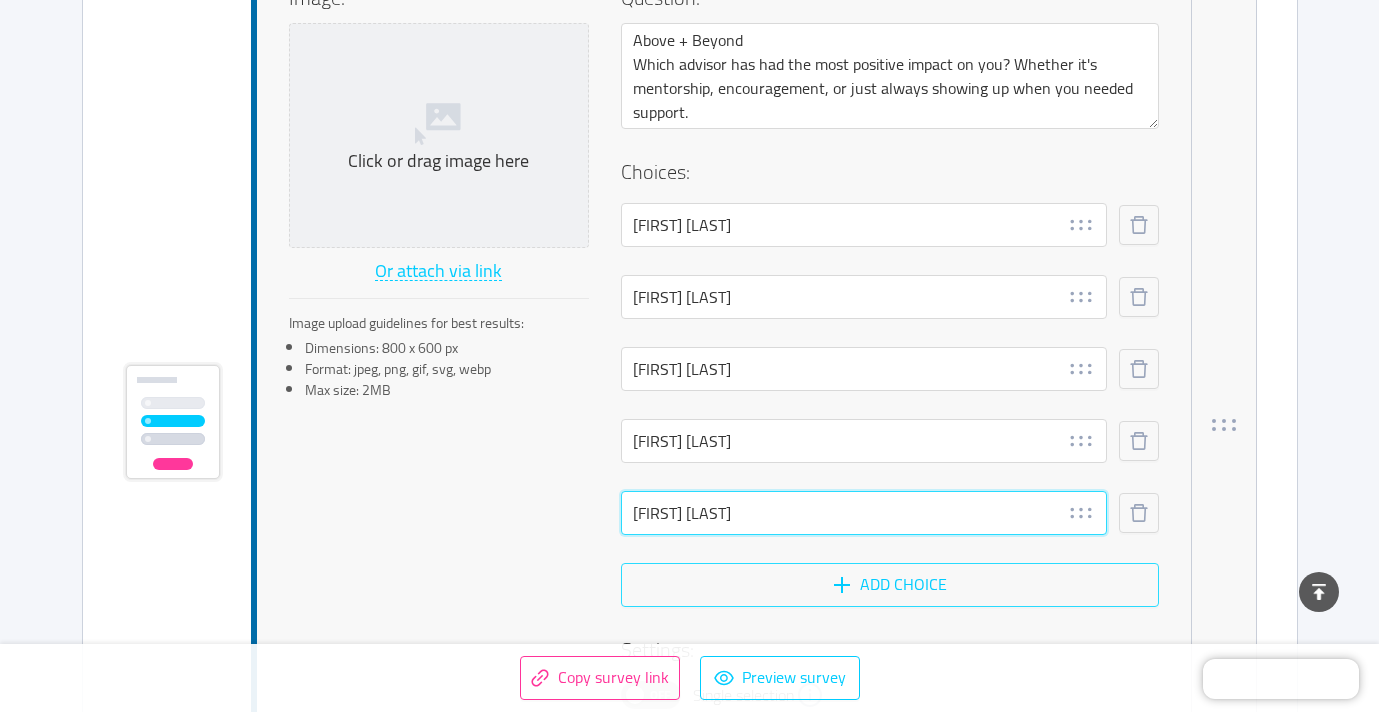 type on "[FIRST] [LAST]" 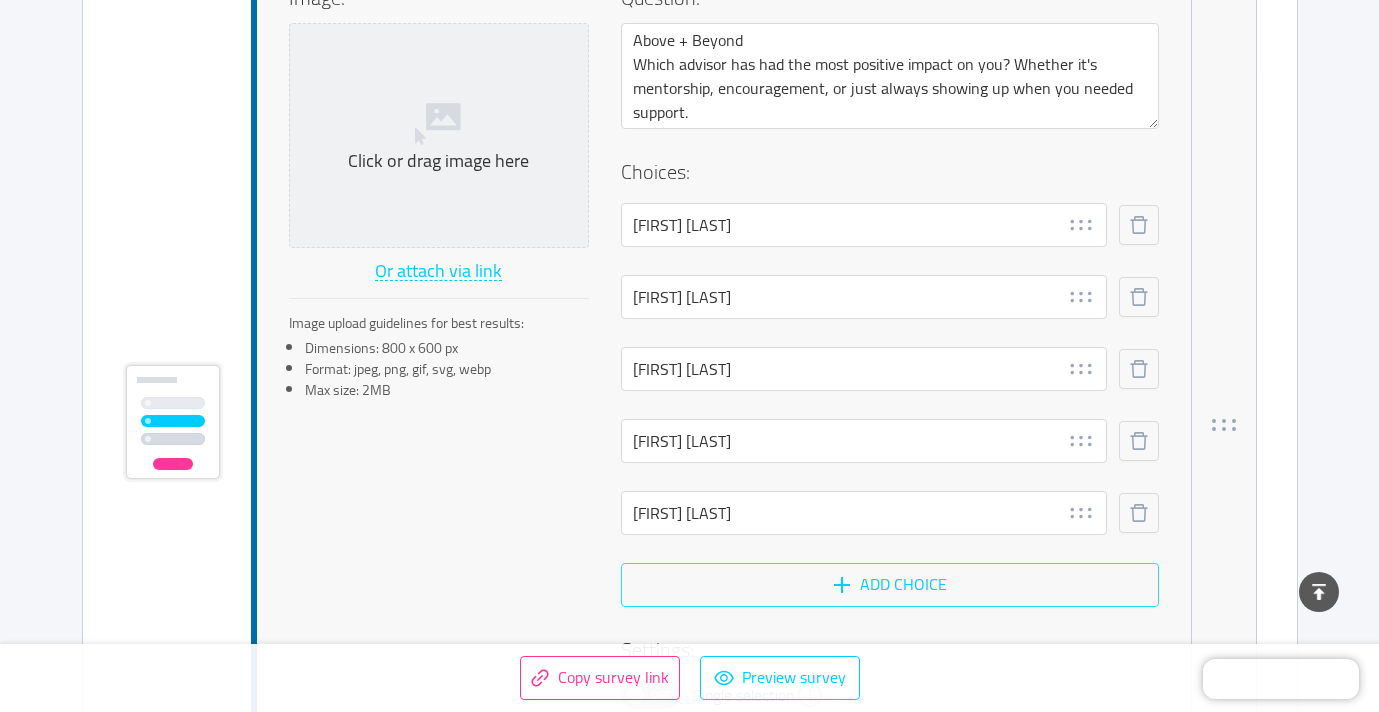 drag, startPoint x: 887, startPoint y: 592, endPoint x: 863, endPoint y: 576, distance: 28.84441 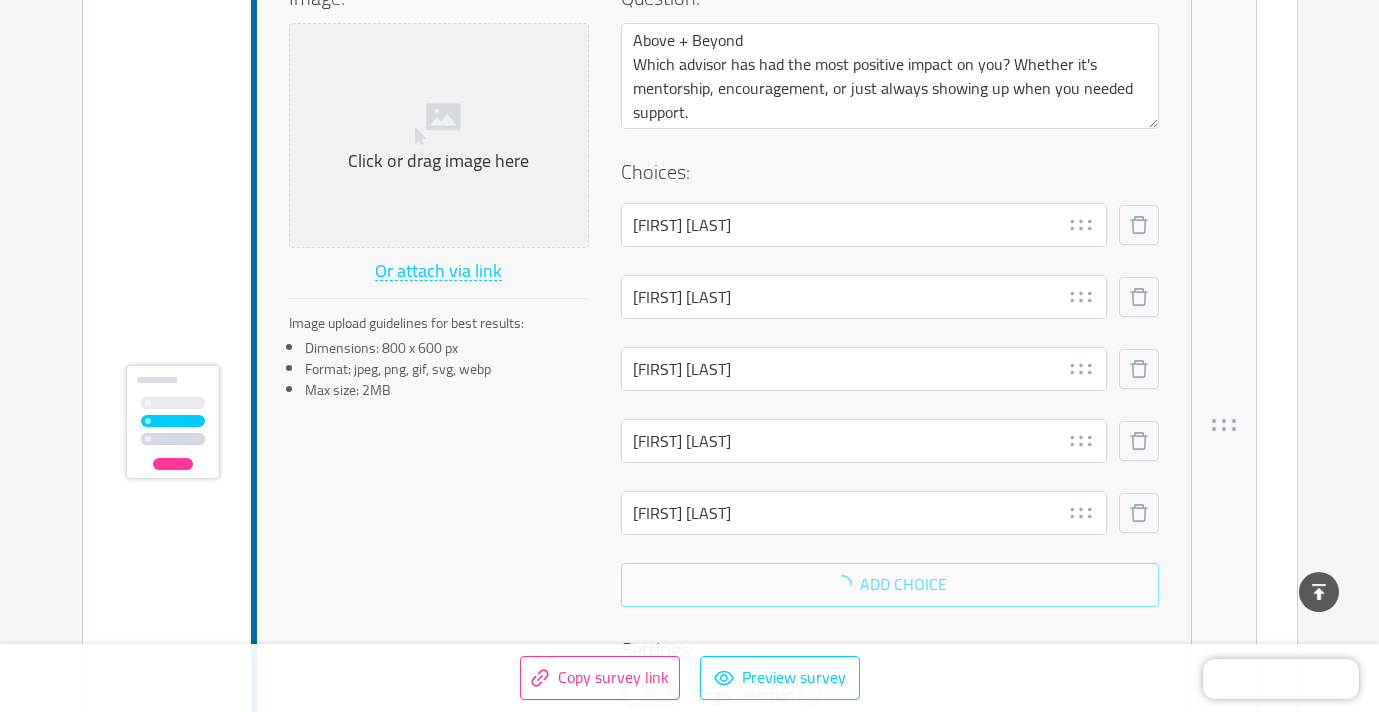 scroll, scrollTop: 1216, scrollLeft: 0, axis: vertical 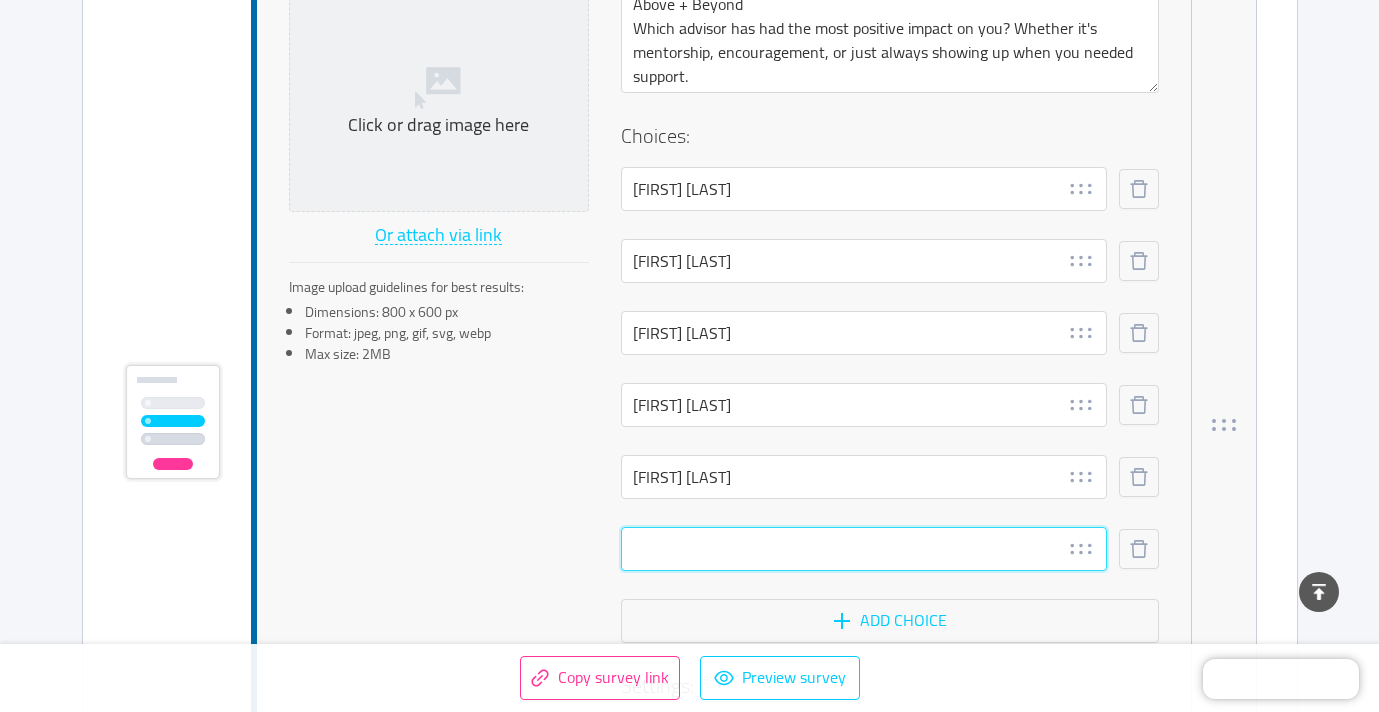 click at bounding box center [864, 549] 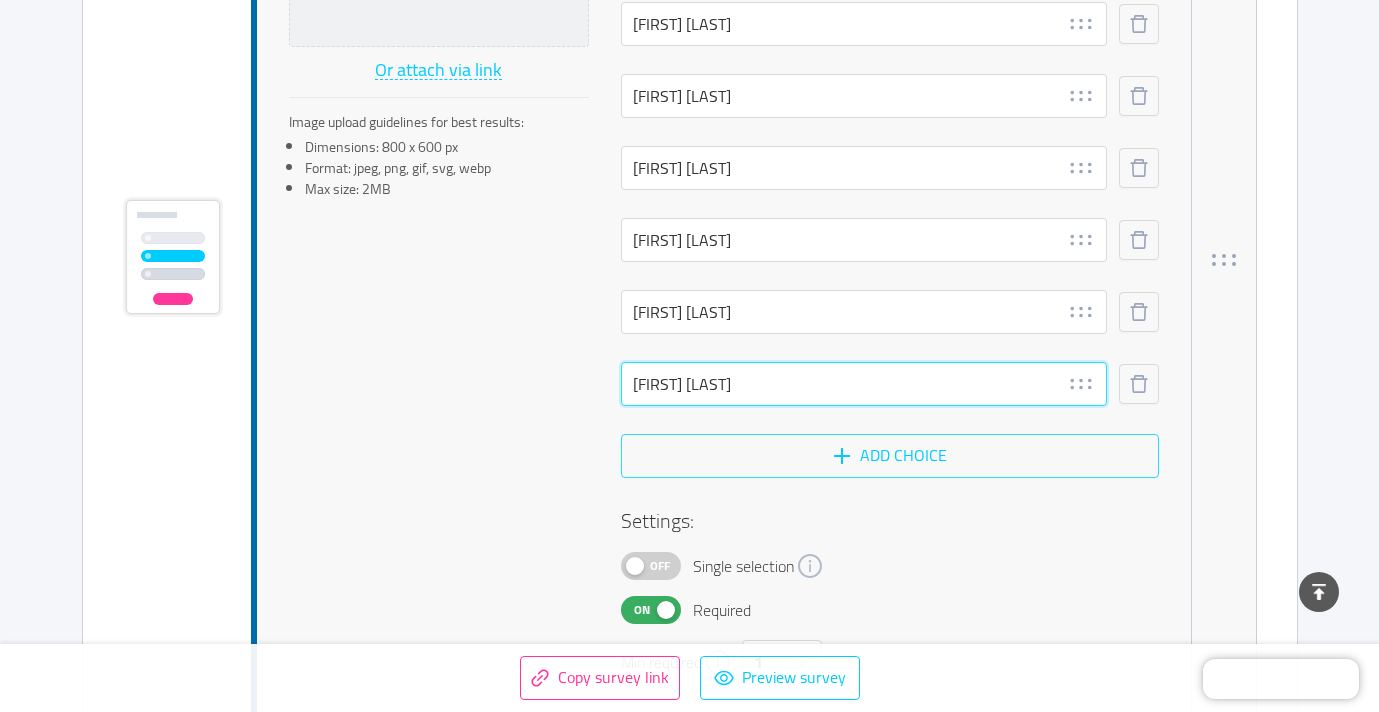 type on "[FIRST] [LAST]" 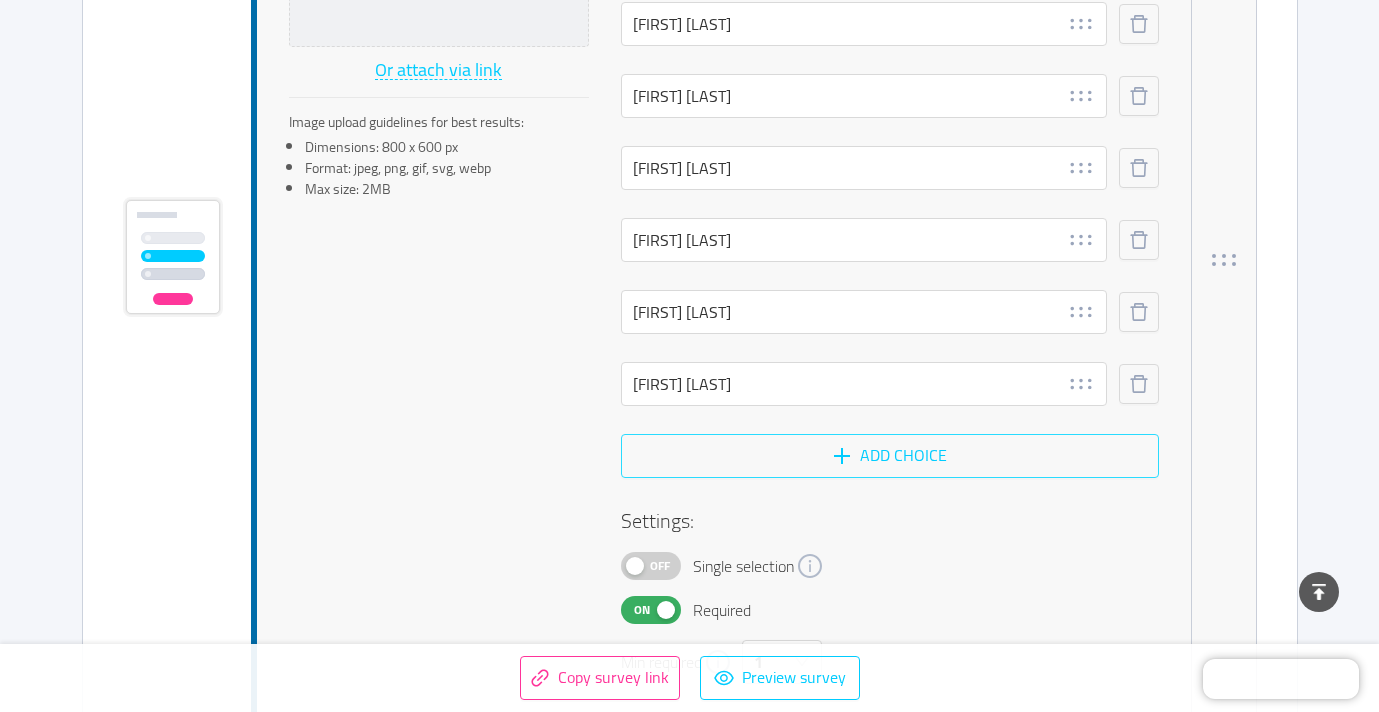 click on "Add choice" at bounding box center [890, 456] 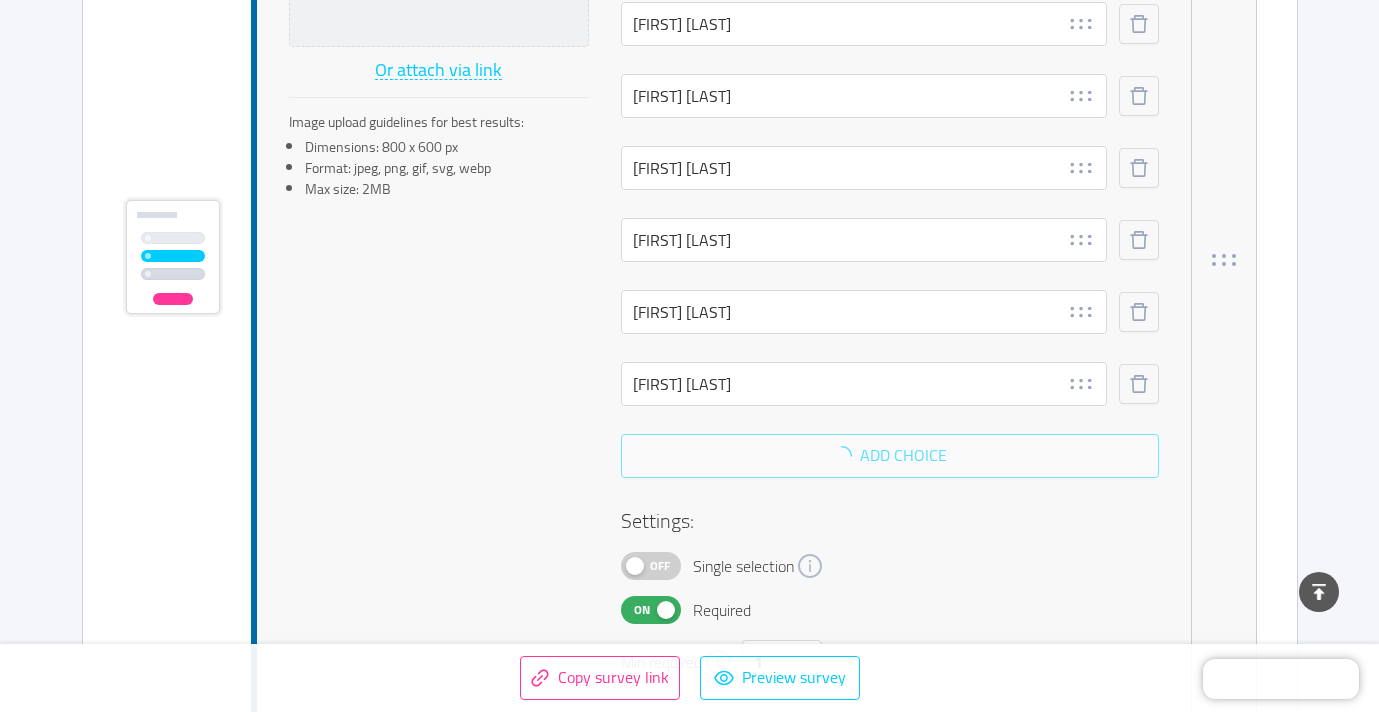 scroll, scrollTop: 1417, scrollLeft: 0, axis: vertical 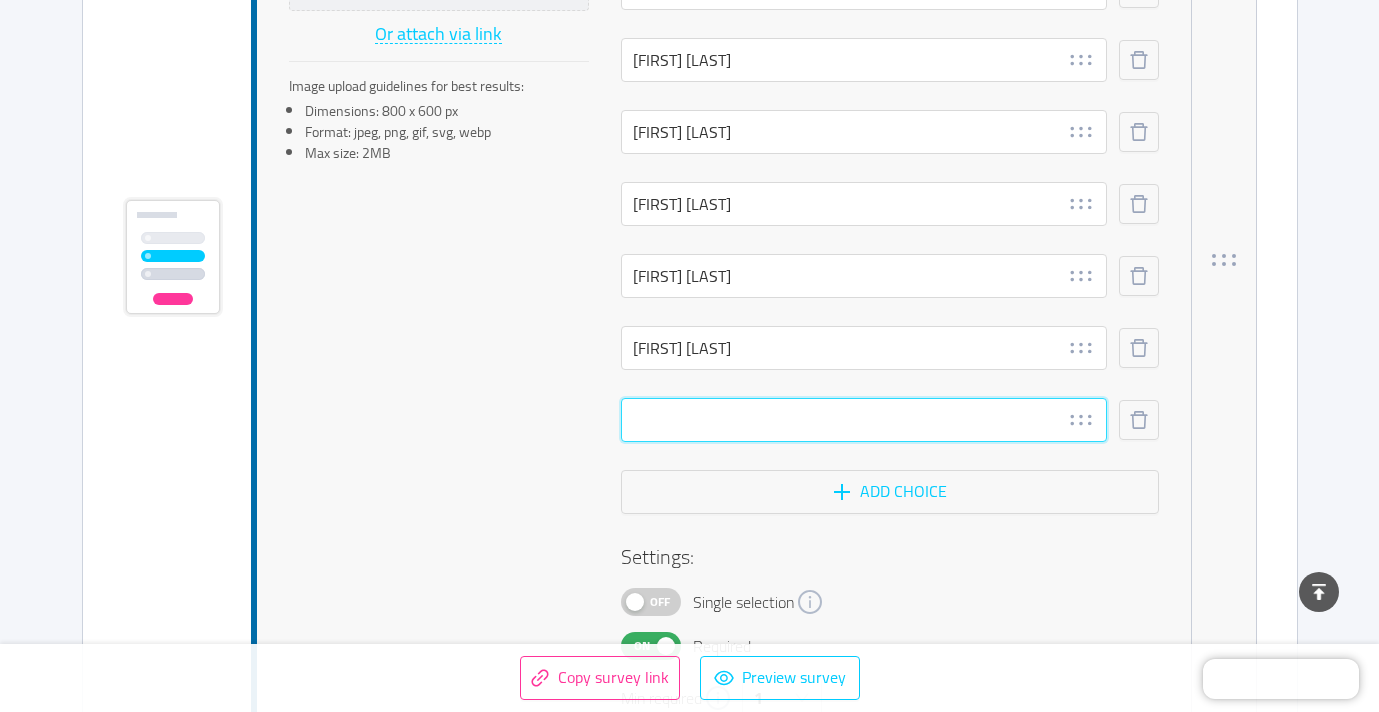 click at bounding box center (864, 420) 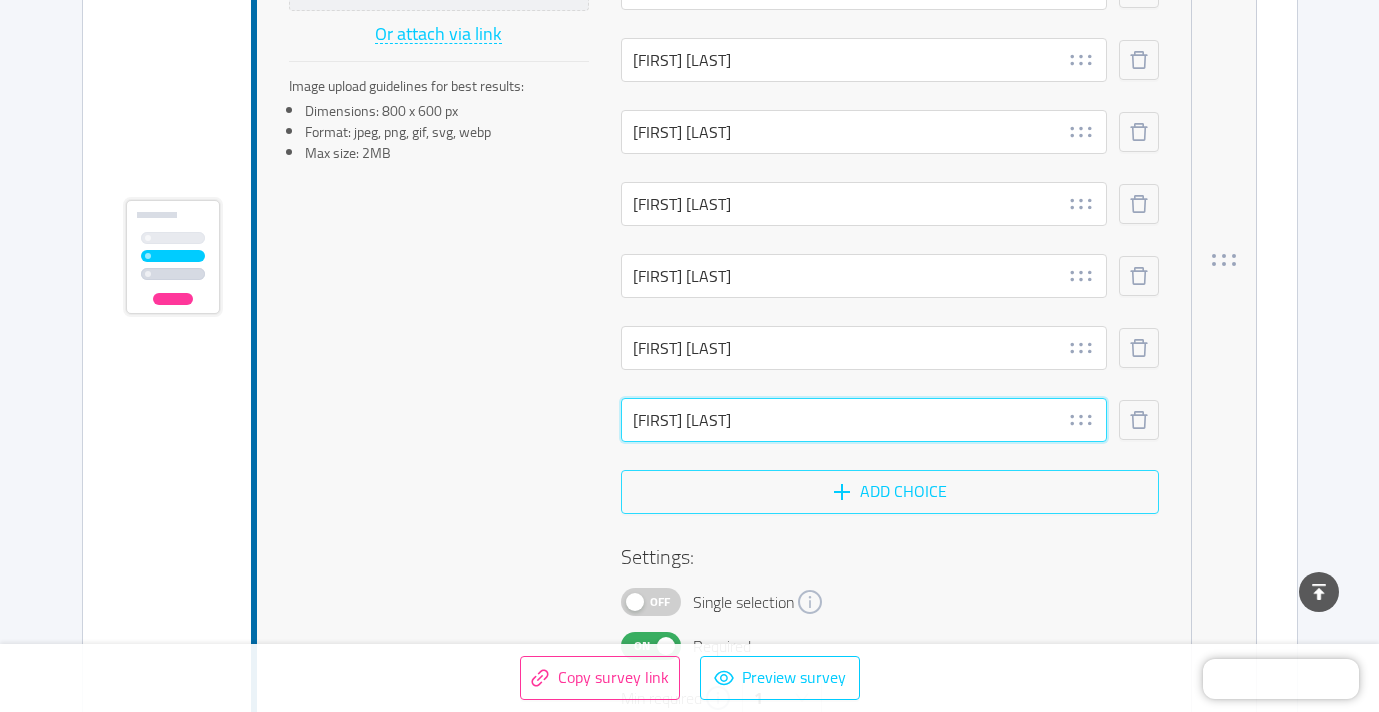 type on "[FIRST] [LAST]" 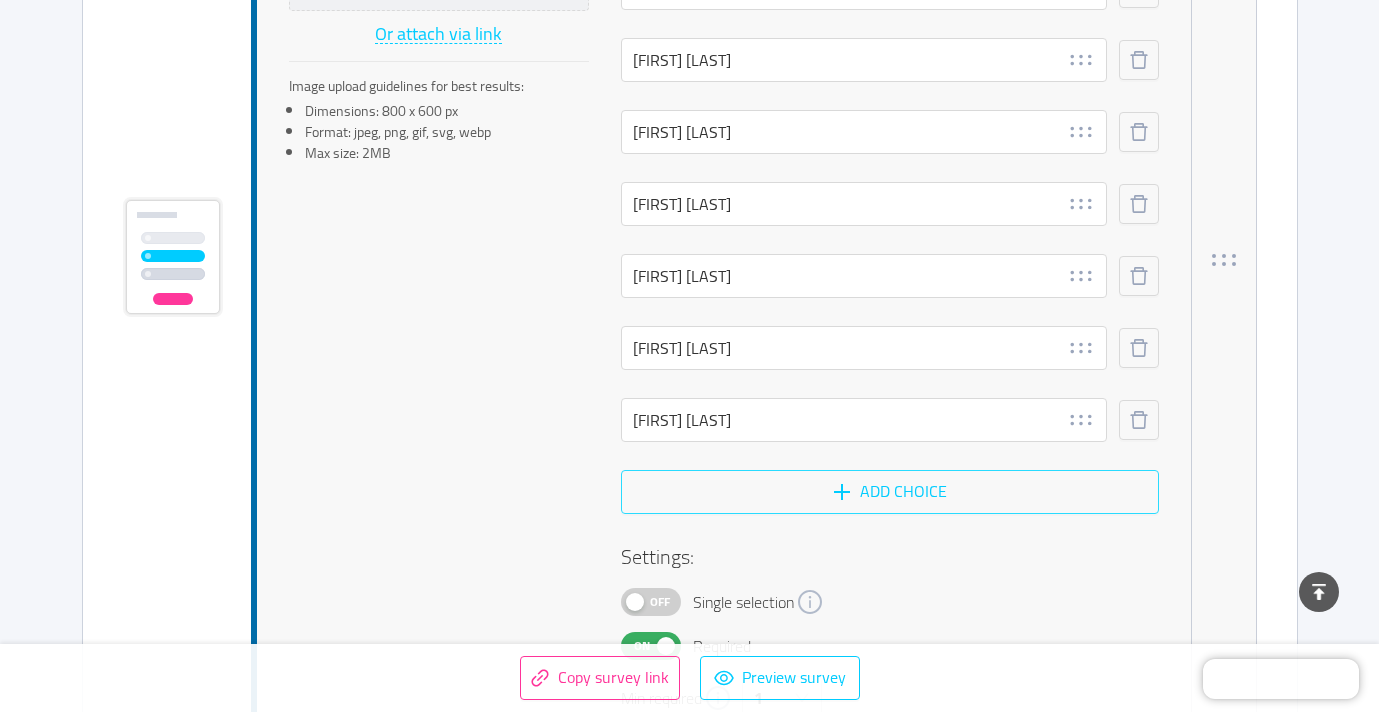 drag, startPoint x: 875, startPoint y: 486, endPoint x: 819, endPoint y: 483, distance: 56.0803 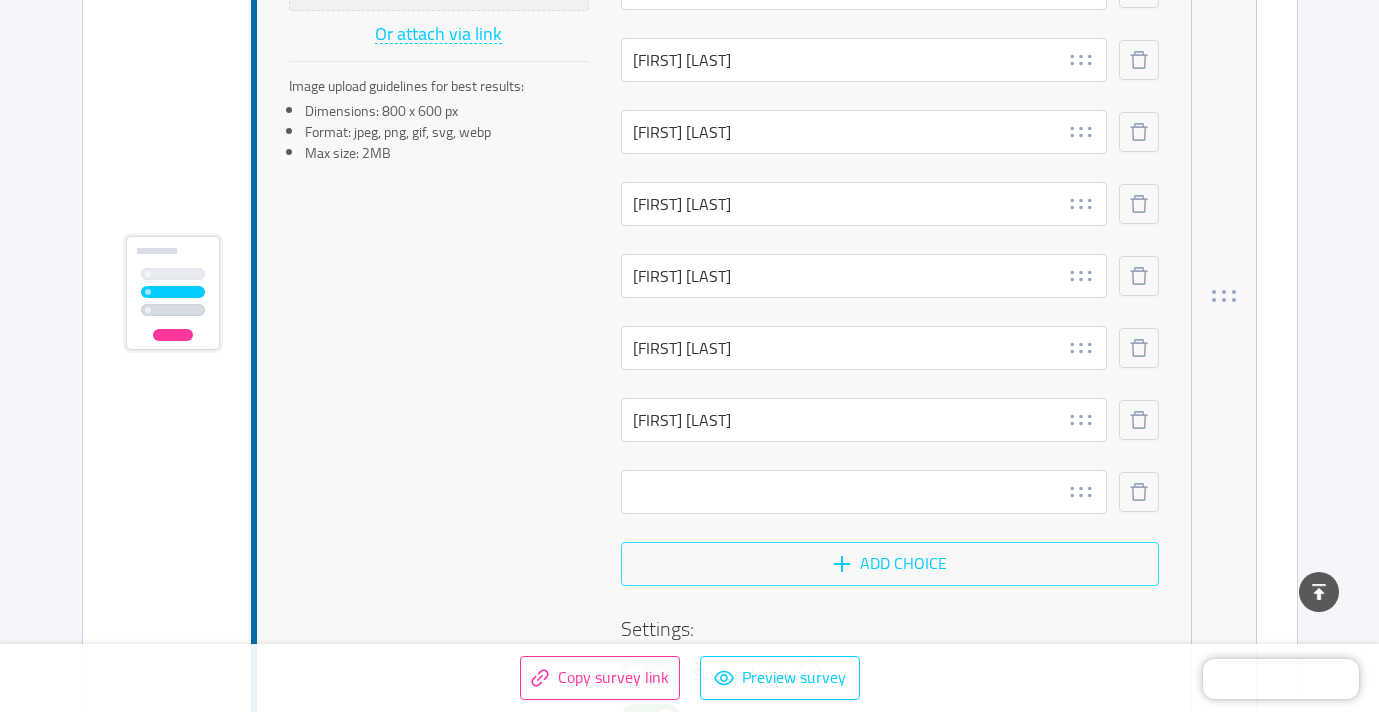scroll, scrollTop: 1453, scrollLeft: 0, axis: vertical 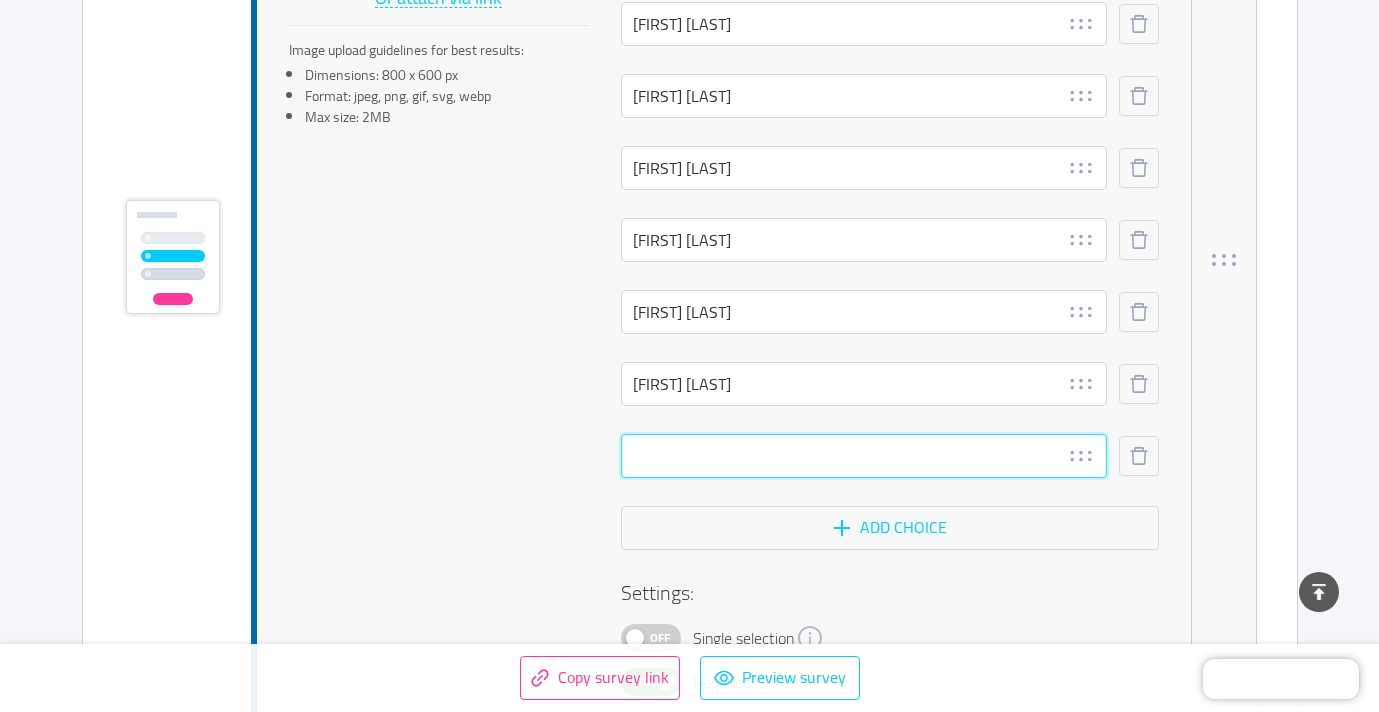 click at bounding box center (864, 456) 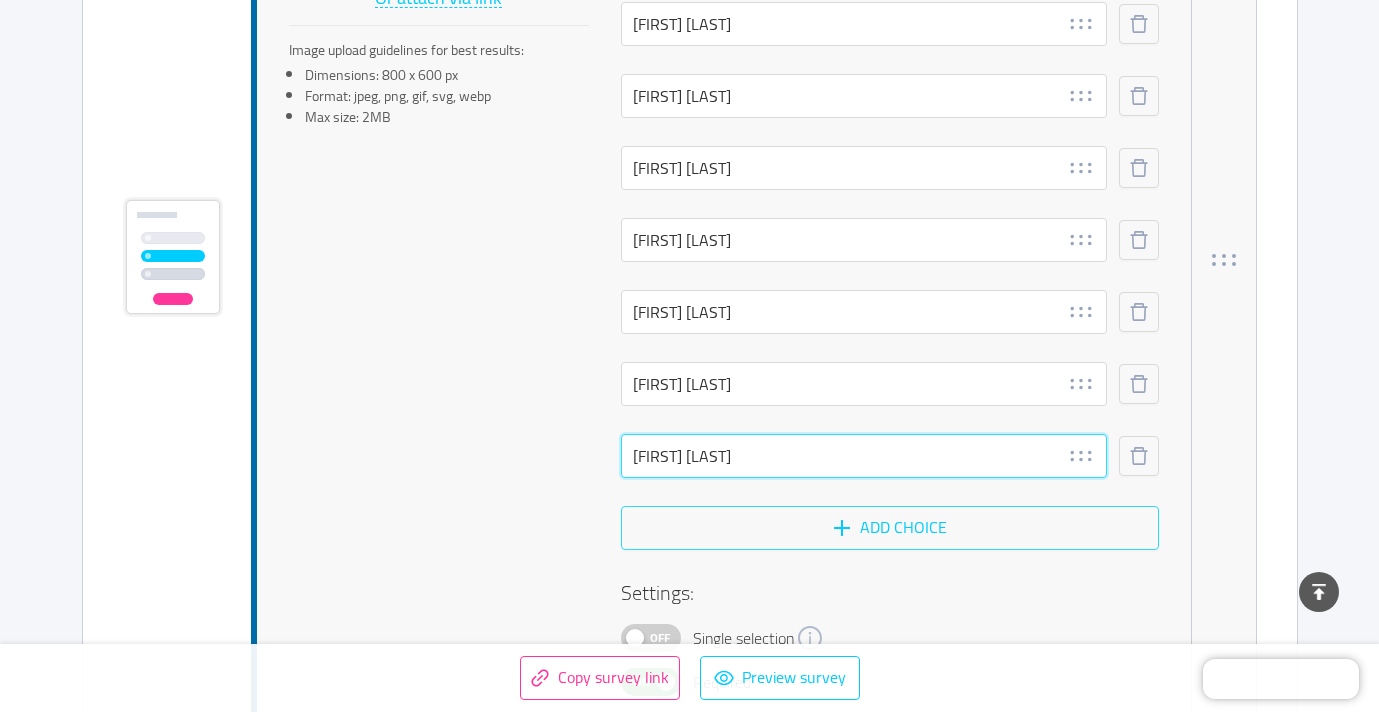 type on "[FIRST] [LAST]" 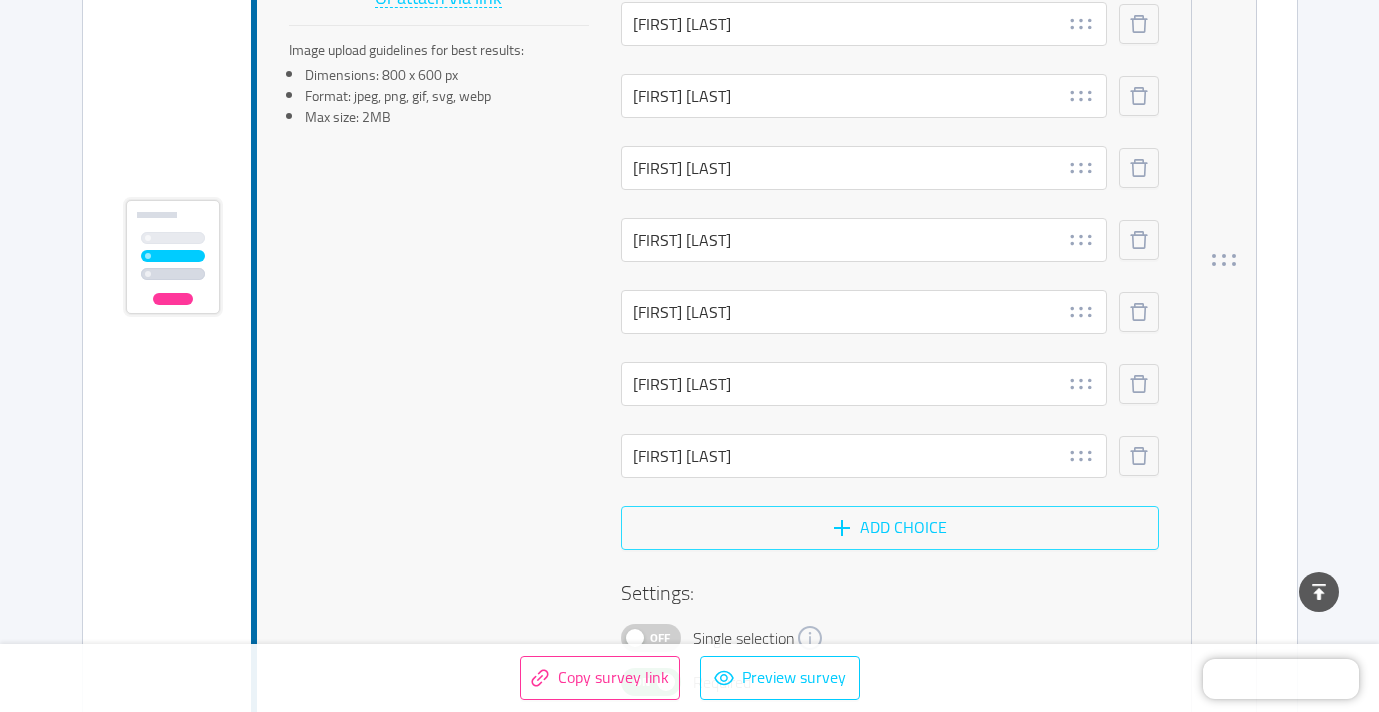 click on "Add choice" at bounding box center [890, 528] 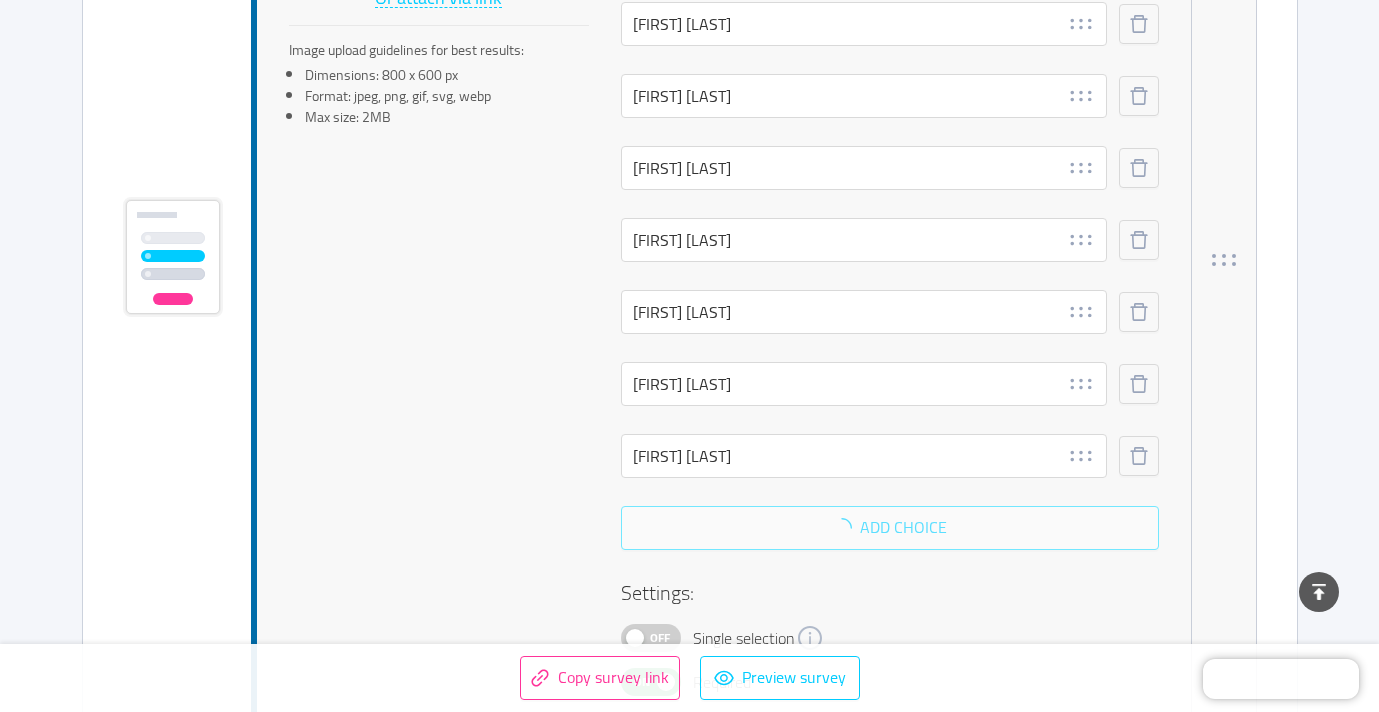scroll, scrollTop: 1489, scrollLeft: 0, axis: vertical 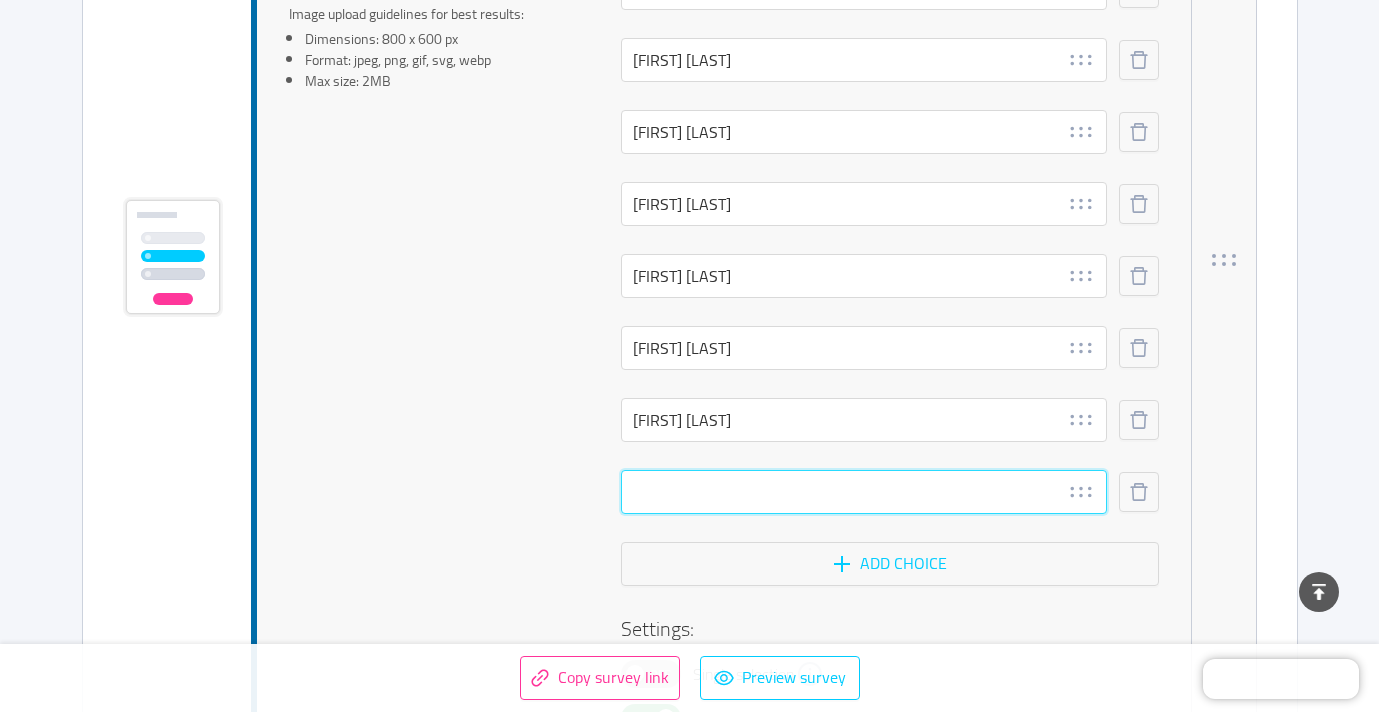 click at bounding box center (864, 492) 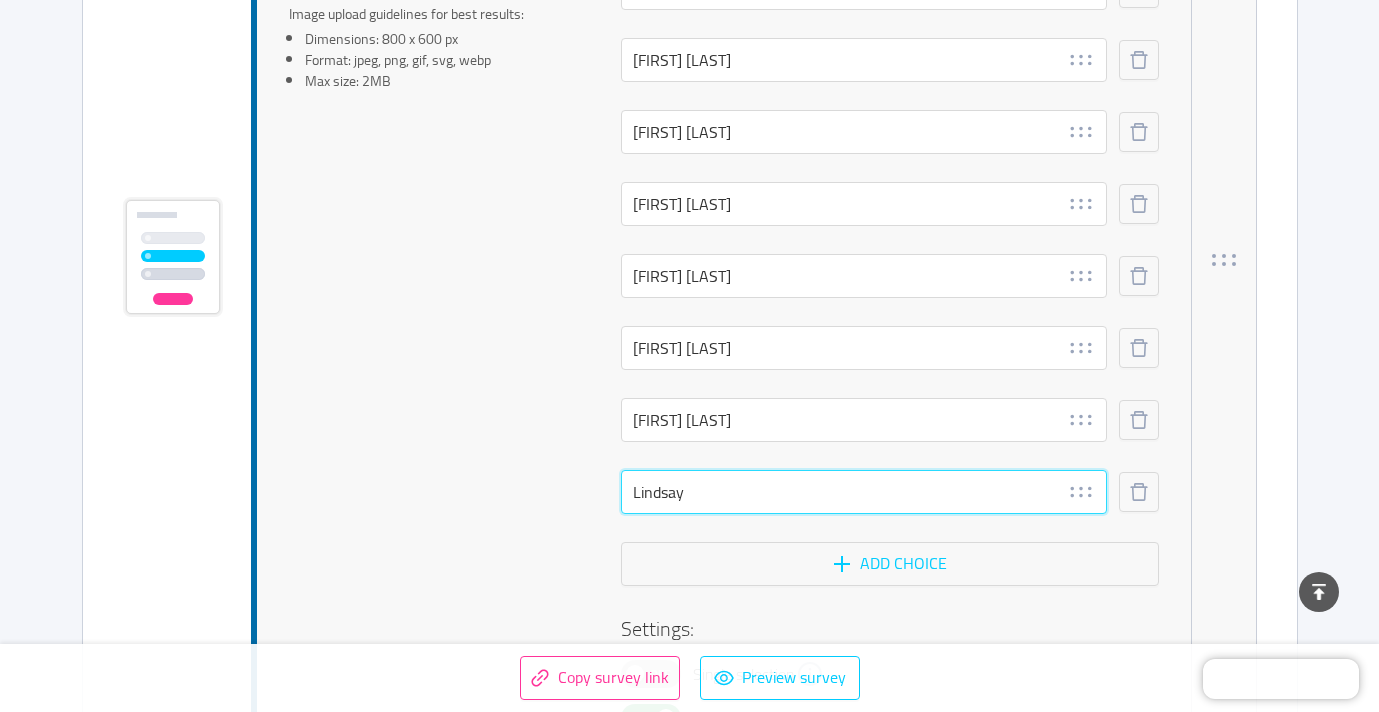 scroll, scrollTop: 1487, scrollLeft: 0, axis: vertical 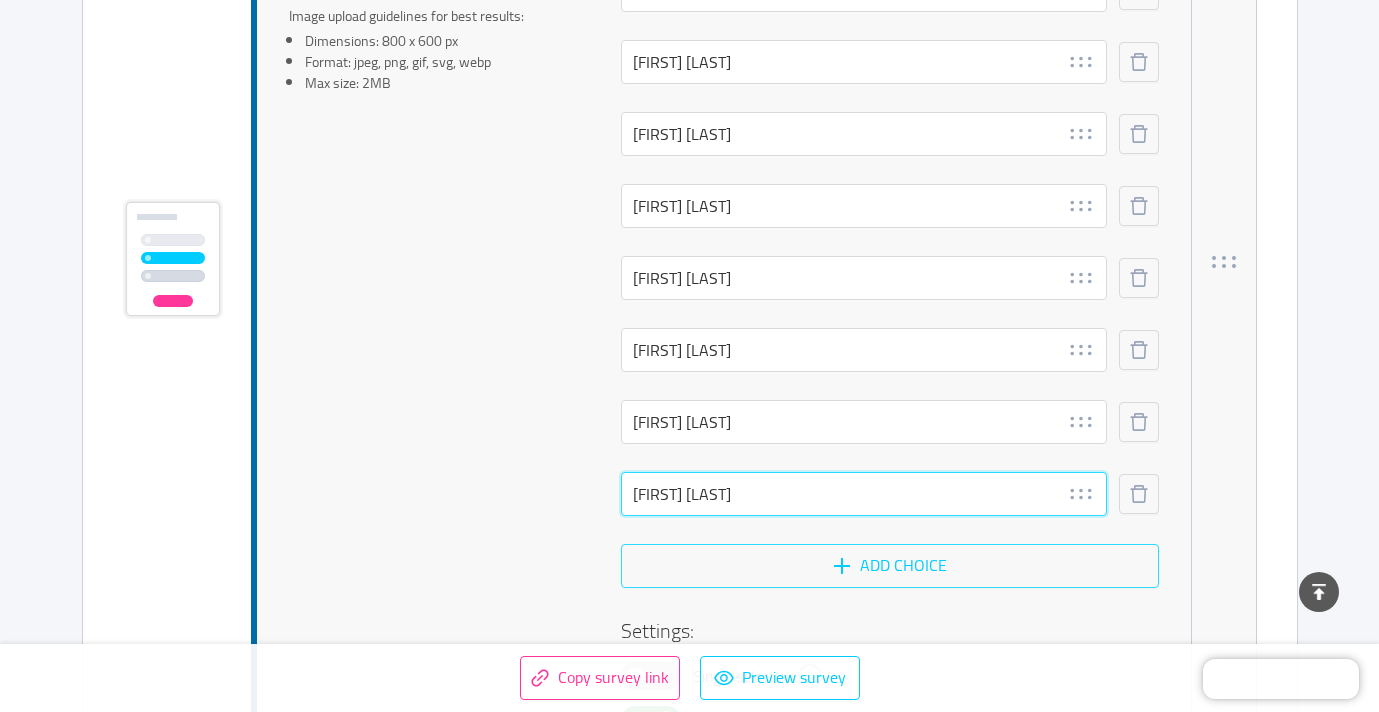 type on "[FIRST] [LAST]" 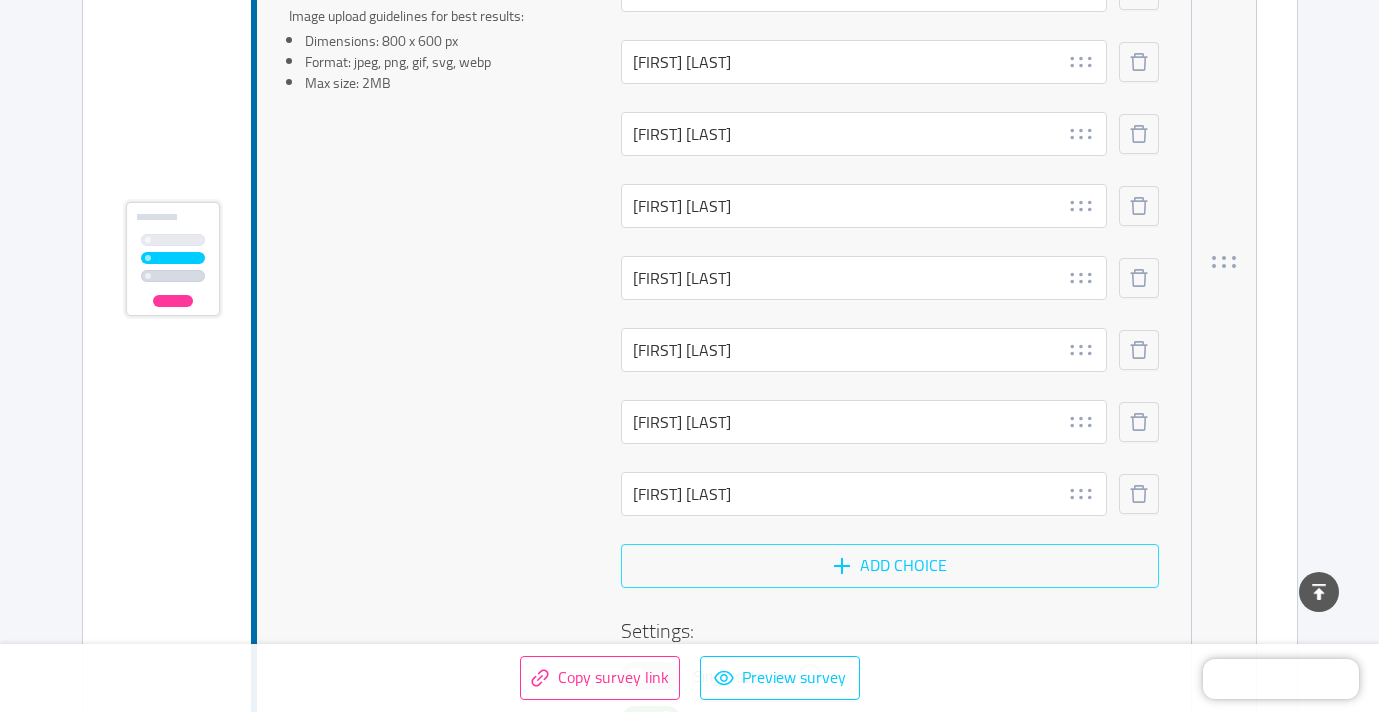 click on "Add choice" at bounding box center (890, 566) 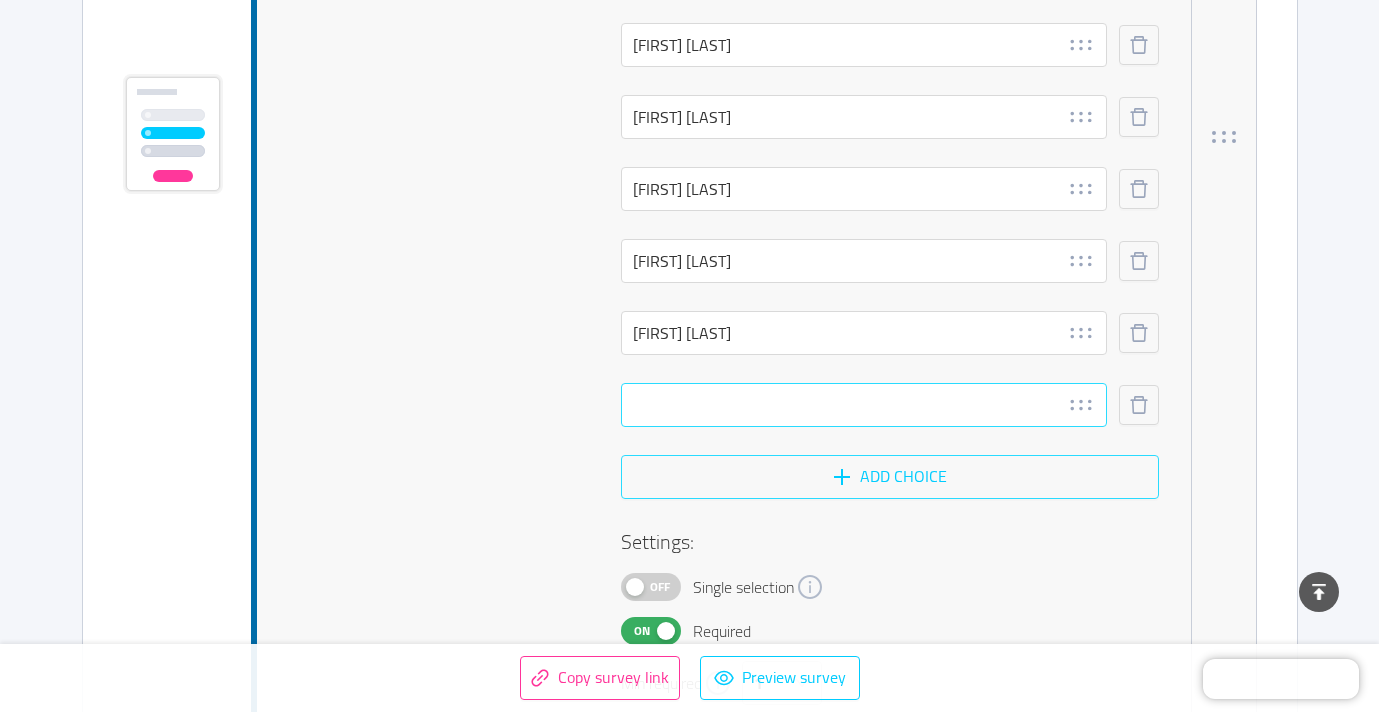 scroll, scrollTop: 1656, scrollLeft: 0, axis: vertical 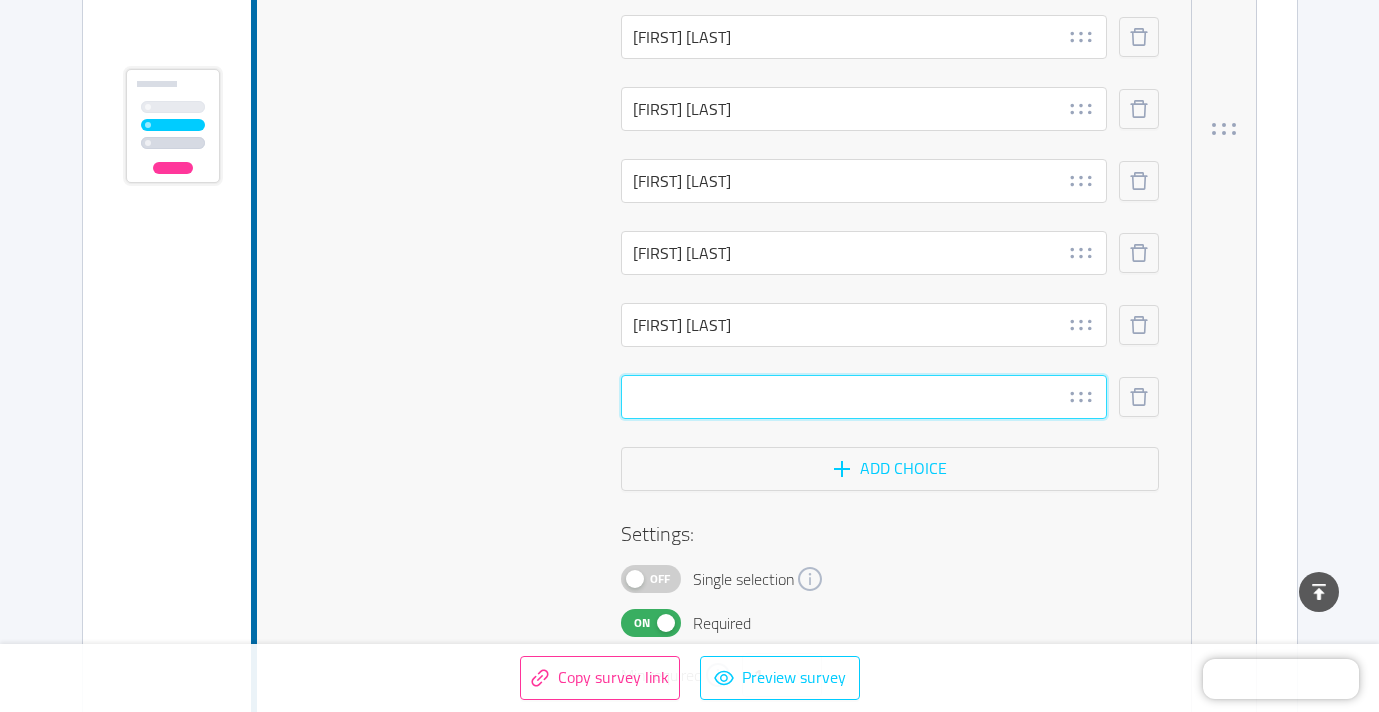 click at bounding box center (864, 397) 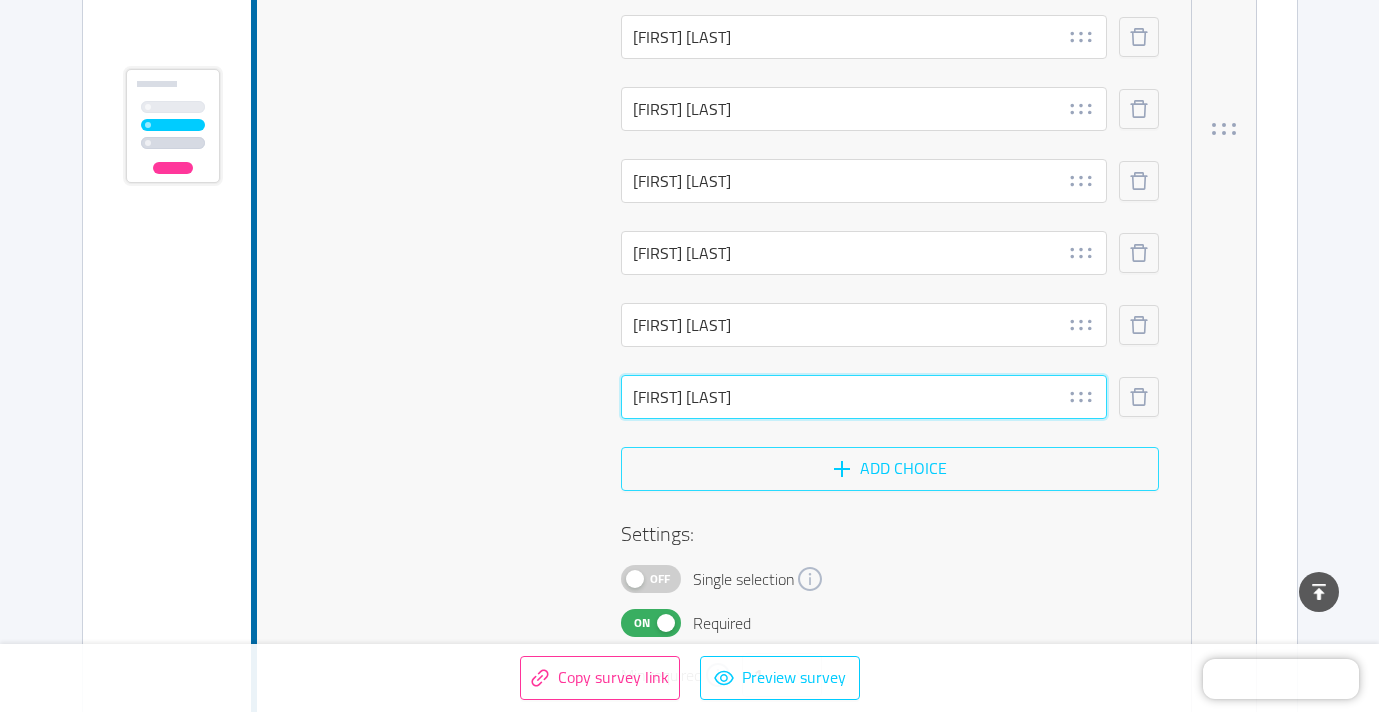 type on "[FIRST] [LAST]" 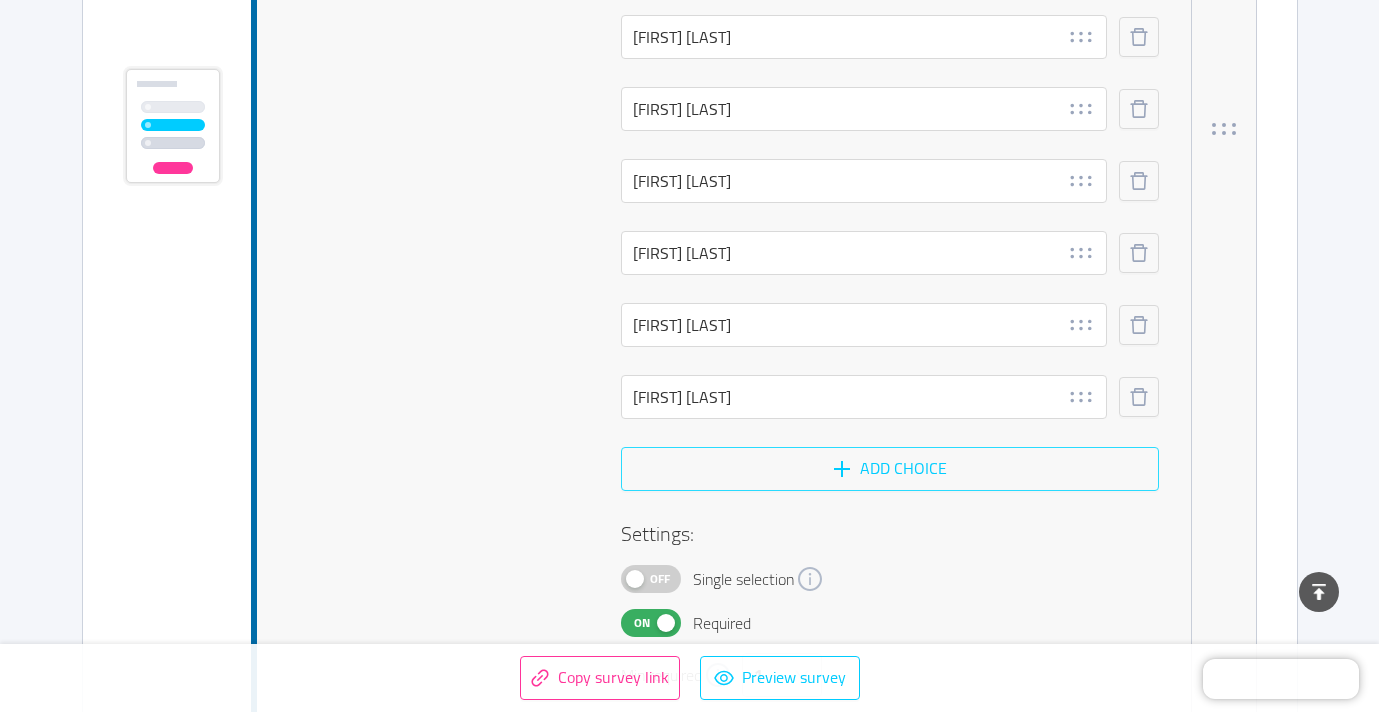 click on "Add choice" at bounding box center [890, 469] 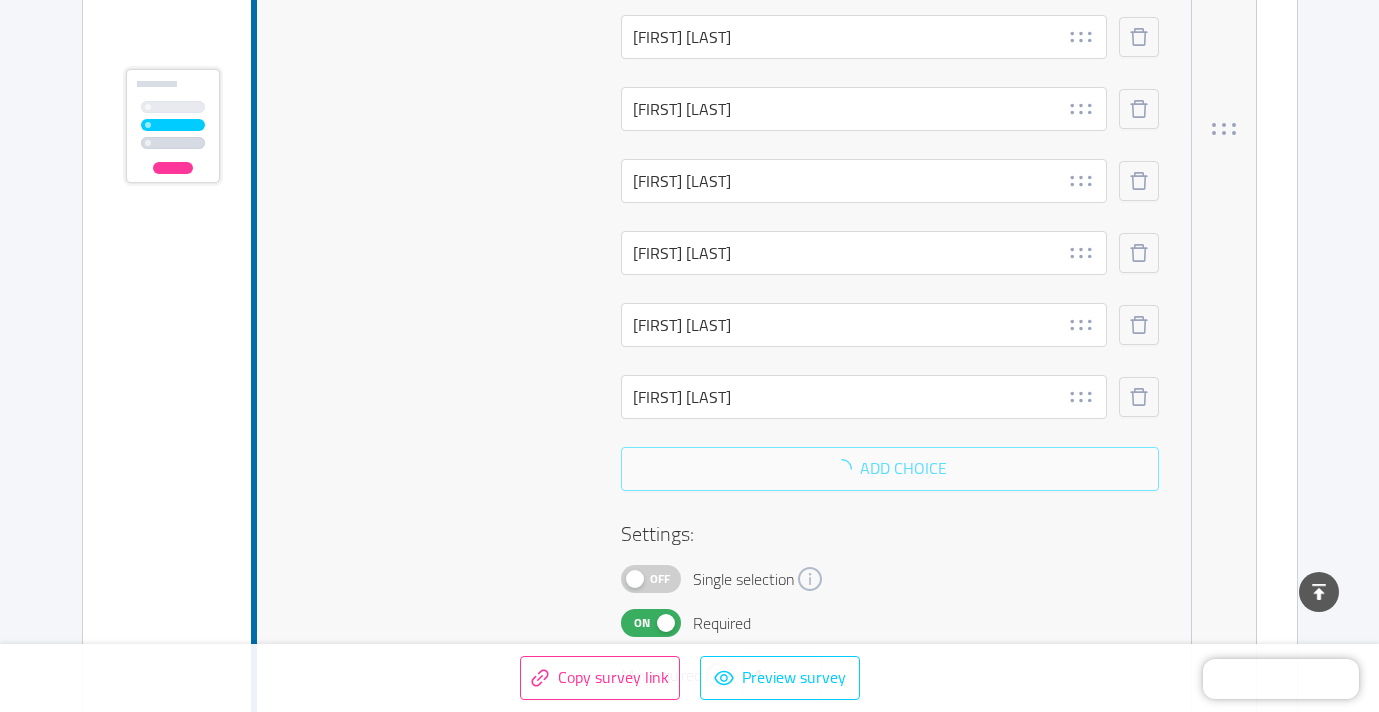 scroll, scrollTop: 1692, scrollLeft: 0, axis: vertical 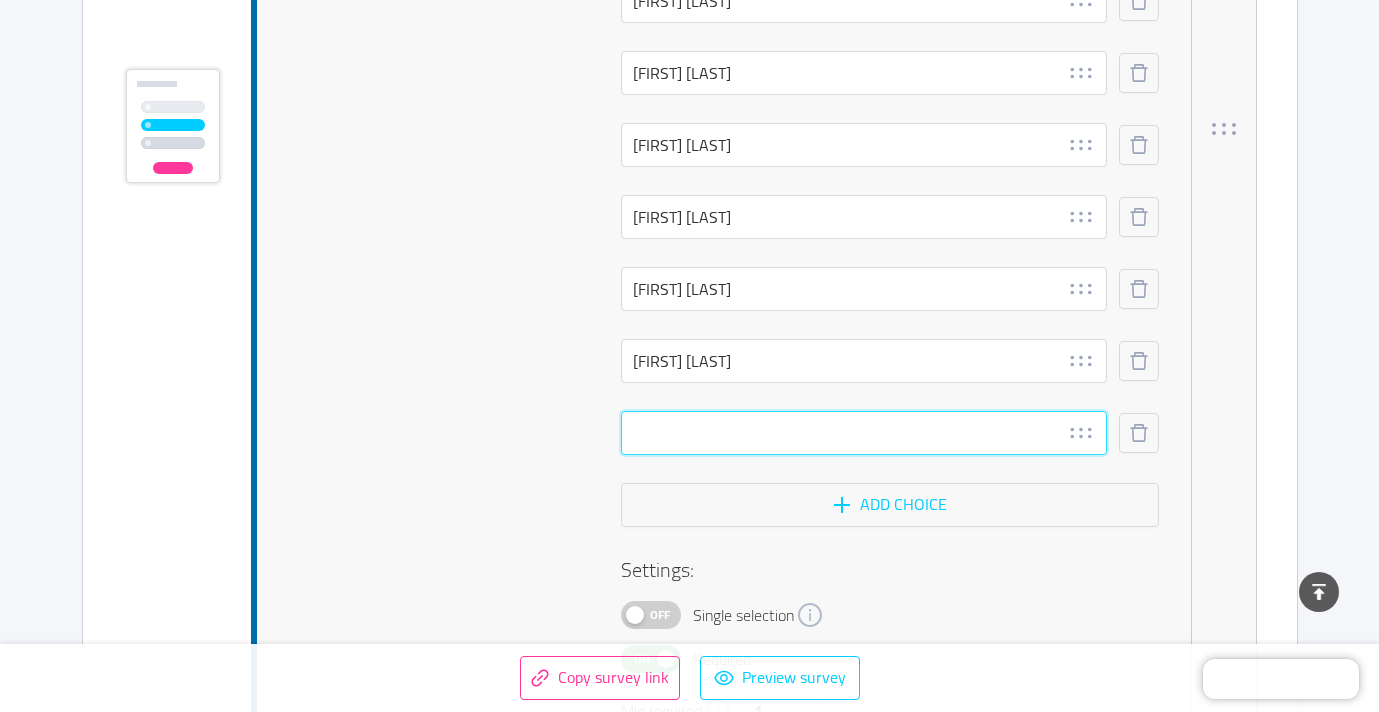 click at bounding box center [864, 433] 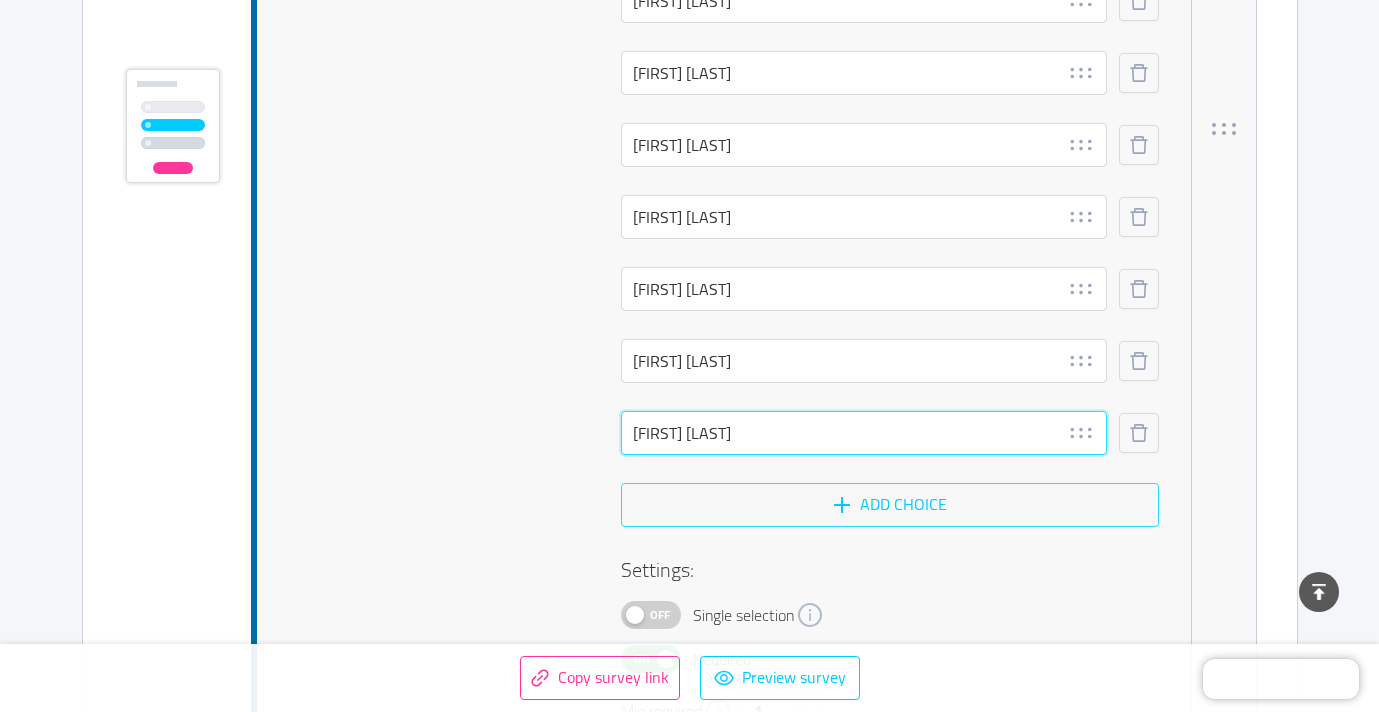 type on "[FIRST] [LAST]" 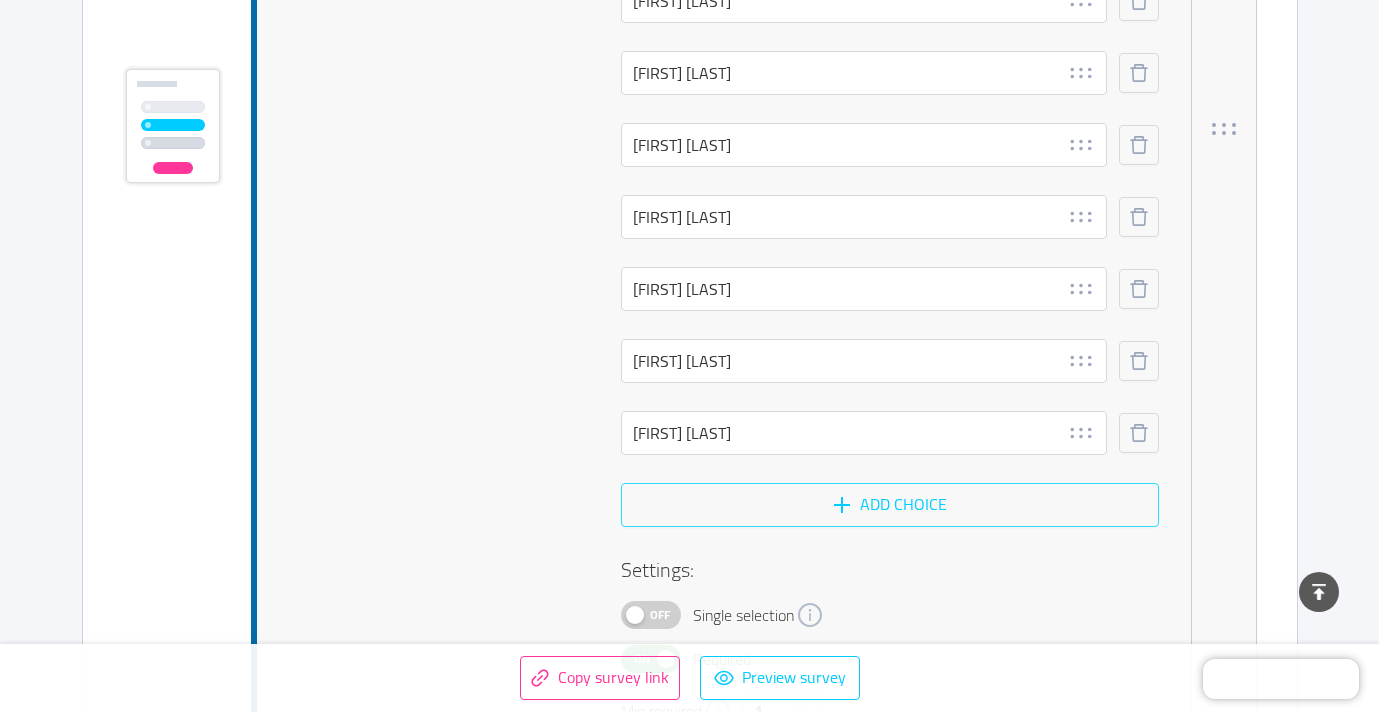 drag, startPoint x: 863, startPoint y: 506, endPoint x: 771, endPoint y: 485, distance: 94.36631 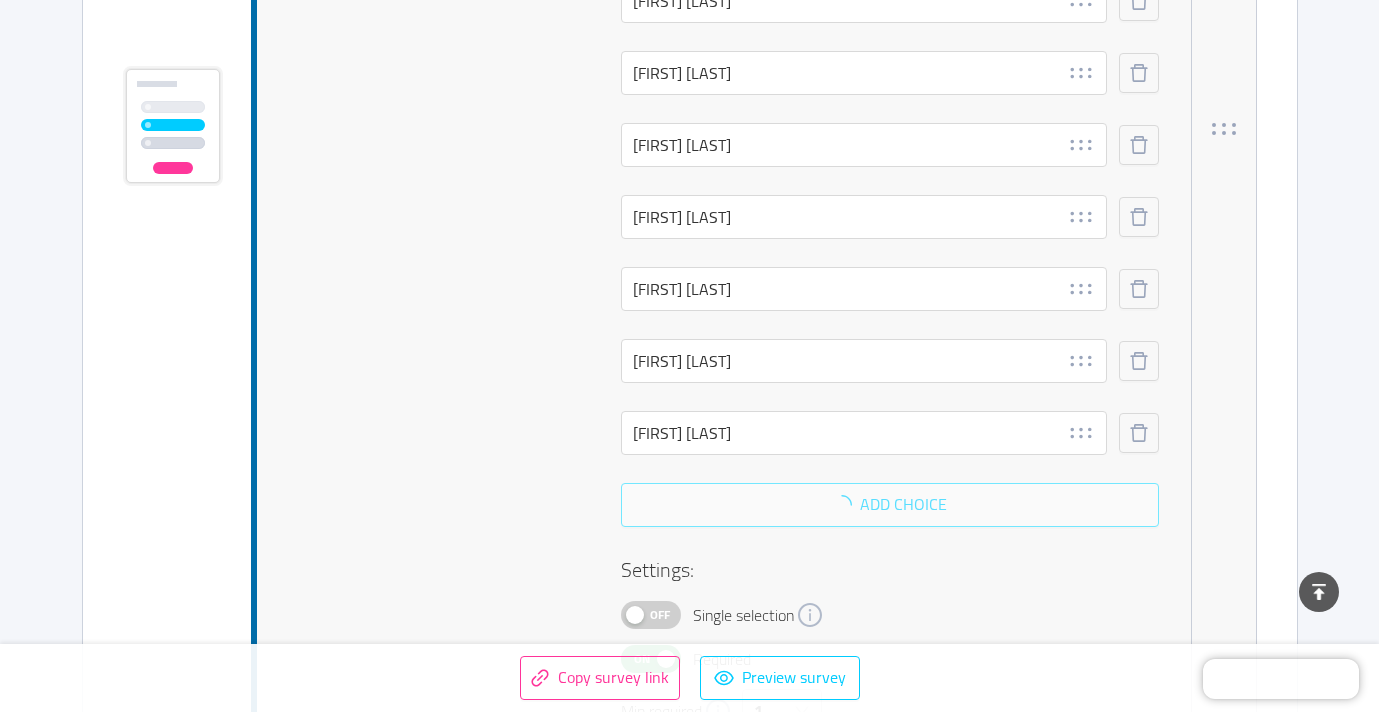 scroll, scrollTop: 1728, scrollLeft: 0, axis: vertical 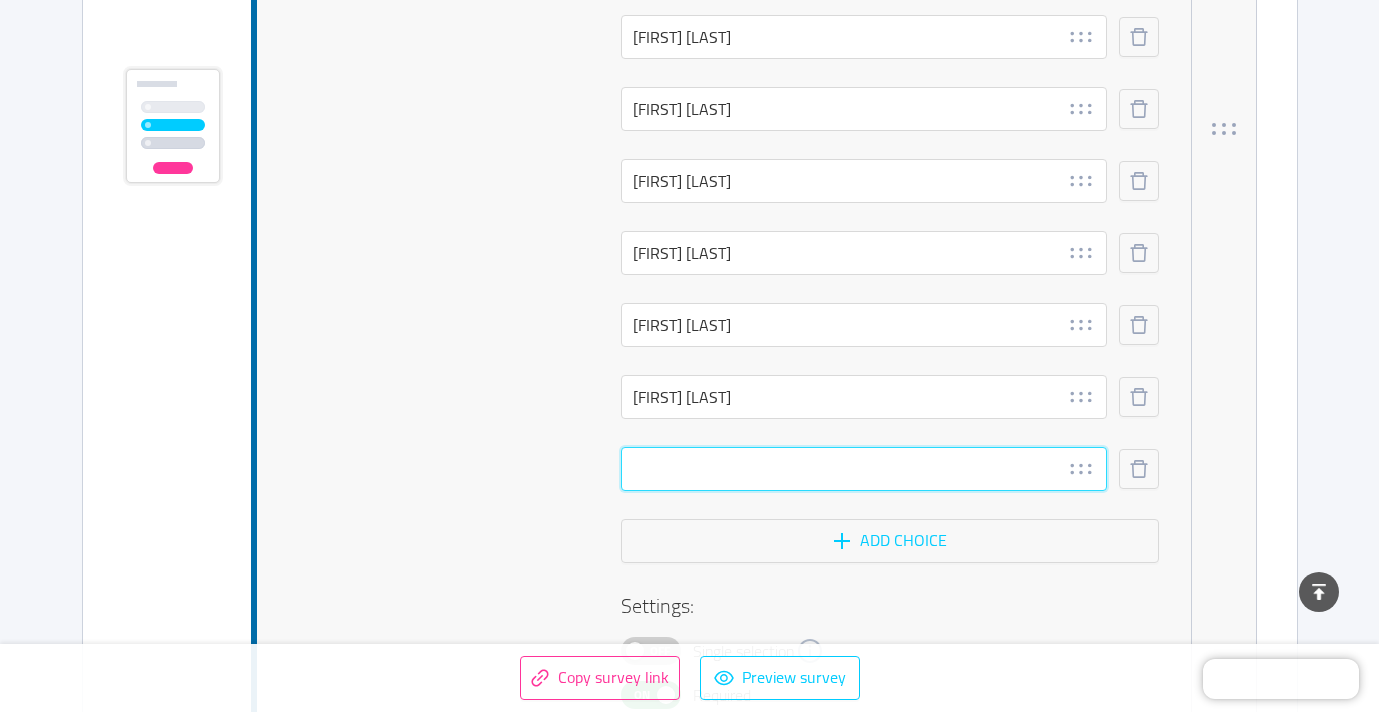 click at bounding box center (864, 469) 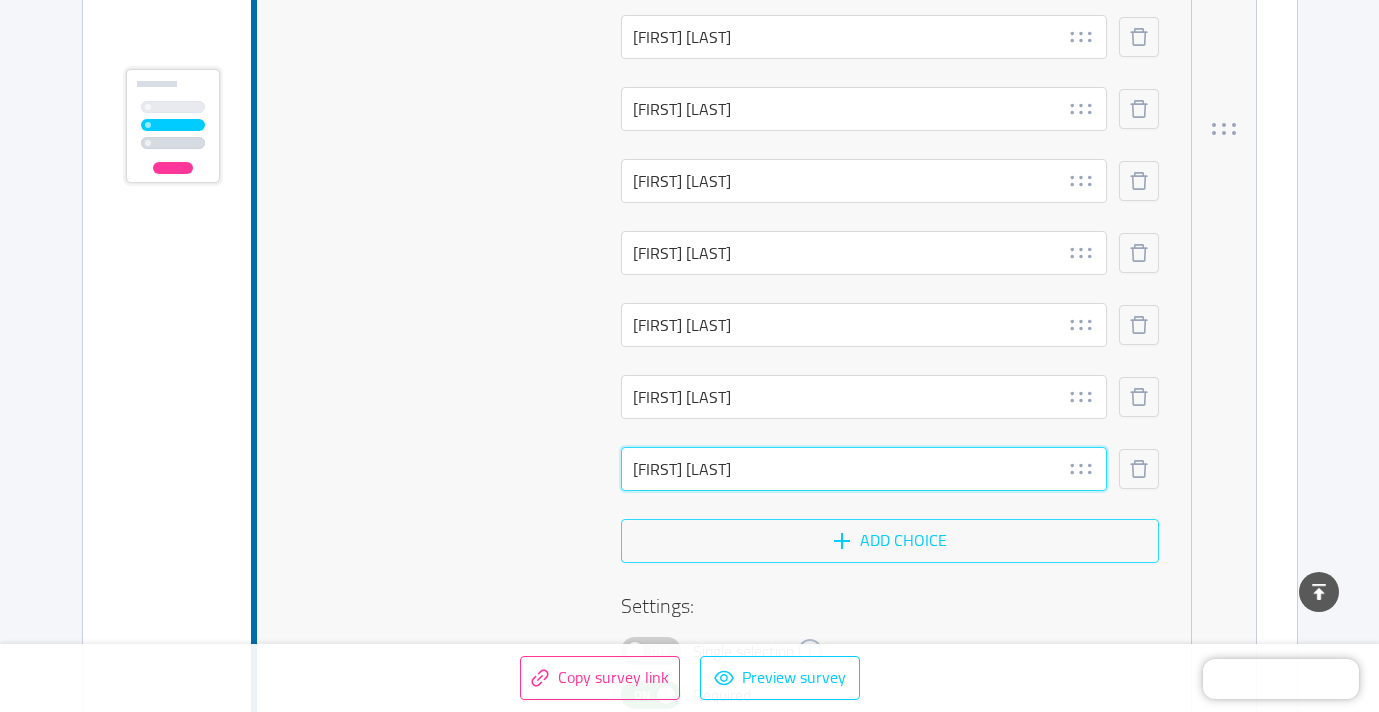 type on "[FIRST] [LAST]" 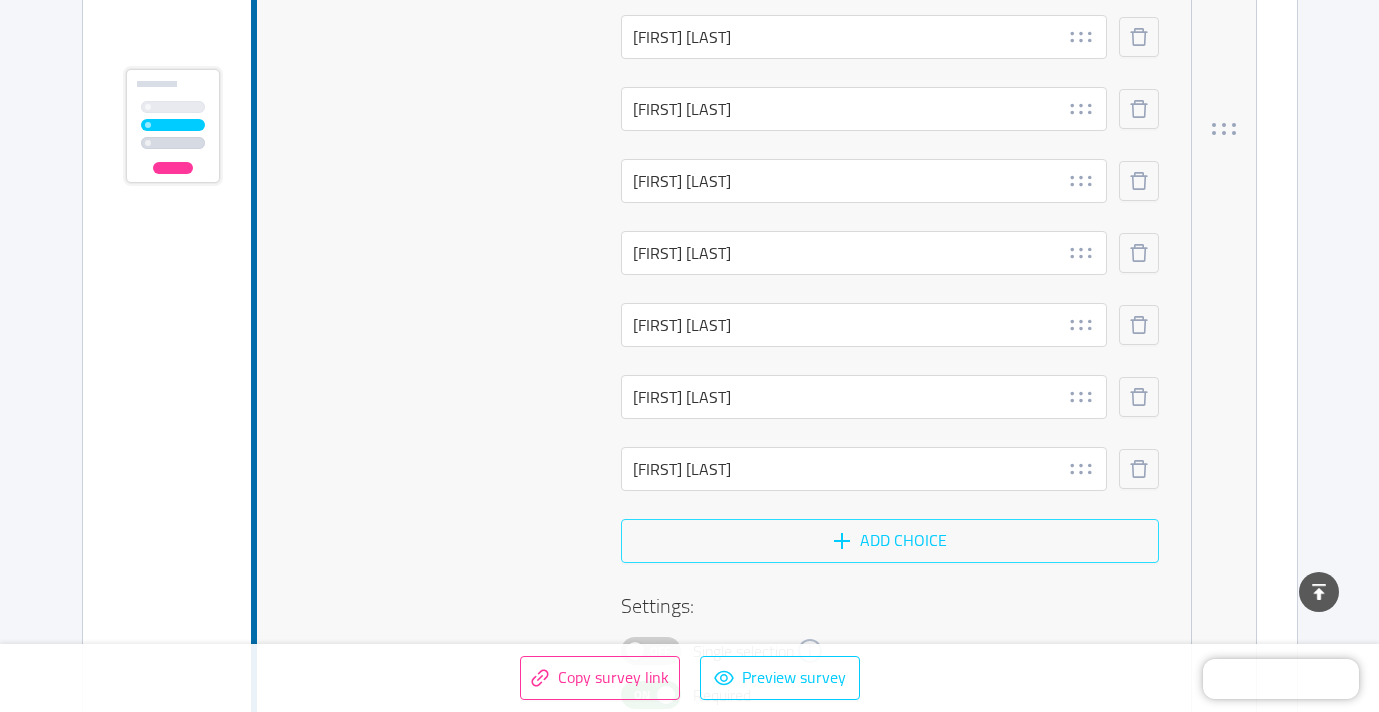drag, startPoint x: 829, startPoint y: 541, endPoint x: 758, endPoint y: 515, distance: 75.61085 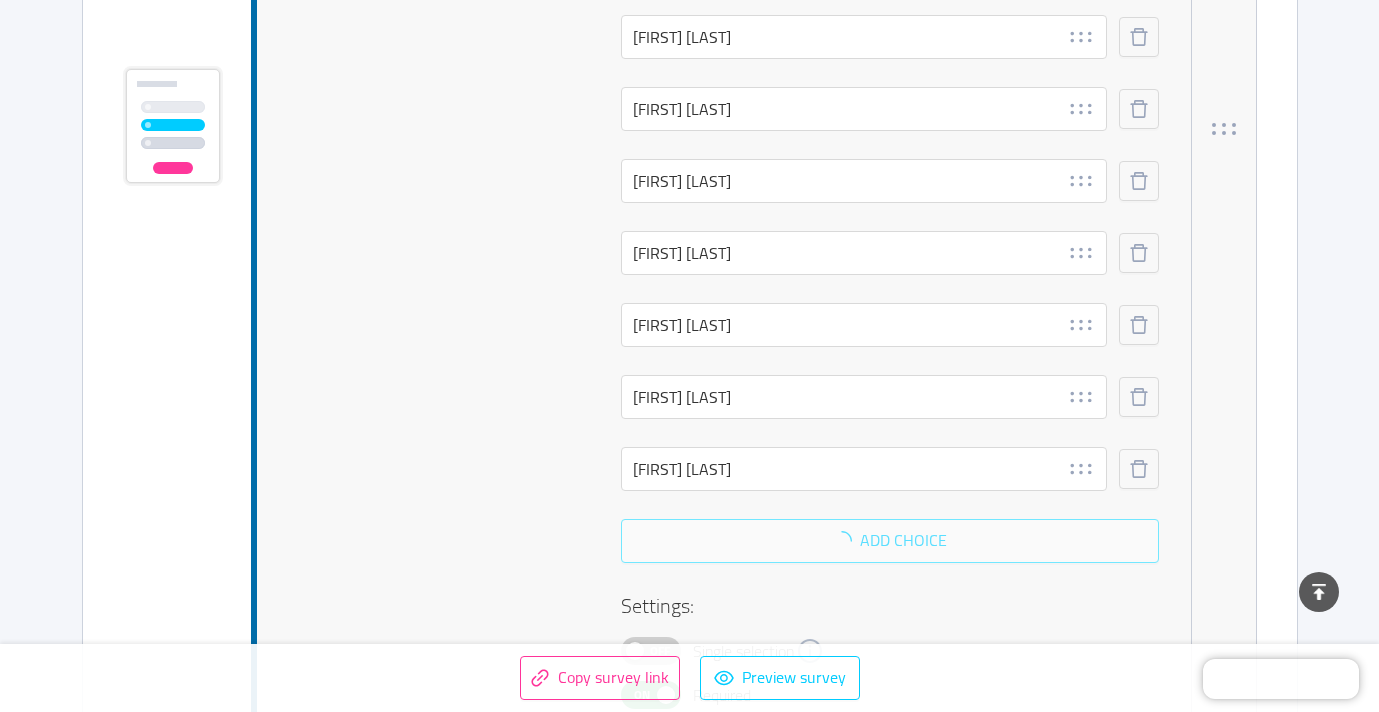 scroll, scrollTop: 1764, scrollLeft: 0, axis: vertical 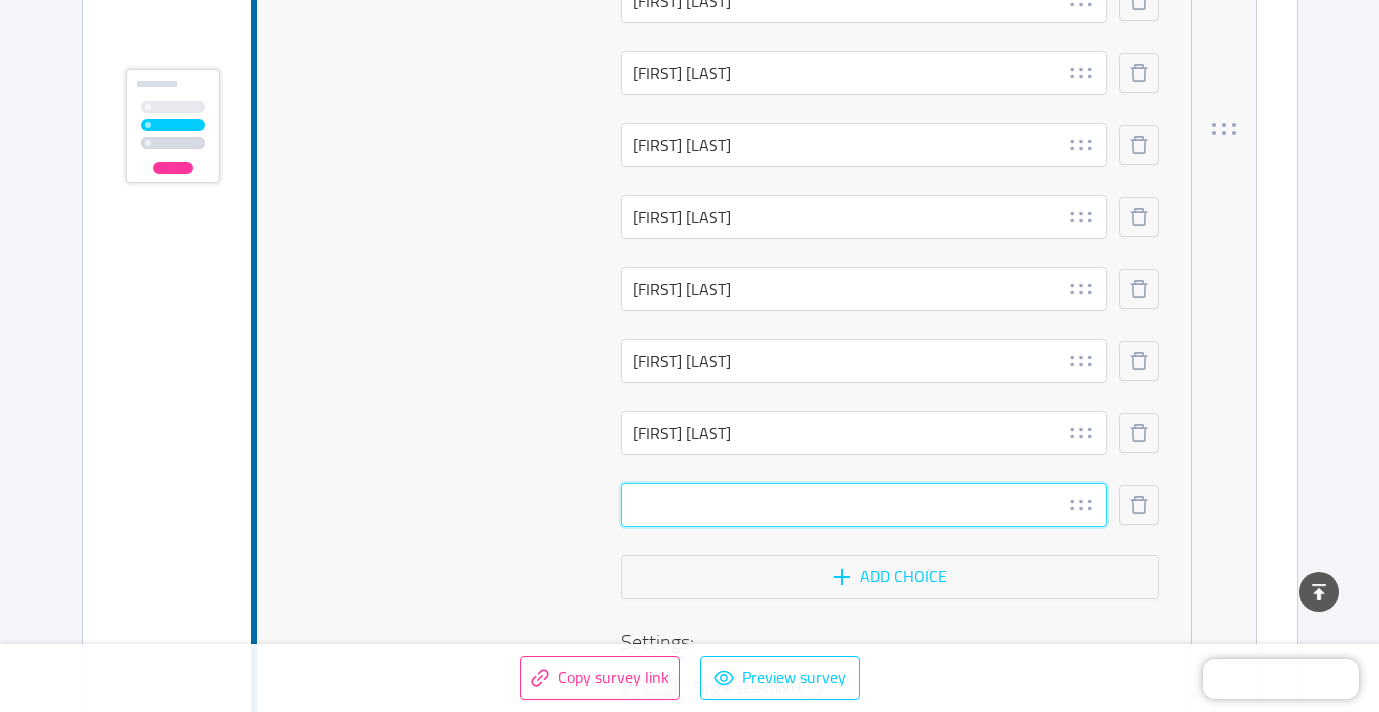click at bounding box center (864, 505) 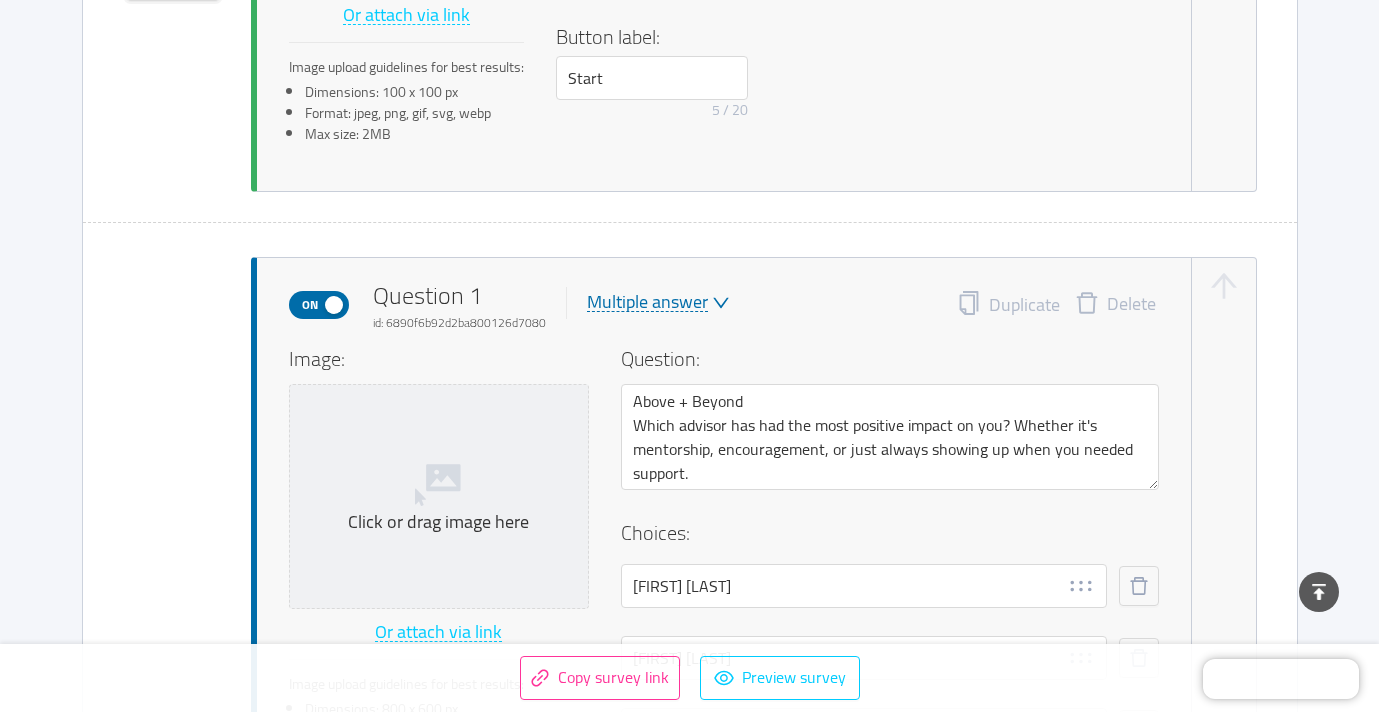 scroll, scrollTop: 776, scrollLeft: 0, axis: vertical 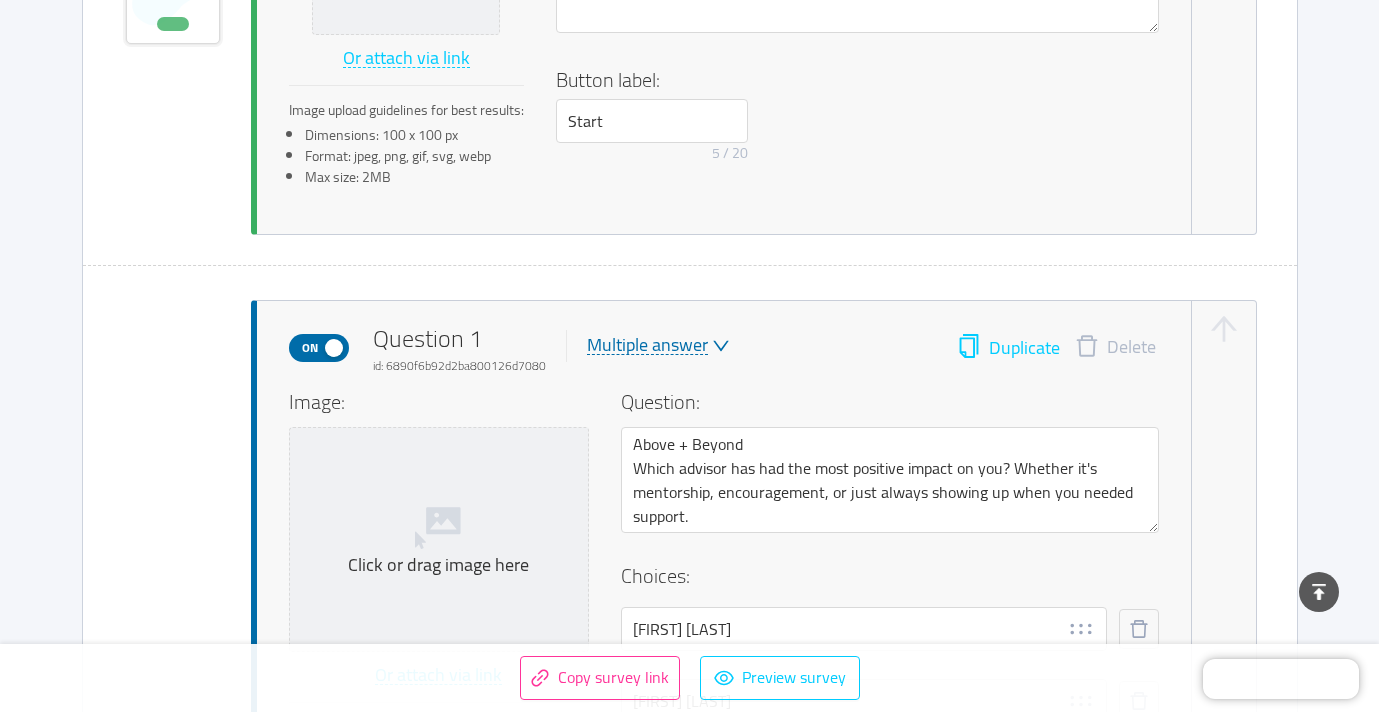 type on "[FIRST] [LAST]" 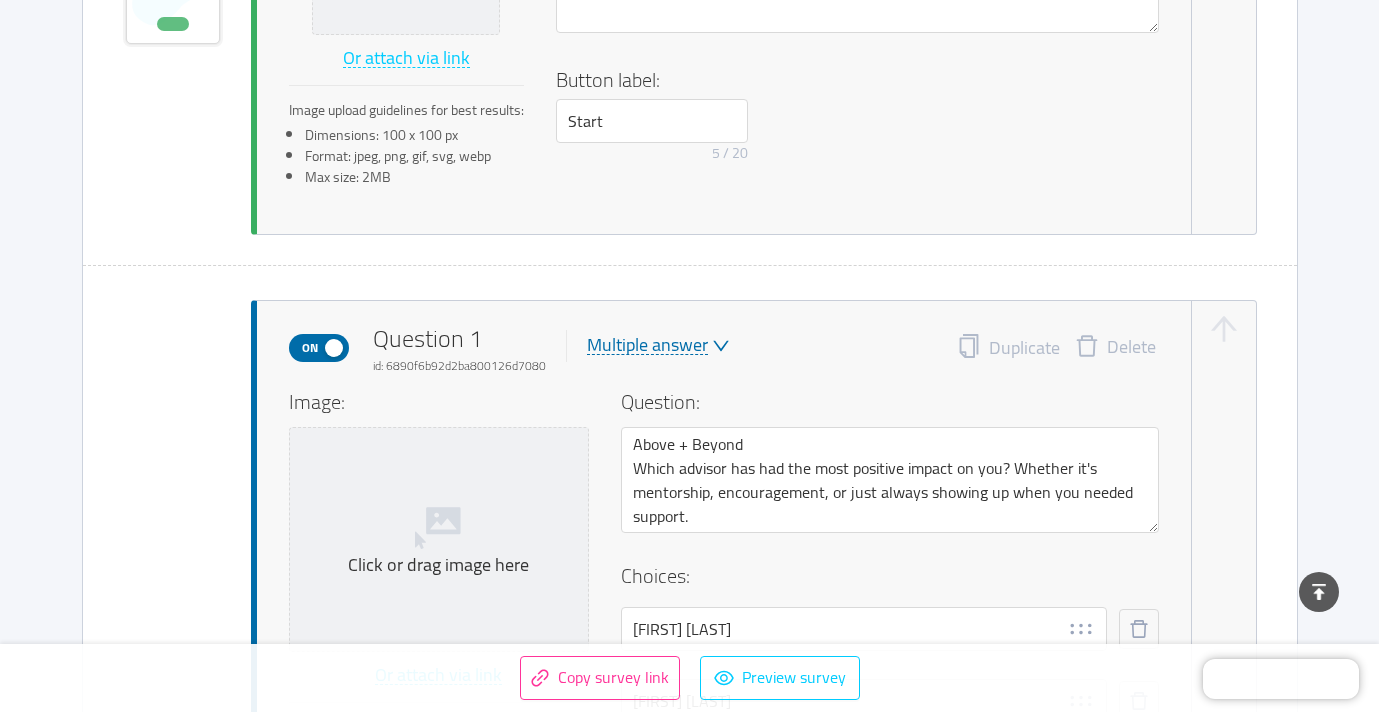 drag, startPoint x: 1011, startPoint y: 339, endPoint x: 988, endPoint y: 337, distance: 23.086792 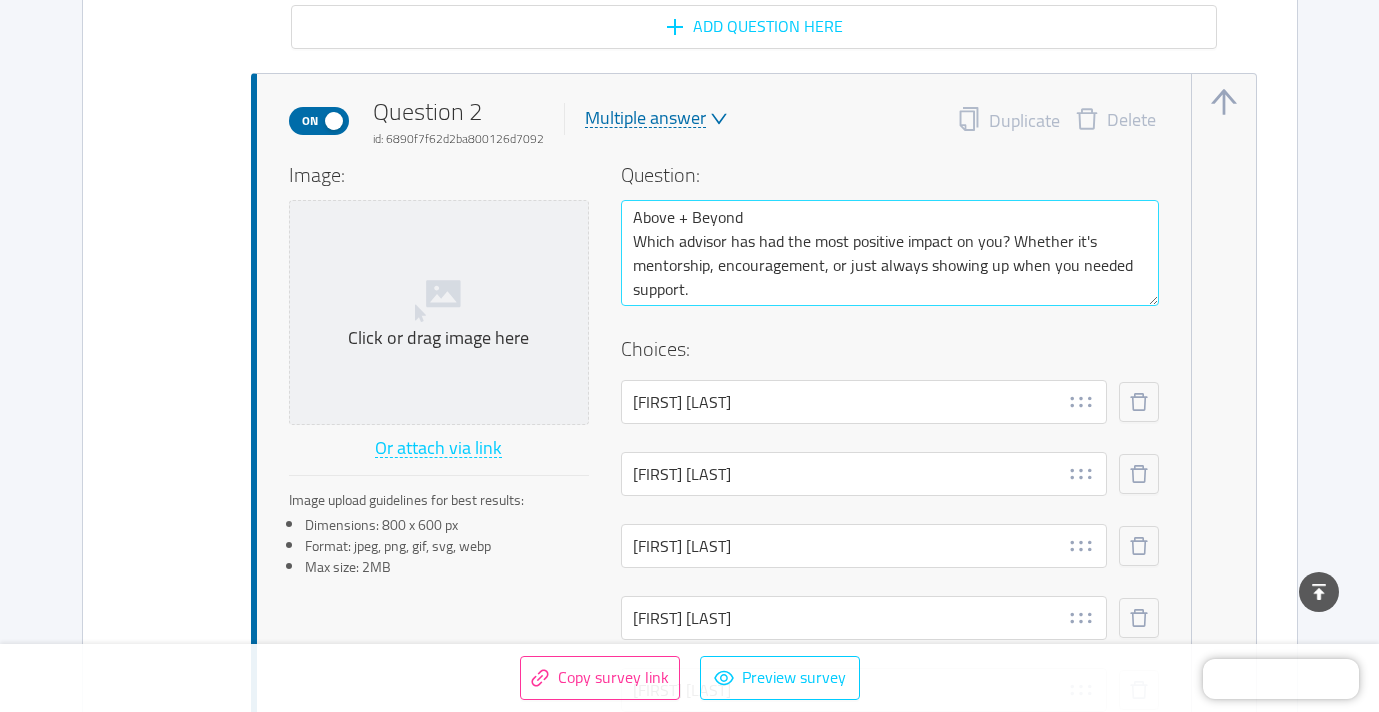 scroll, scrollTop: 2724, scrollLeft: 0, axis: vertical 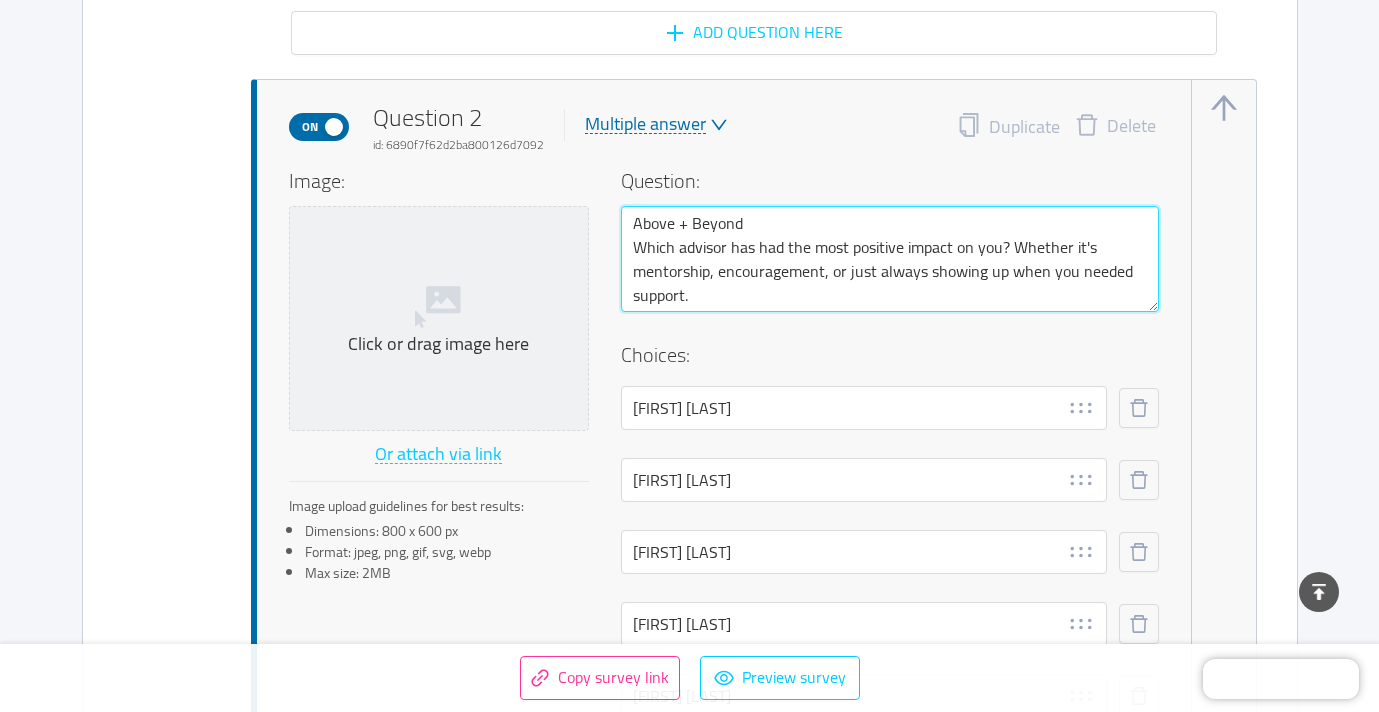 drag, startPoint x: 748, startPoint y: 223, endPoint x: 607, endPoint y: 222, distance: 141.00354 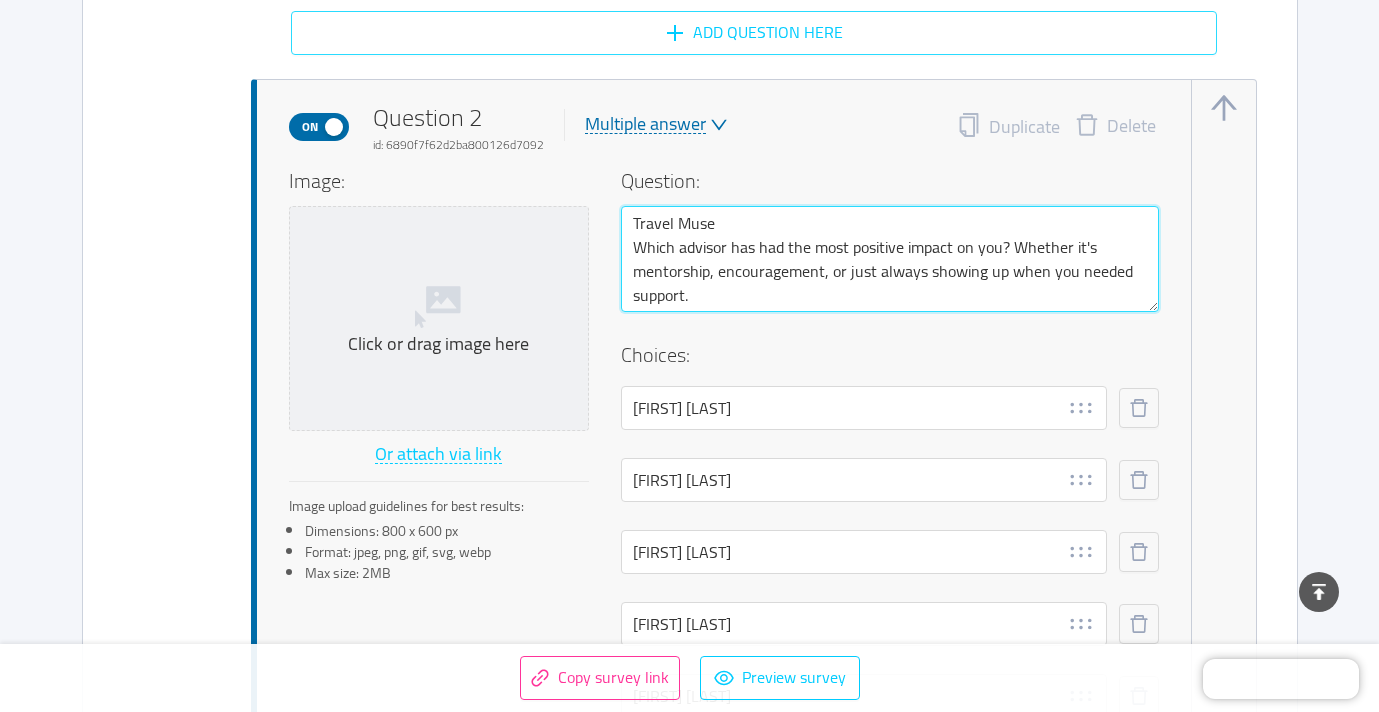 type on "Travel Muse
Which advisor has had the most positive impact on you? Whether it's mentorship, encouragement, or just always showing up when you needed support." 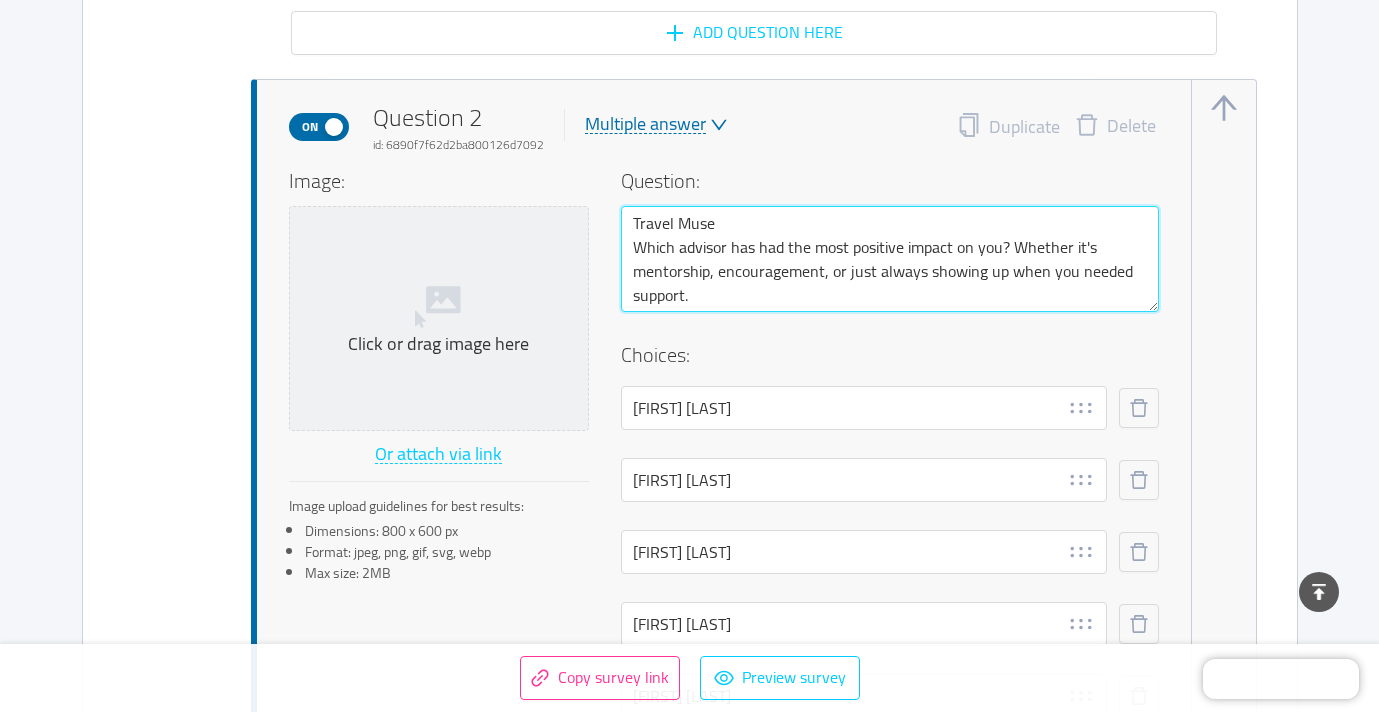 drag, startPoint x: 702, startPoint y: 295, endPoint x: 622, endPoint y: 253, distance: 90.35486 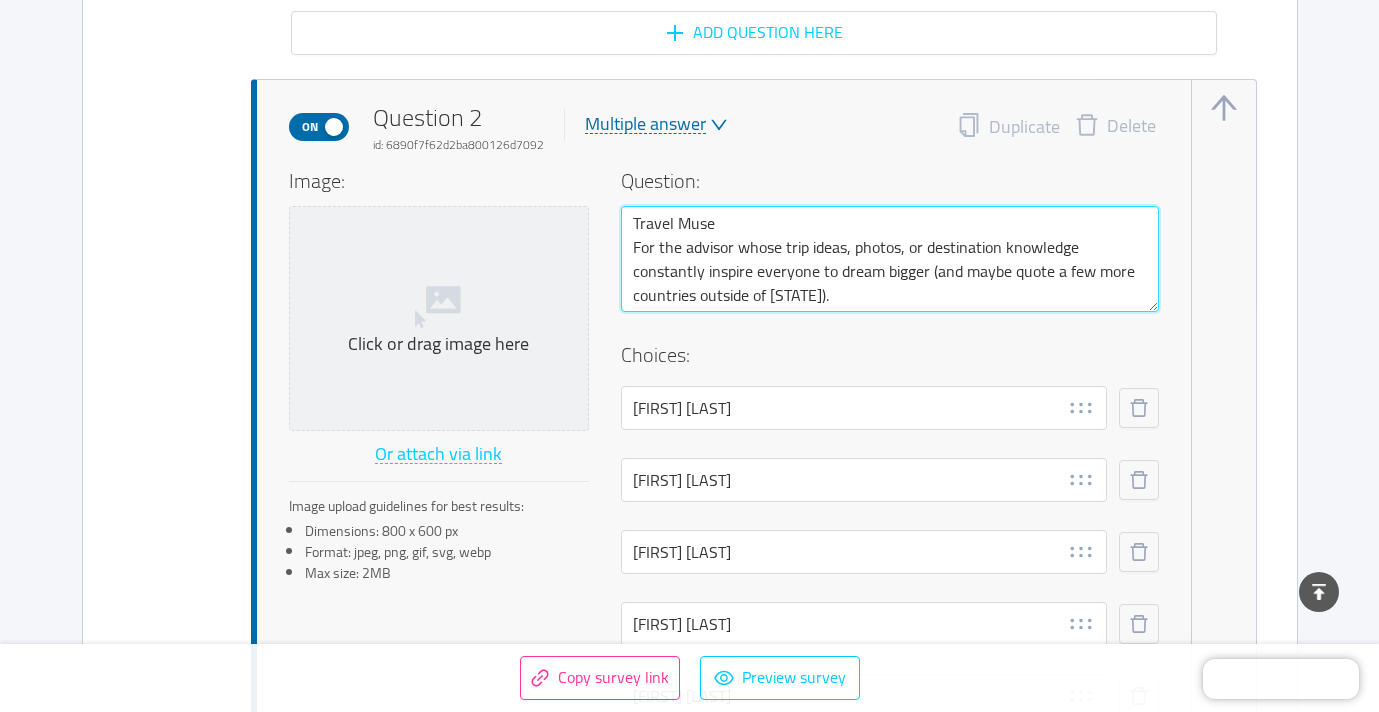 drag, startPoint x: 681, startPoint y: 248, endPoint x: 633, endPoint y: 247, distance: 48.010414 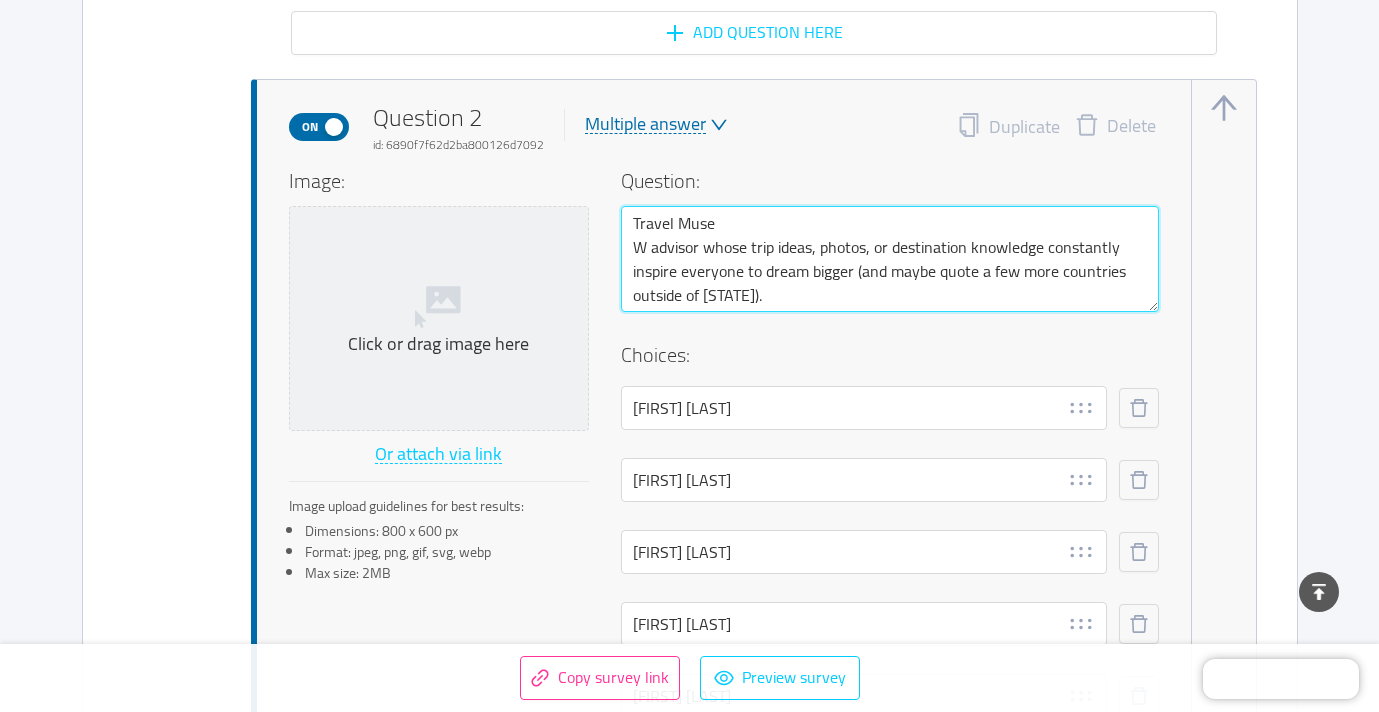 type 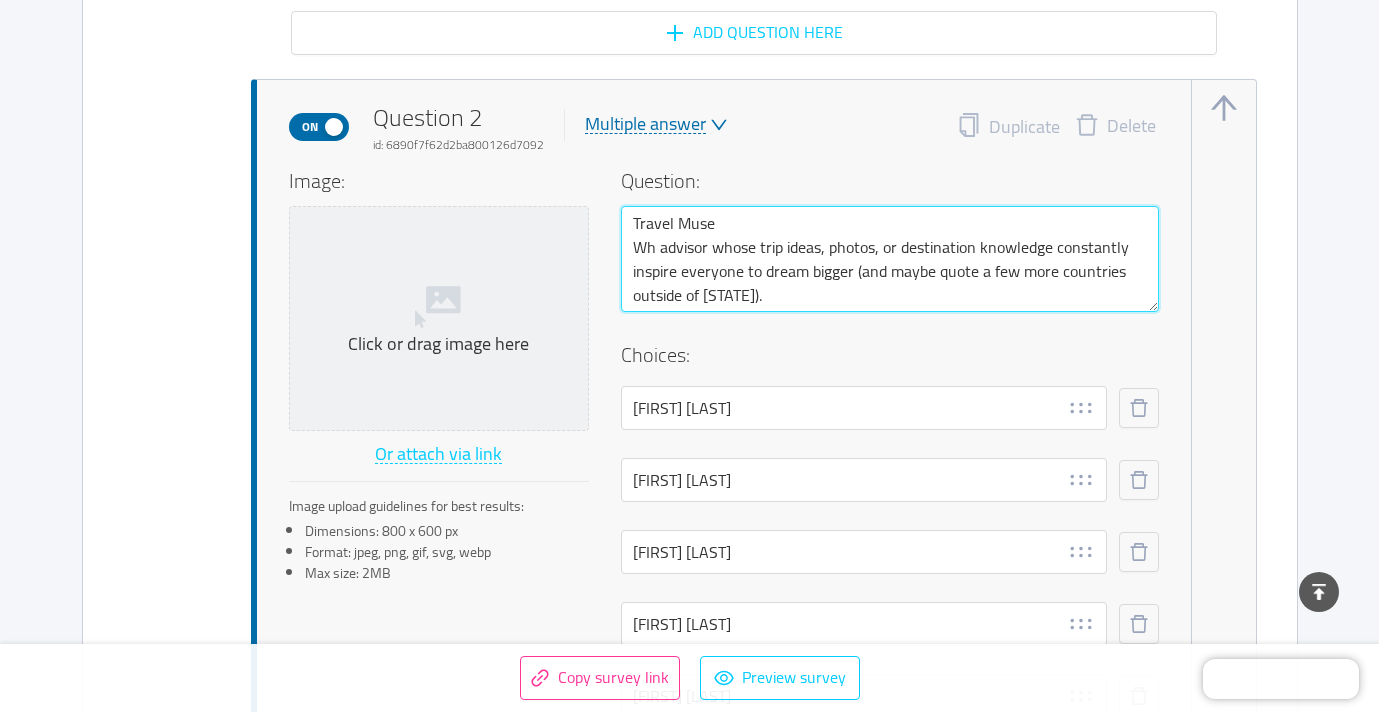 type on "Travel Muse
Whi advisor whose trip ideas, photos, or destination knowledge constantly inspire everyone to dream bigger (and maybe quote a few more countries outside of [STATE])." 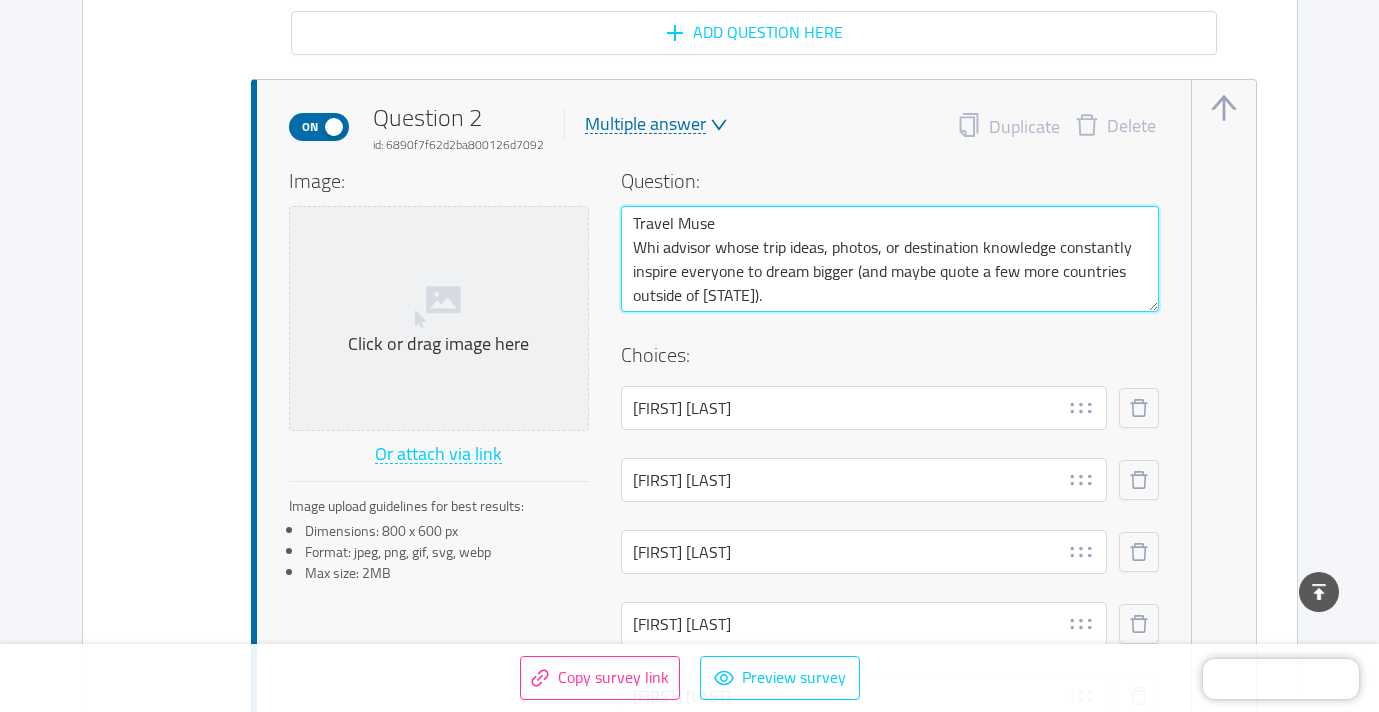type 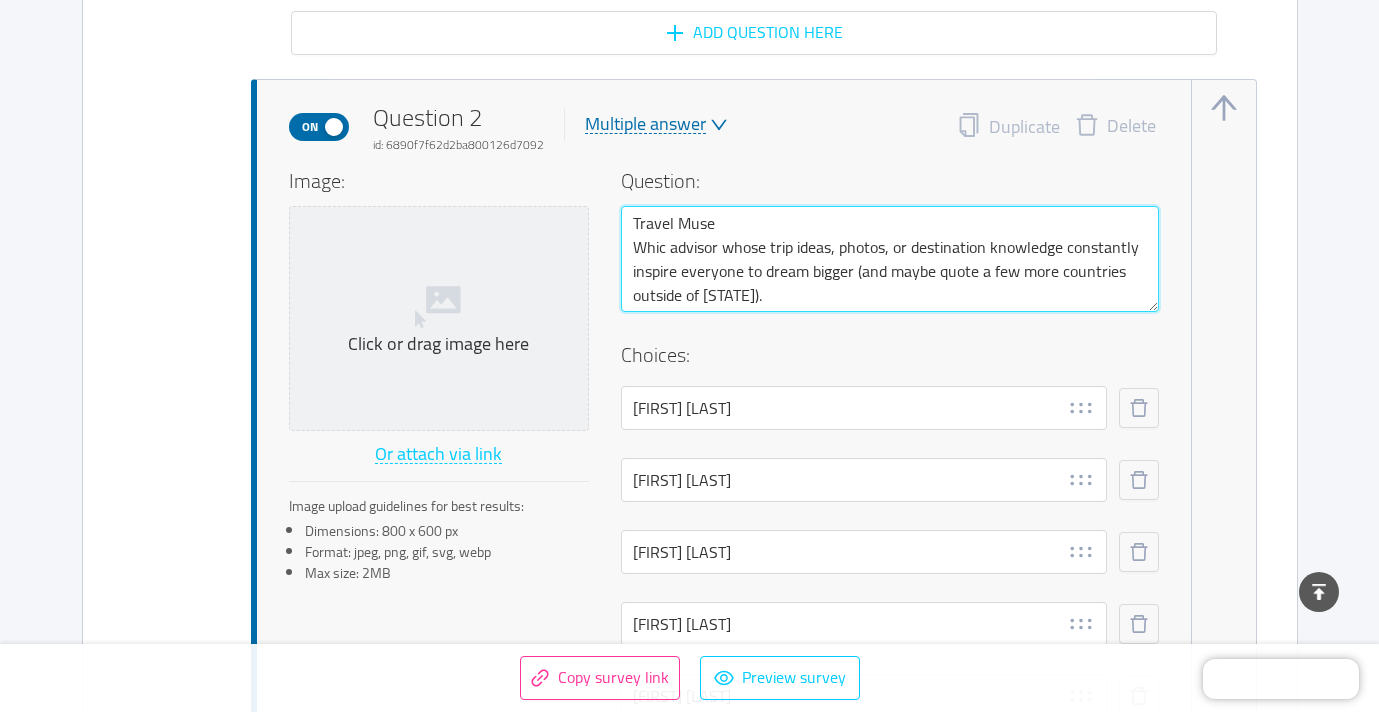 type 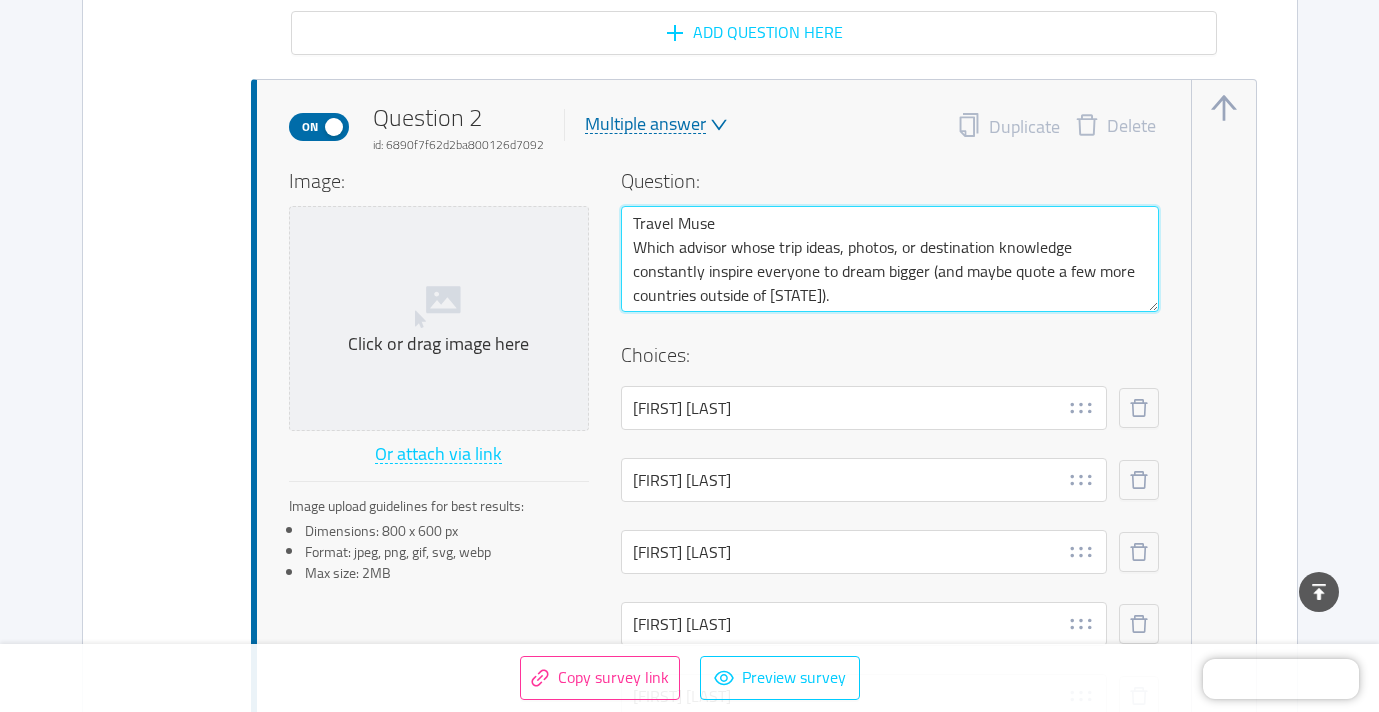 click on "Travel Muse
Which advisor whose trip ideas, photos, or destination knowledge constantly inspire everyone to dream bigger (and maybe quote a few more countries outside of [STATE])." at bounding box center [890, 259] 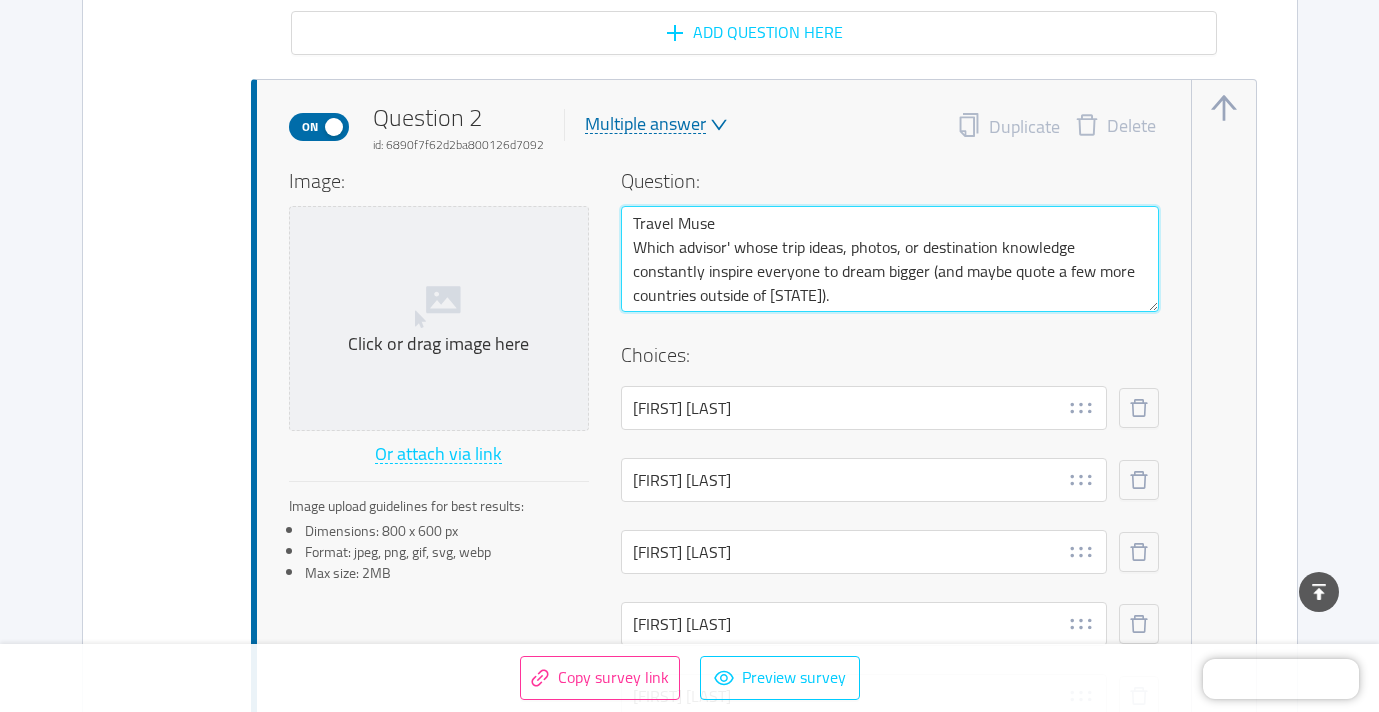 type 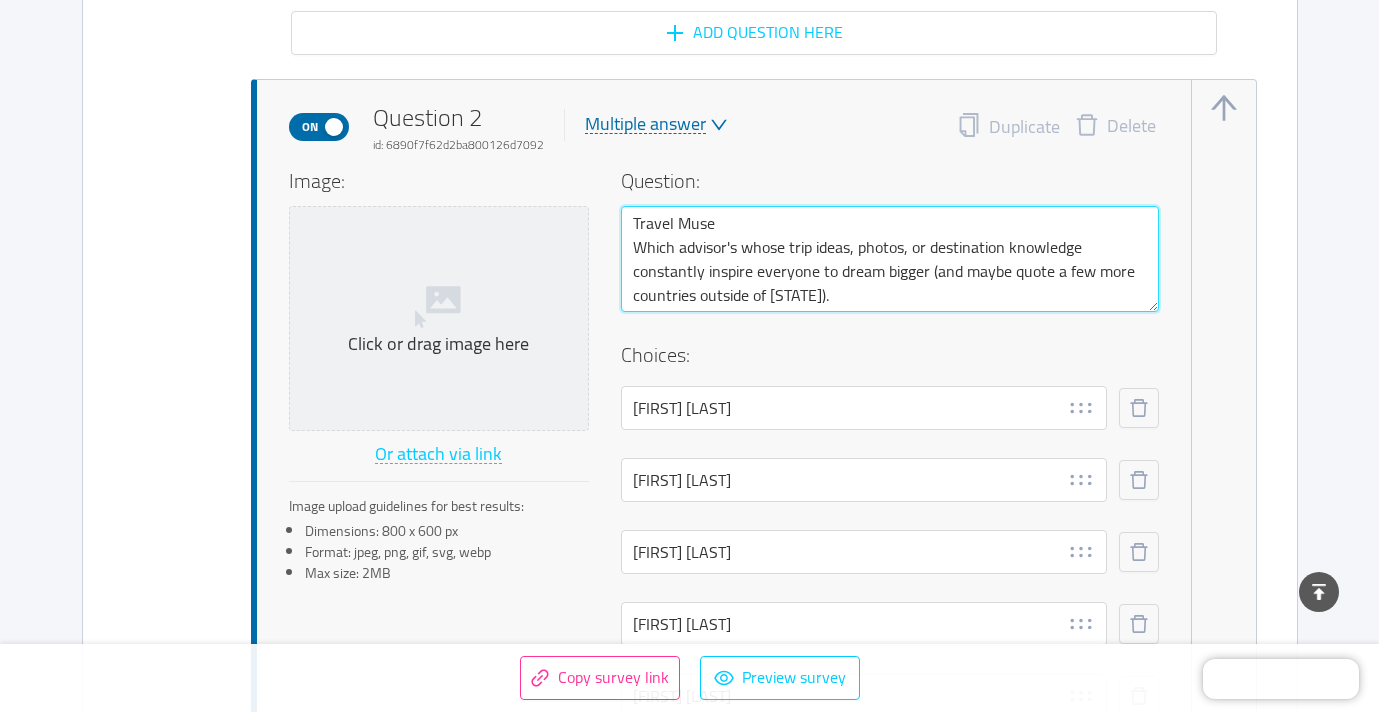 drag, startPoint x: 787, startPoint y: 247, endPoint x: 798, endPoint y: 246, distance: 11.045361 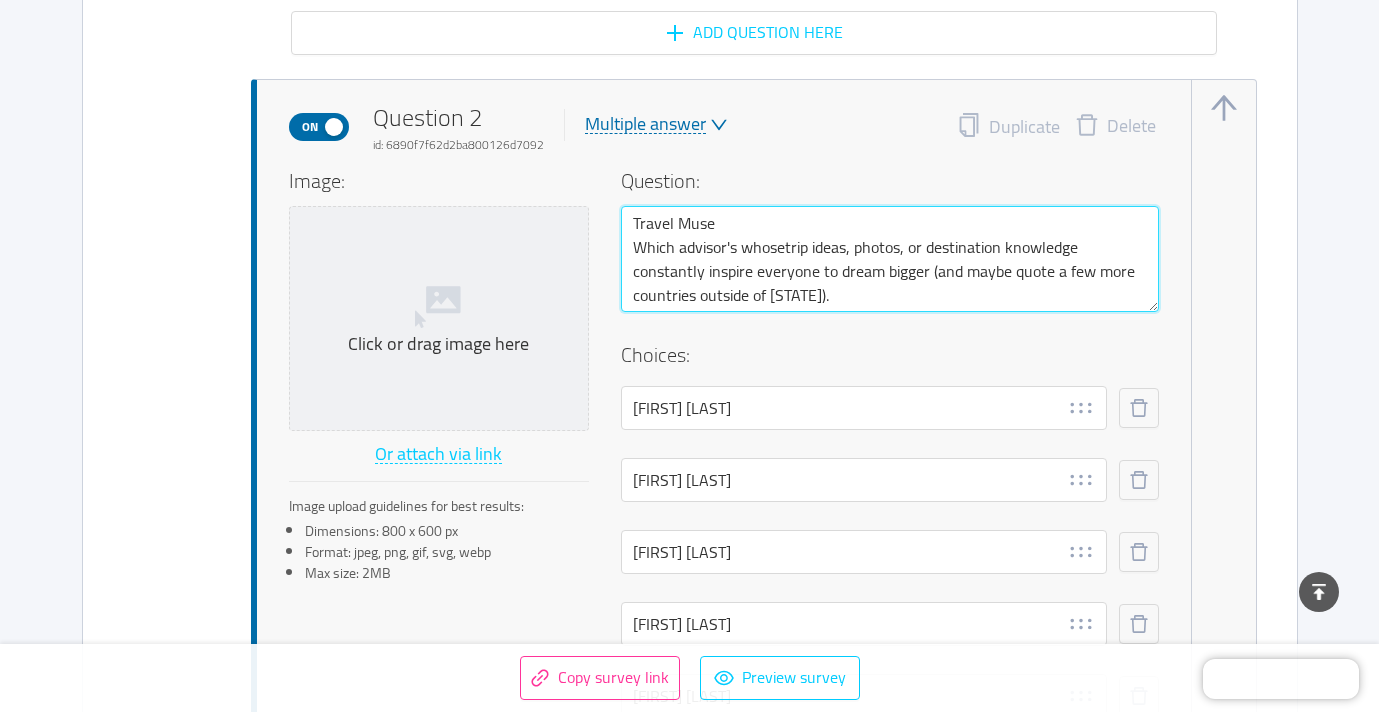 type 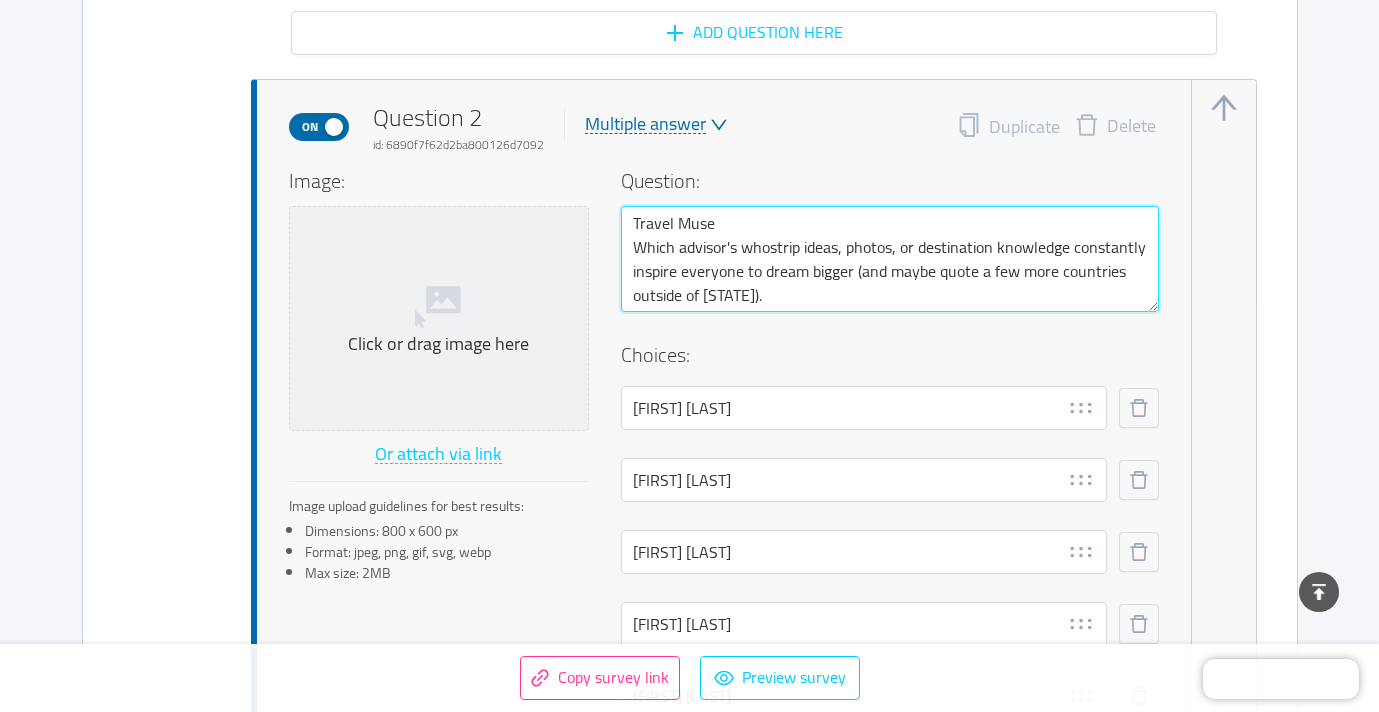 type 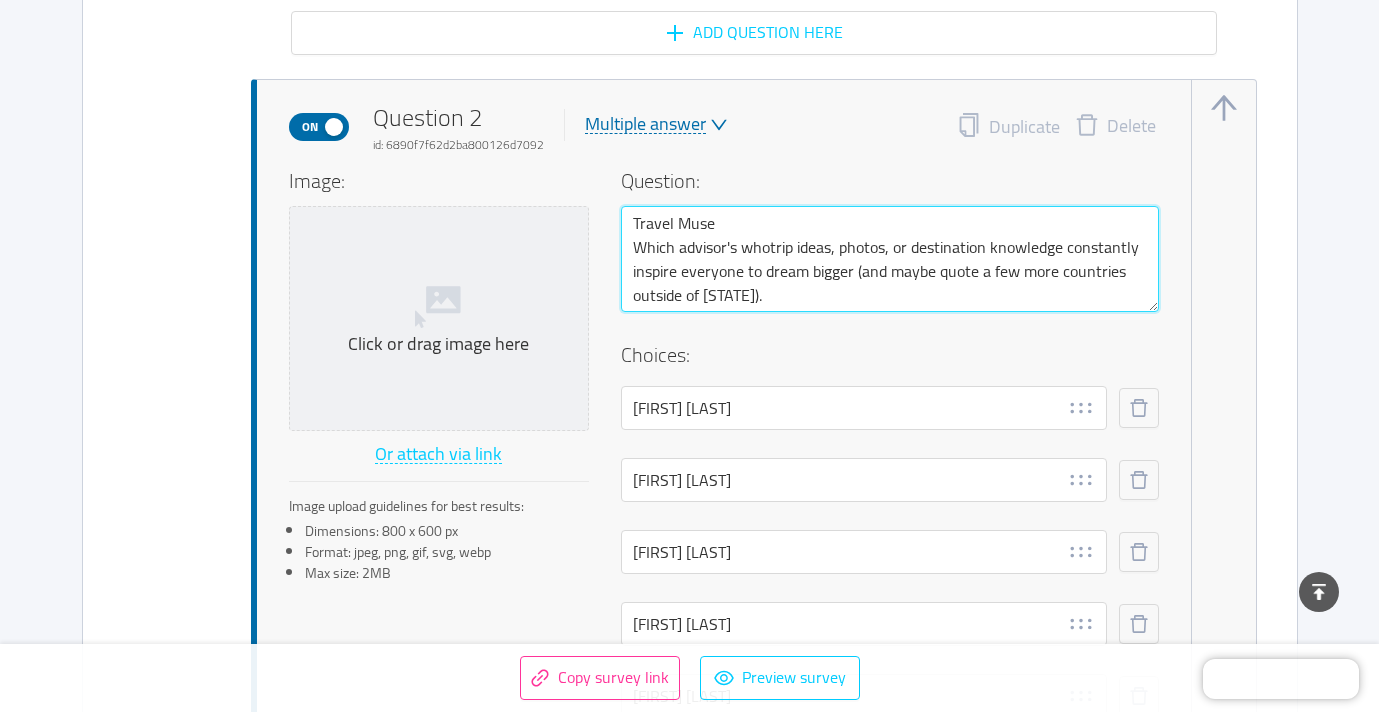 type 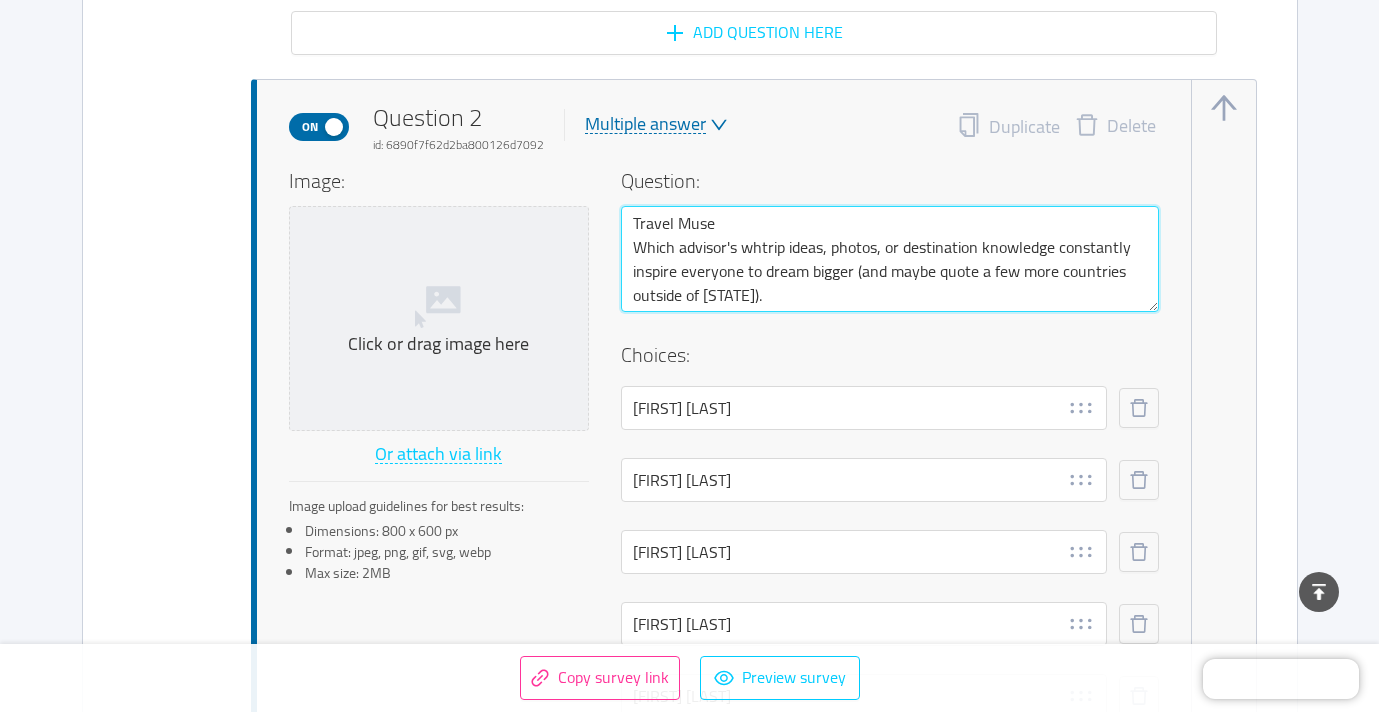type 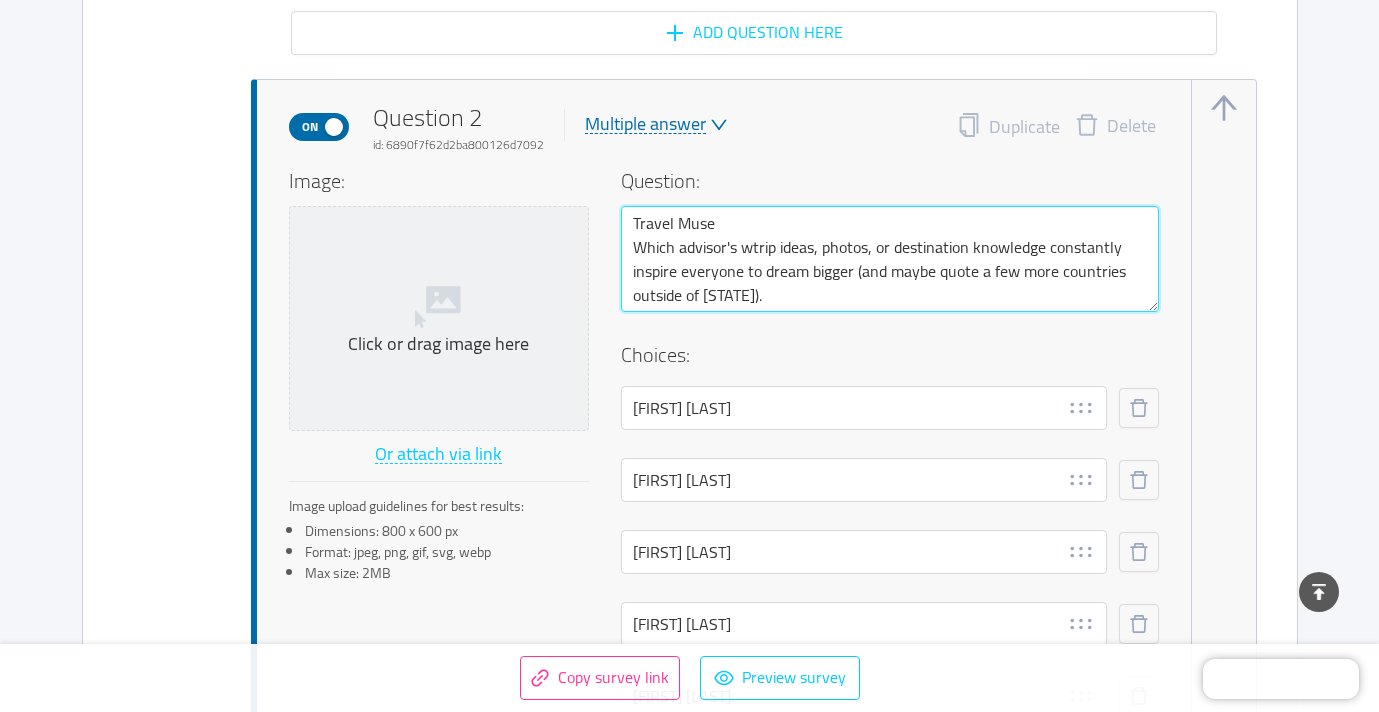 type 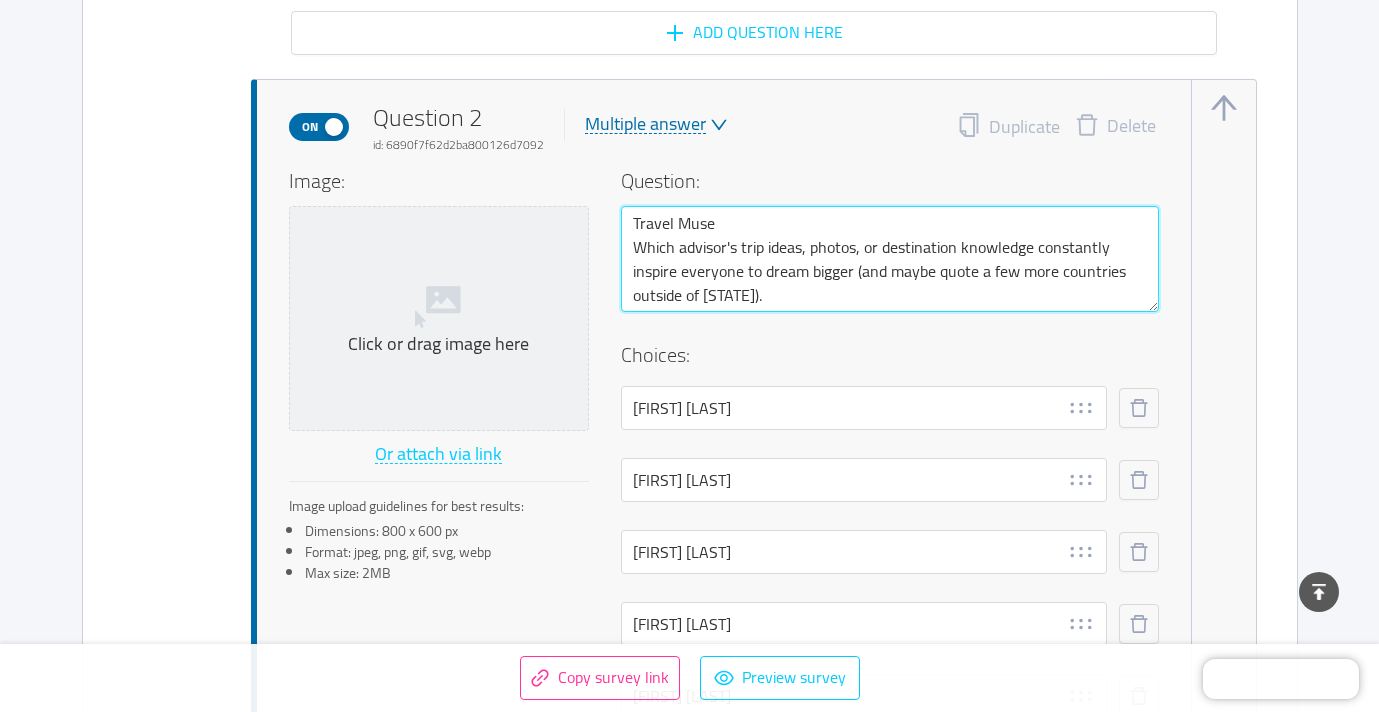 drag, startPoint x: 741, startPoint y: 271, endPoint x: 632, endPoint y: 269, distance: 109.01835 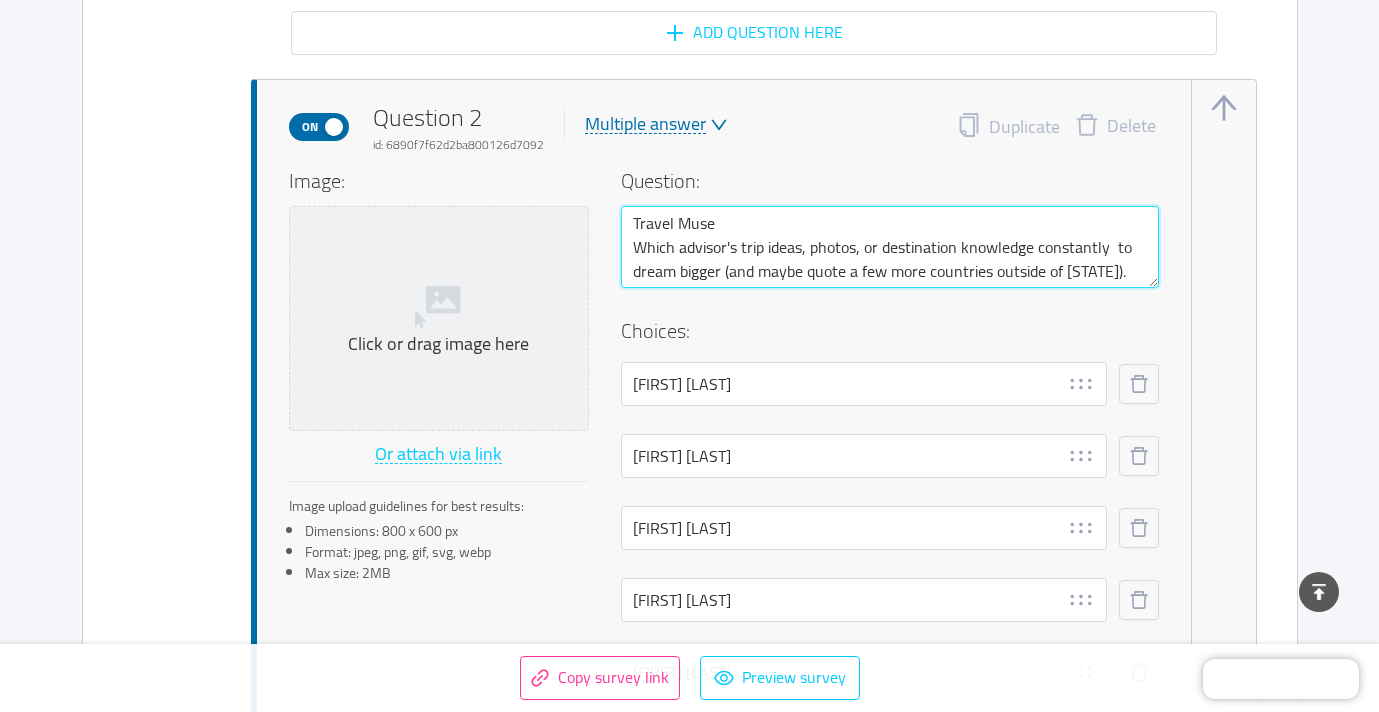 type 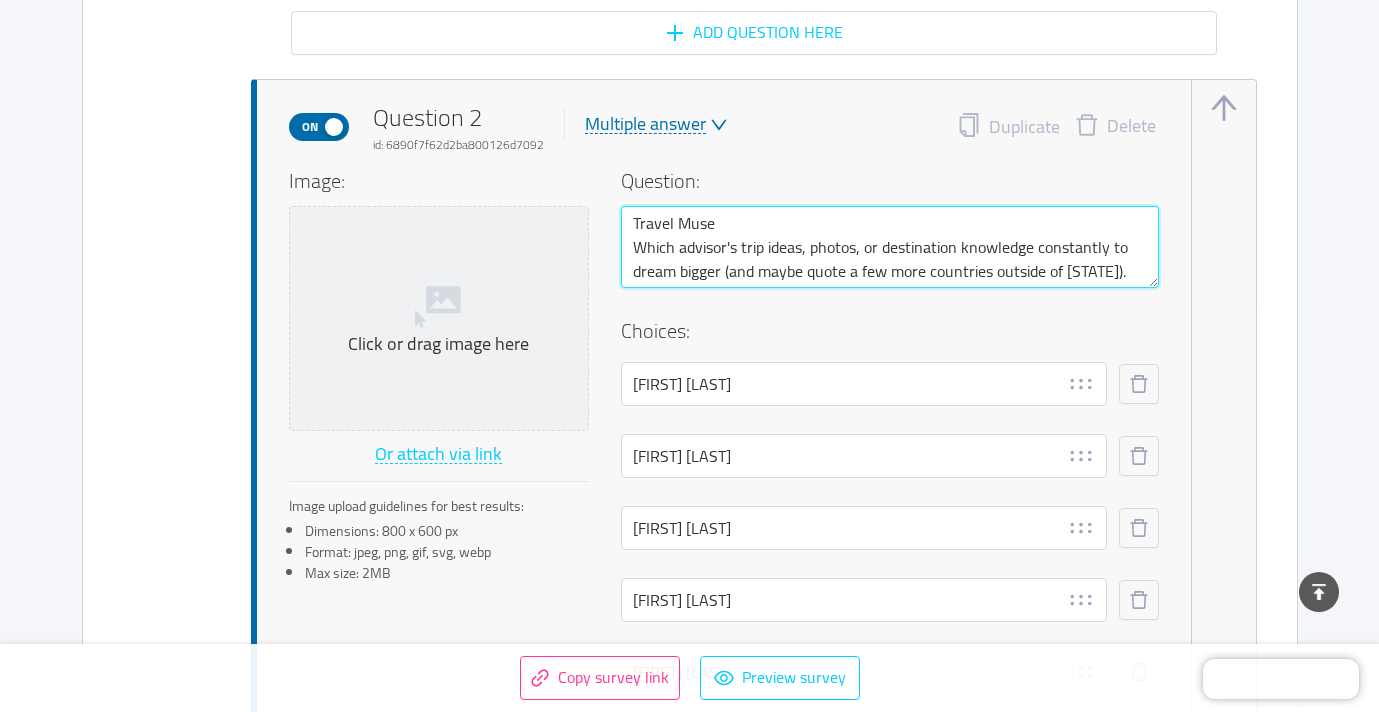 type 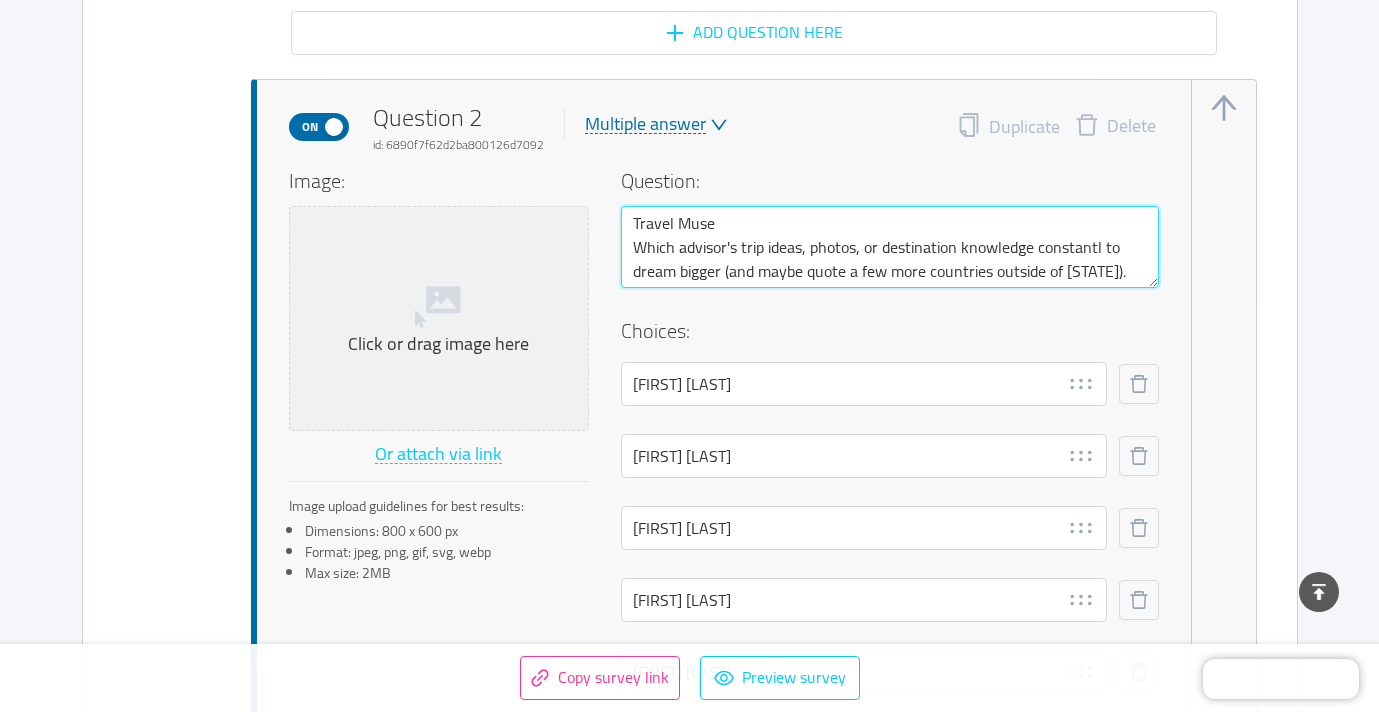 type 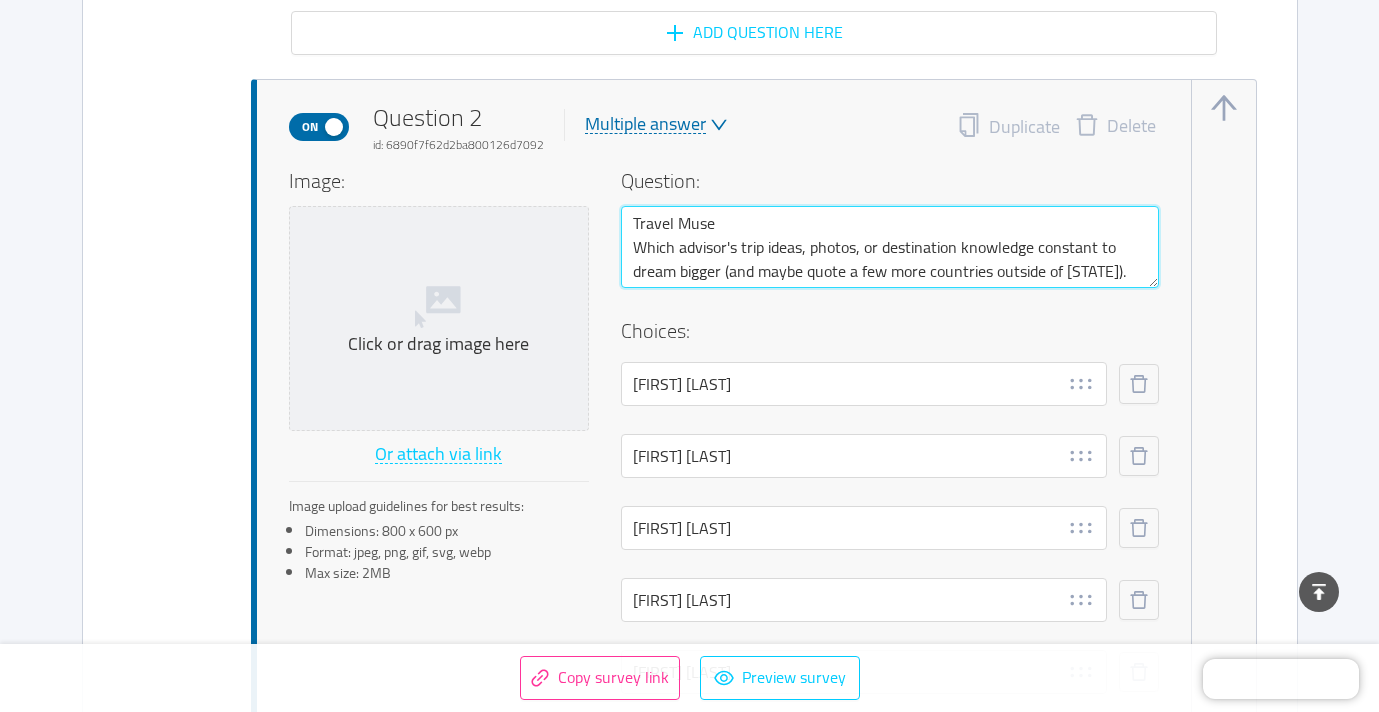 type 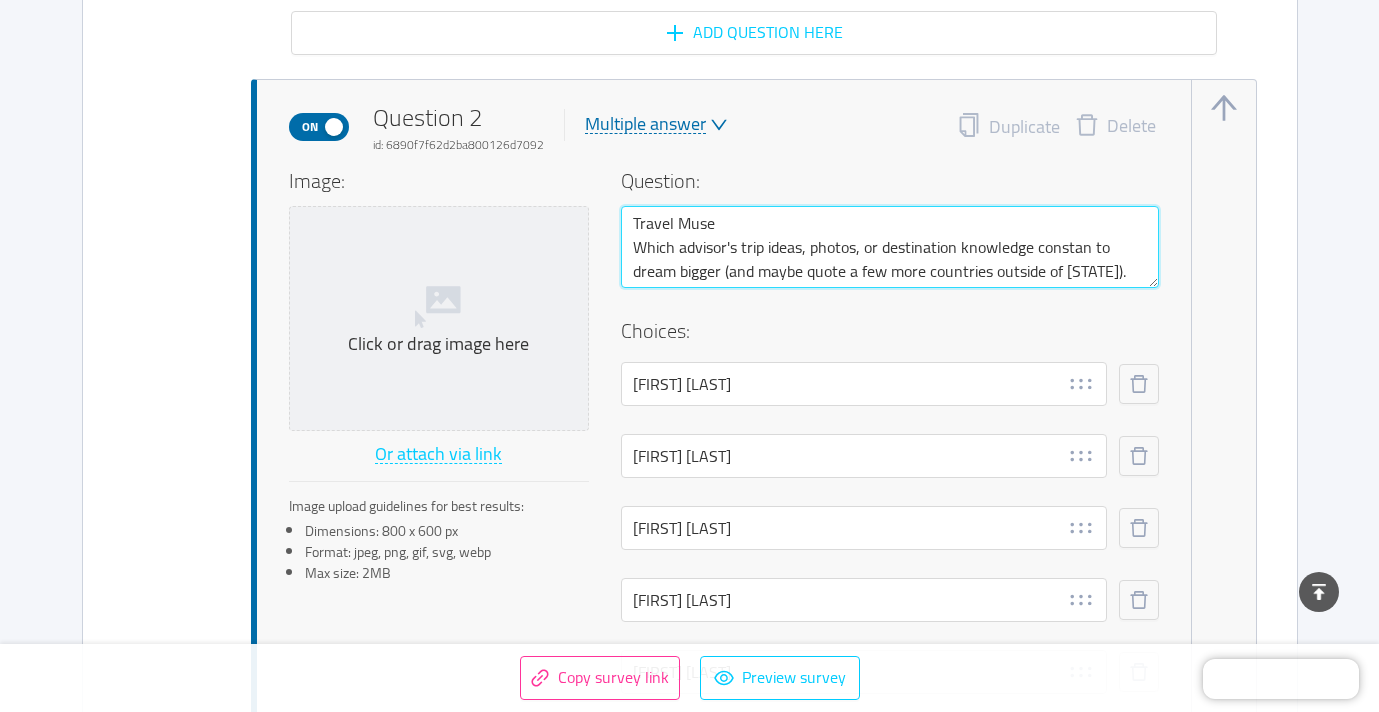 type 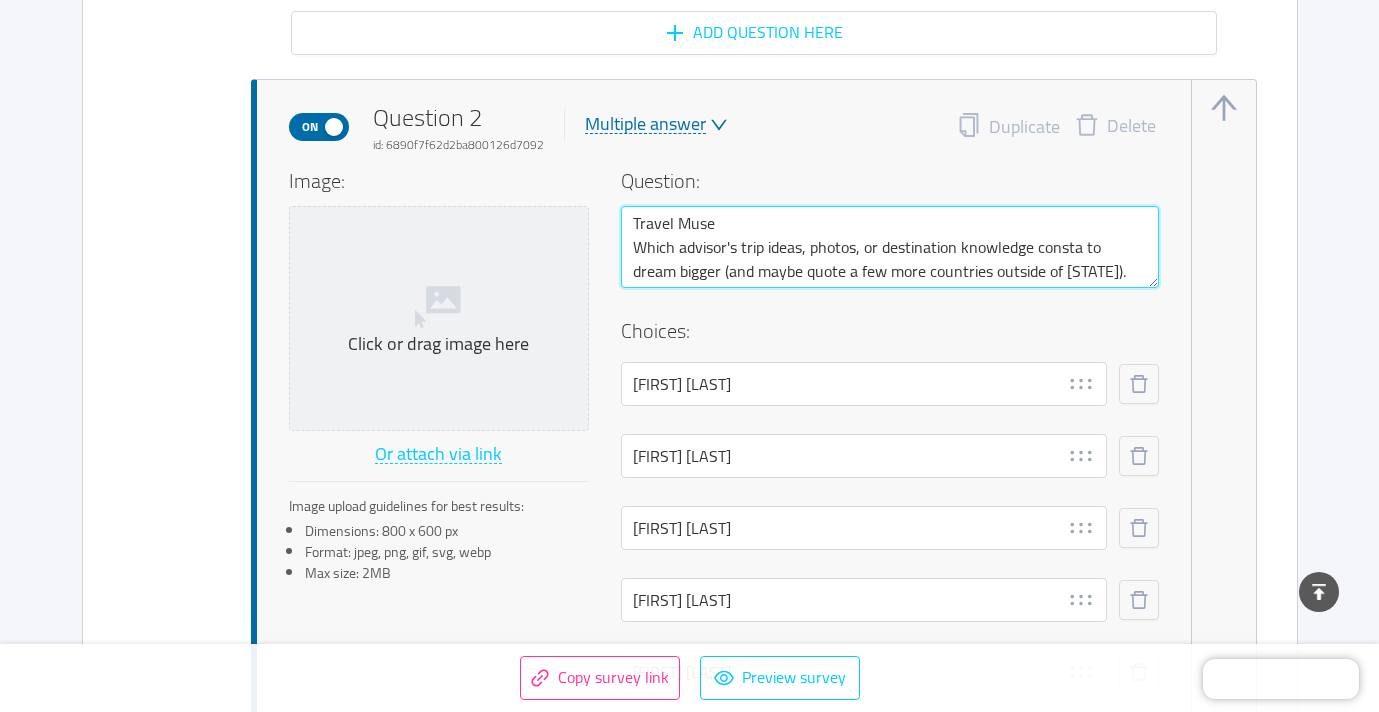 type 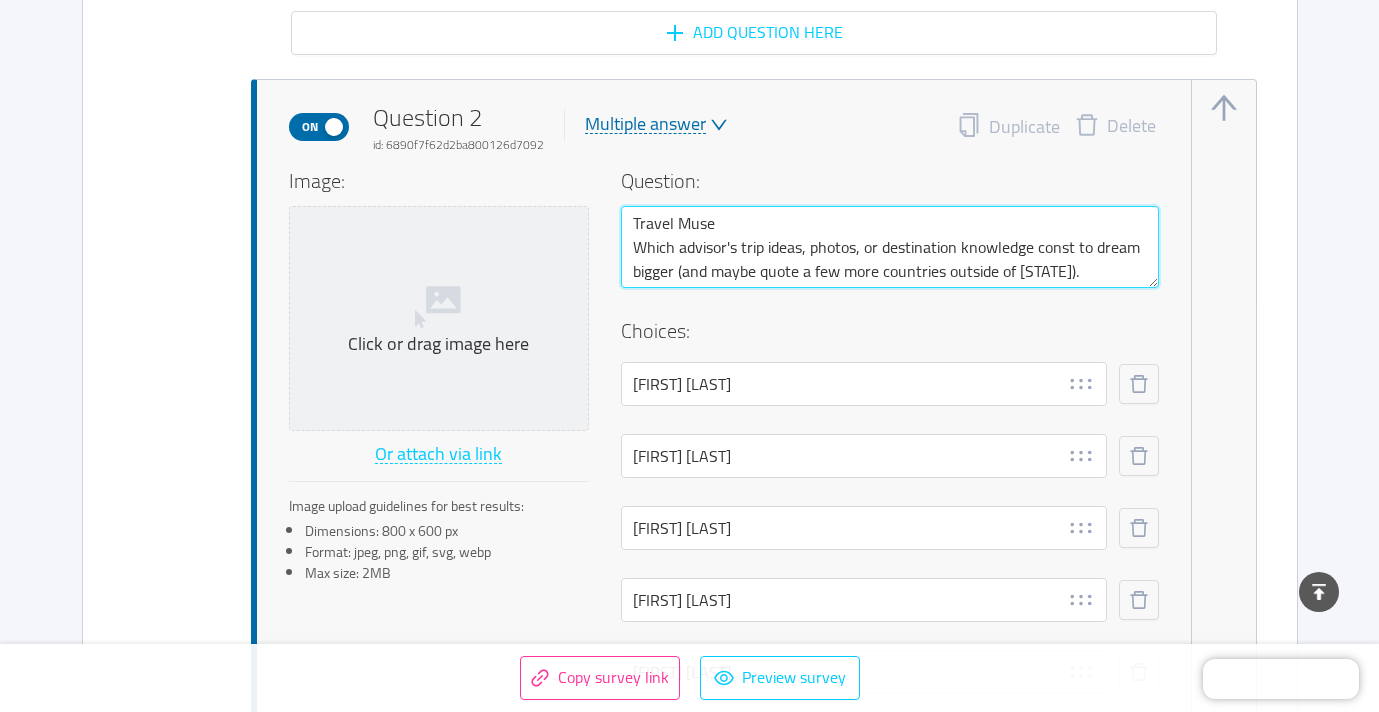 type 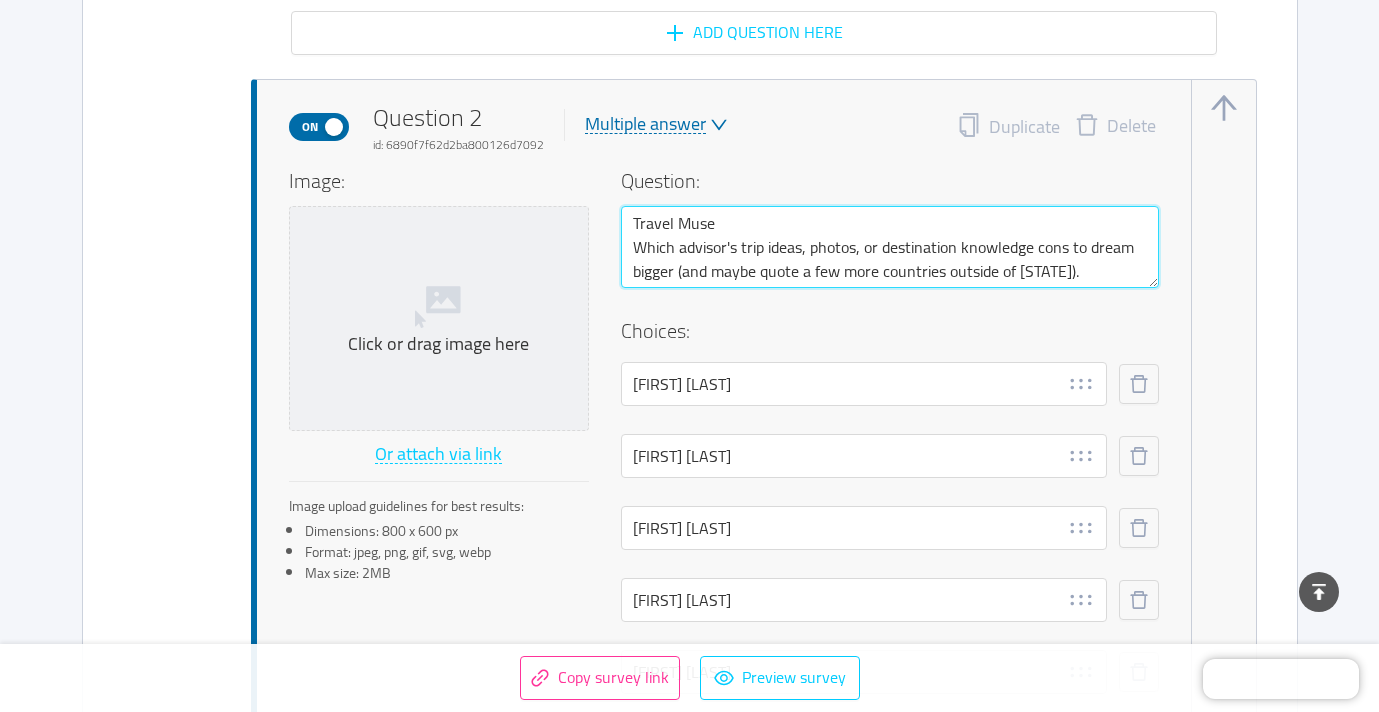 type 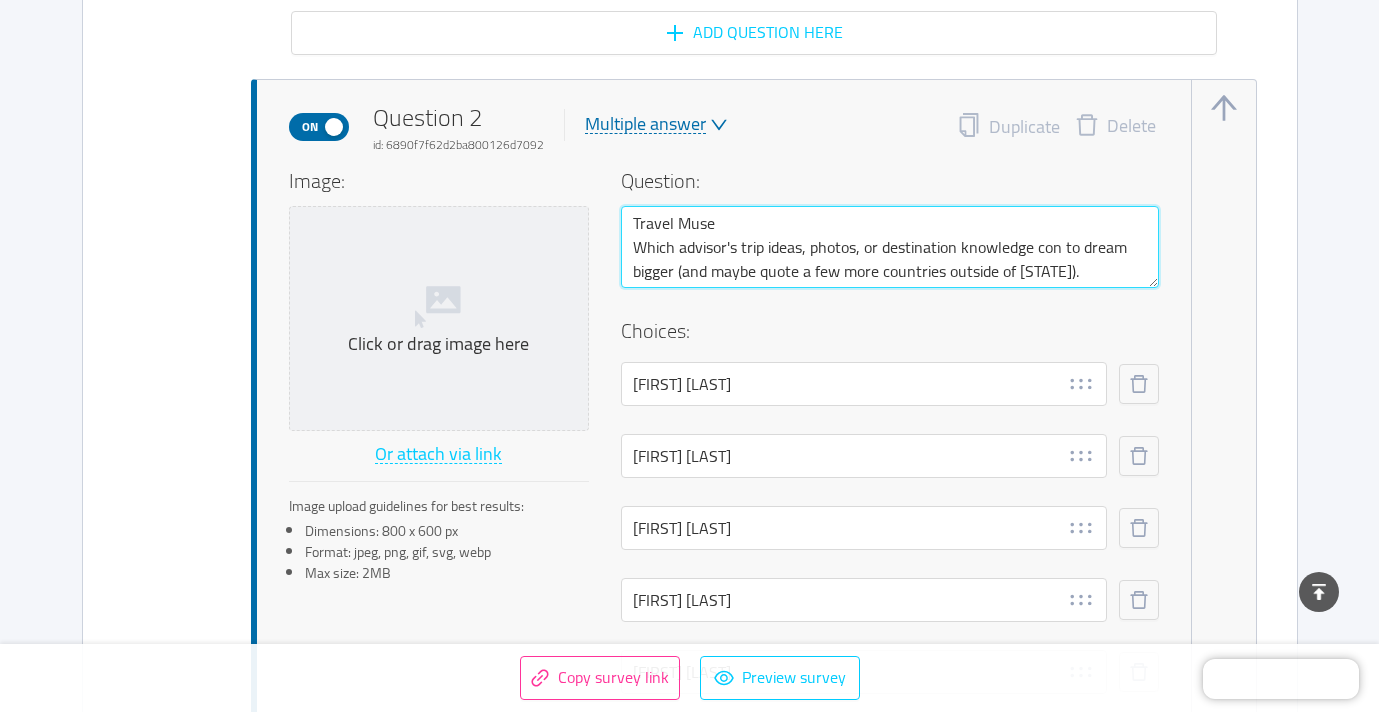 type 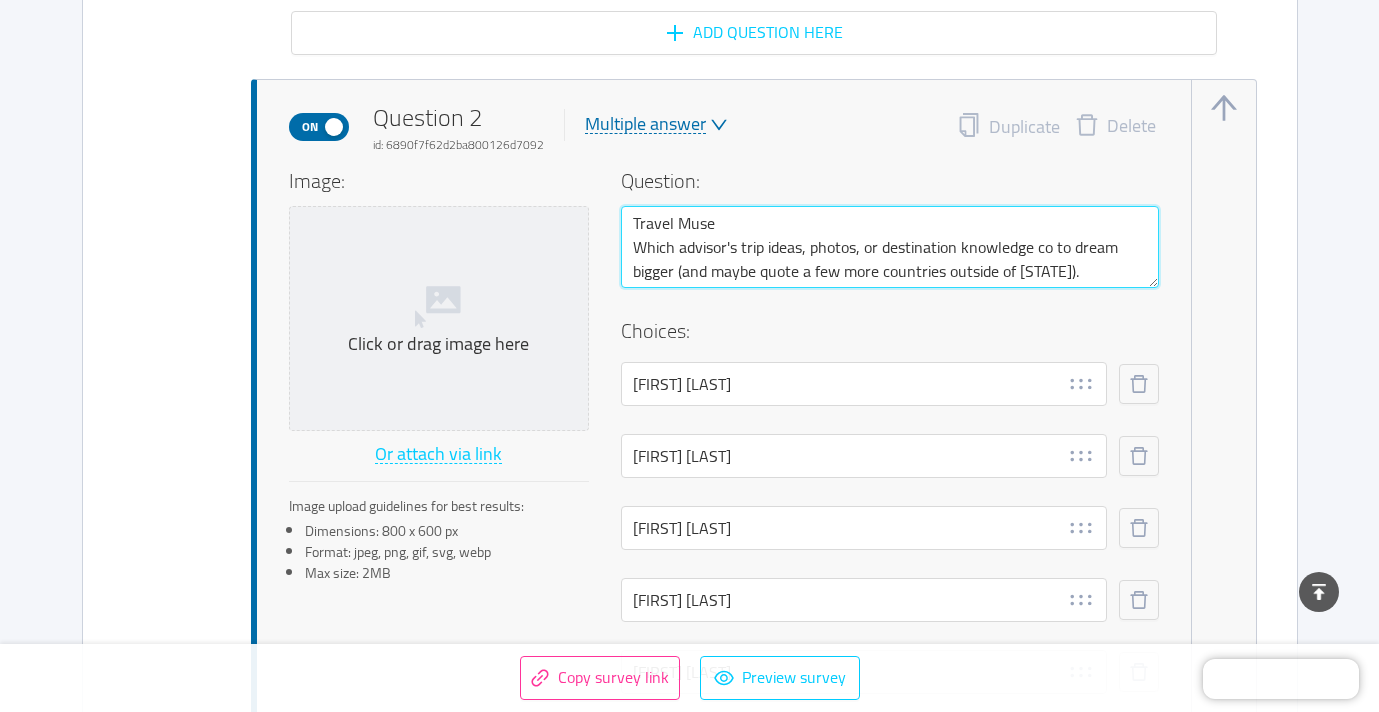 type 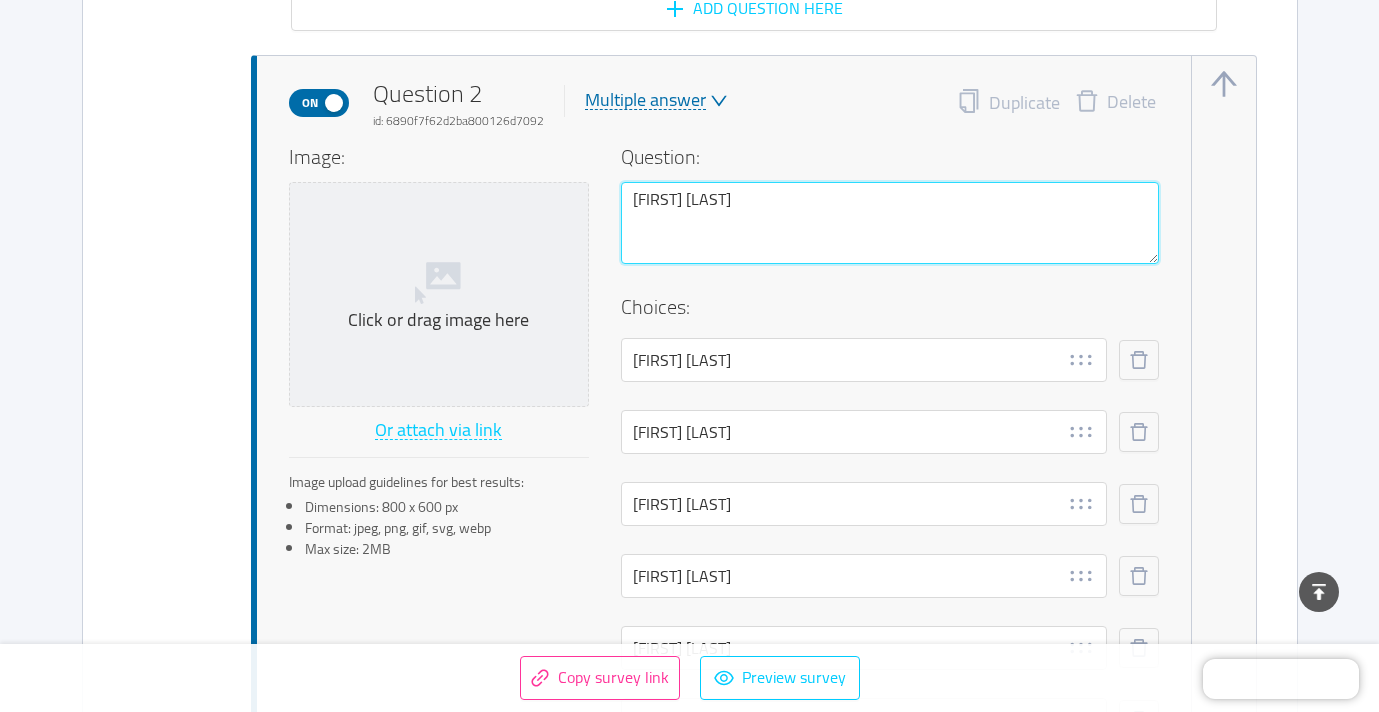 scroll, scrollTop: 2747, scrollLeft: 0, axis: vertical 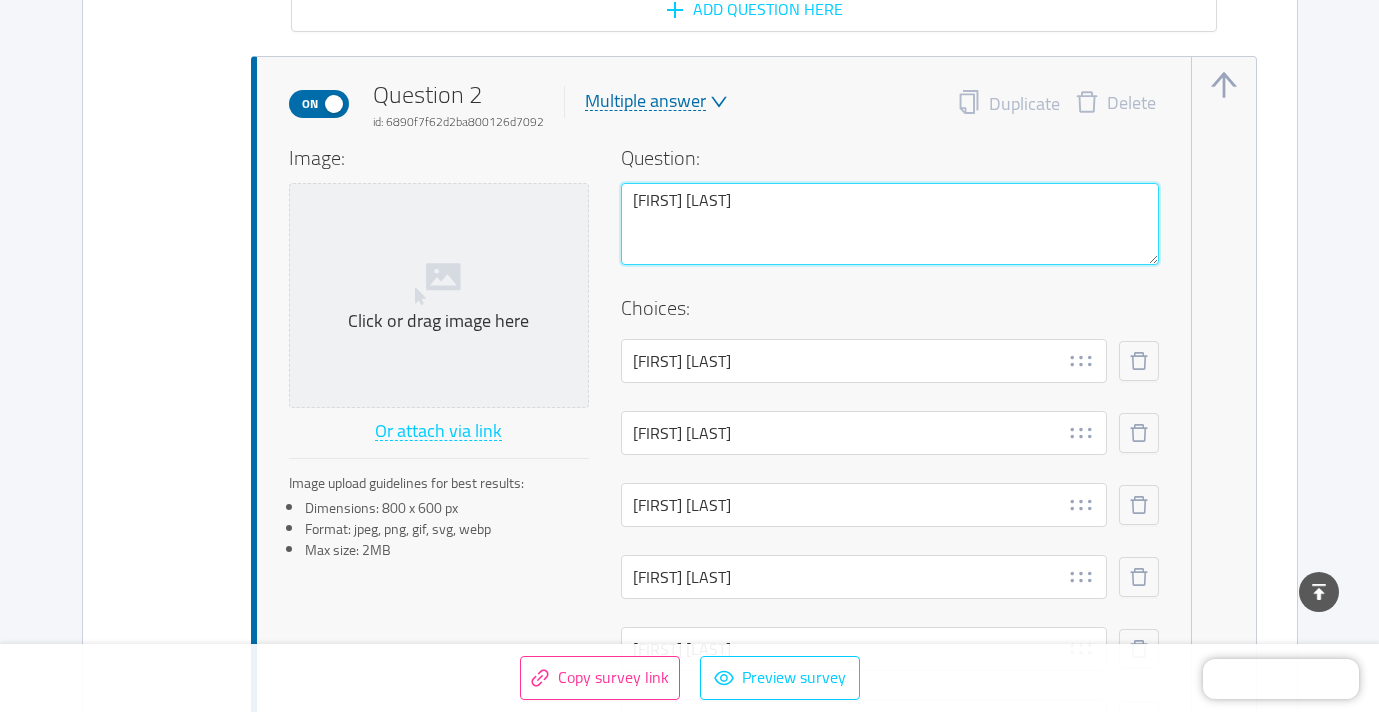 click on "[FIRST] [LAST]" at bounding box center [890, 224] 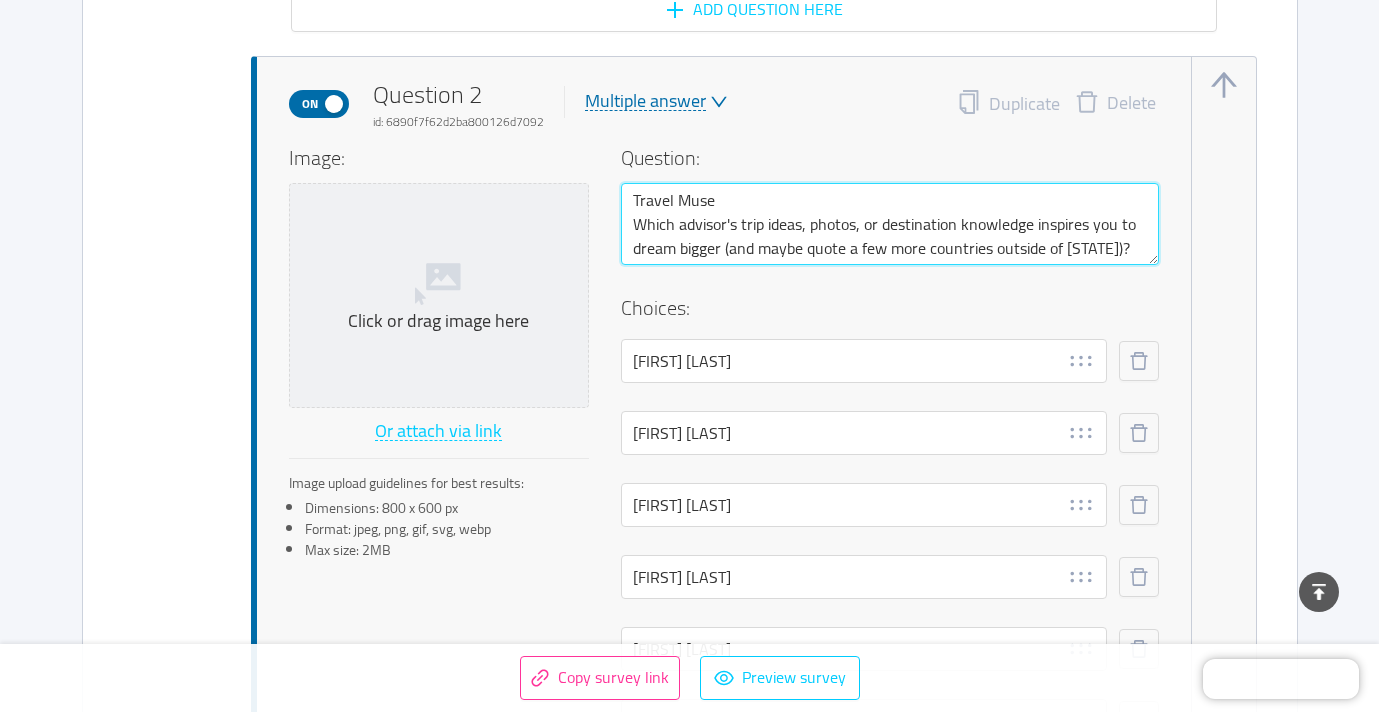 drag, startPoint x: 1116, startPoint y: 250, endPoint x: 770, endPoint y: 247, distance: 346.013 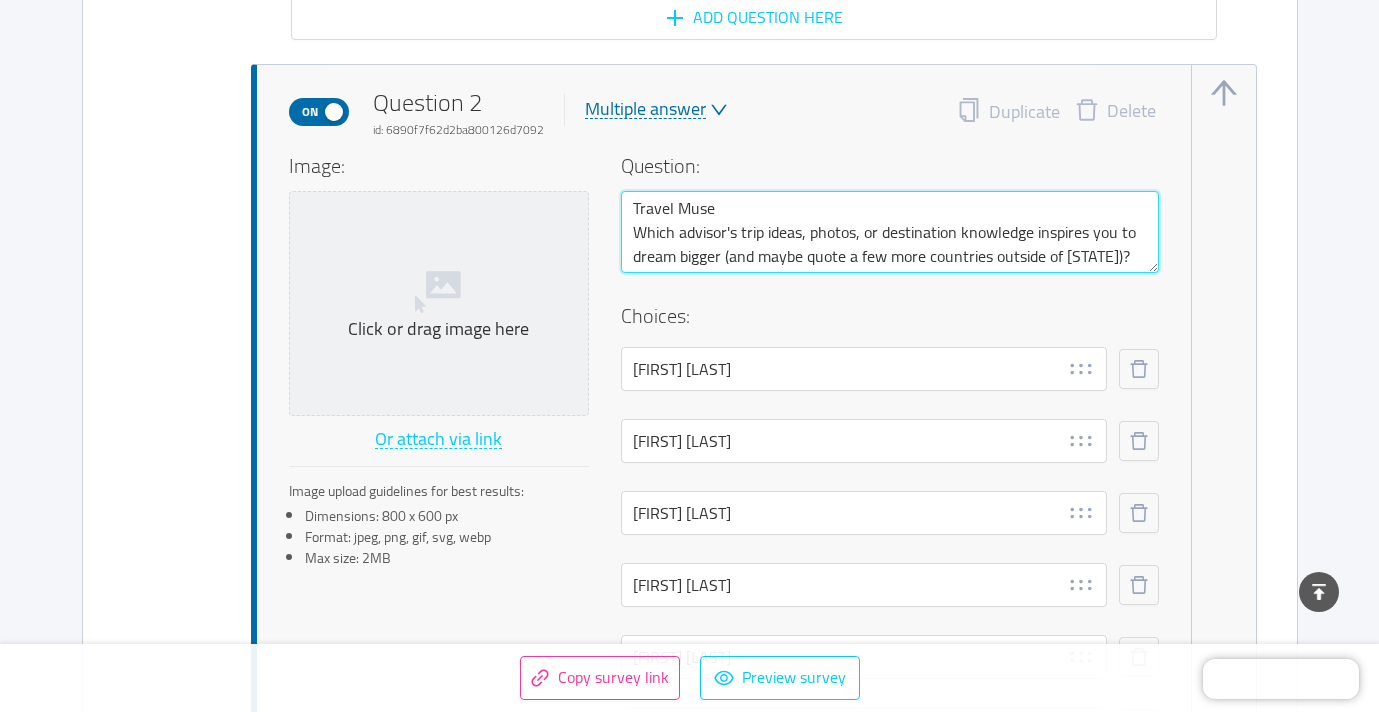 scroll, scrollTop: 2722, scrollLeft: 0, axis: vertical 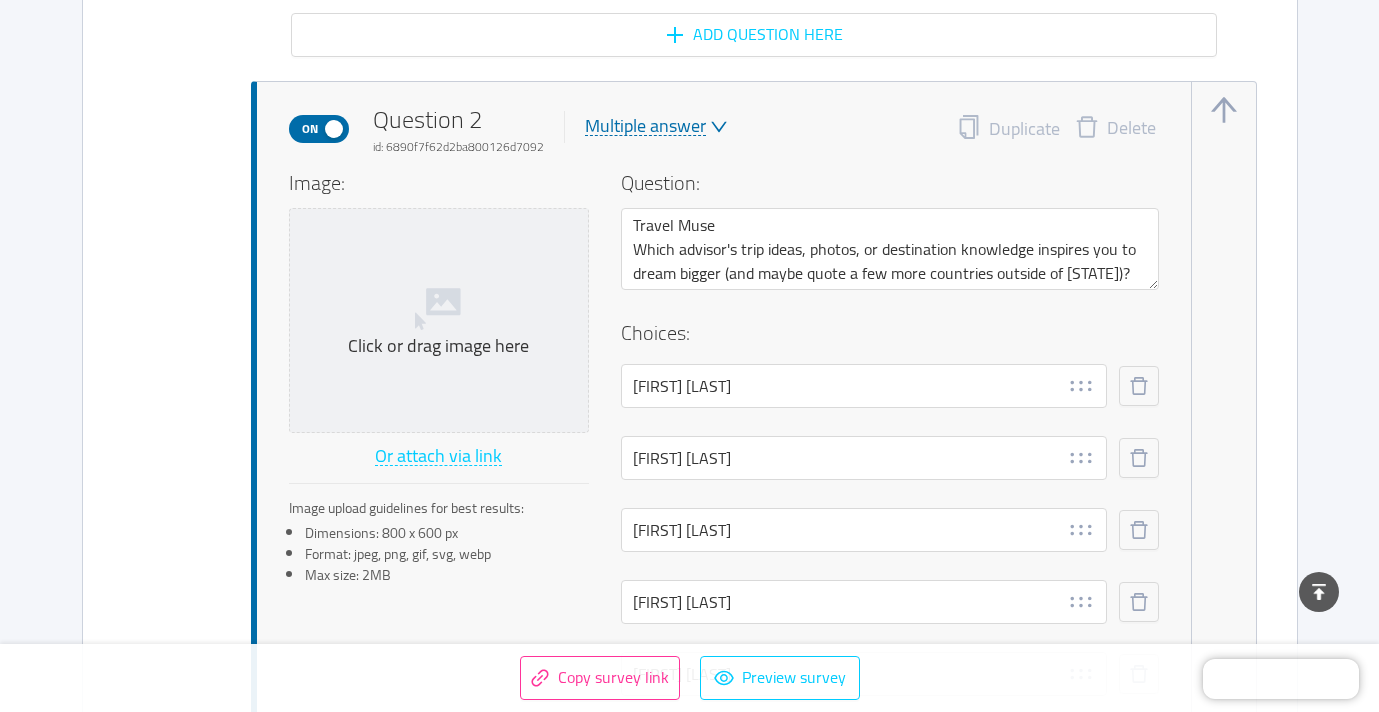 drag, startPoint x: 1030, startPoint y: 129, endPoint x: 906, endPoint y: 130, distance: 124.004036 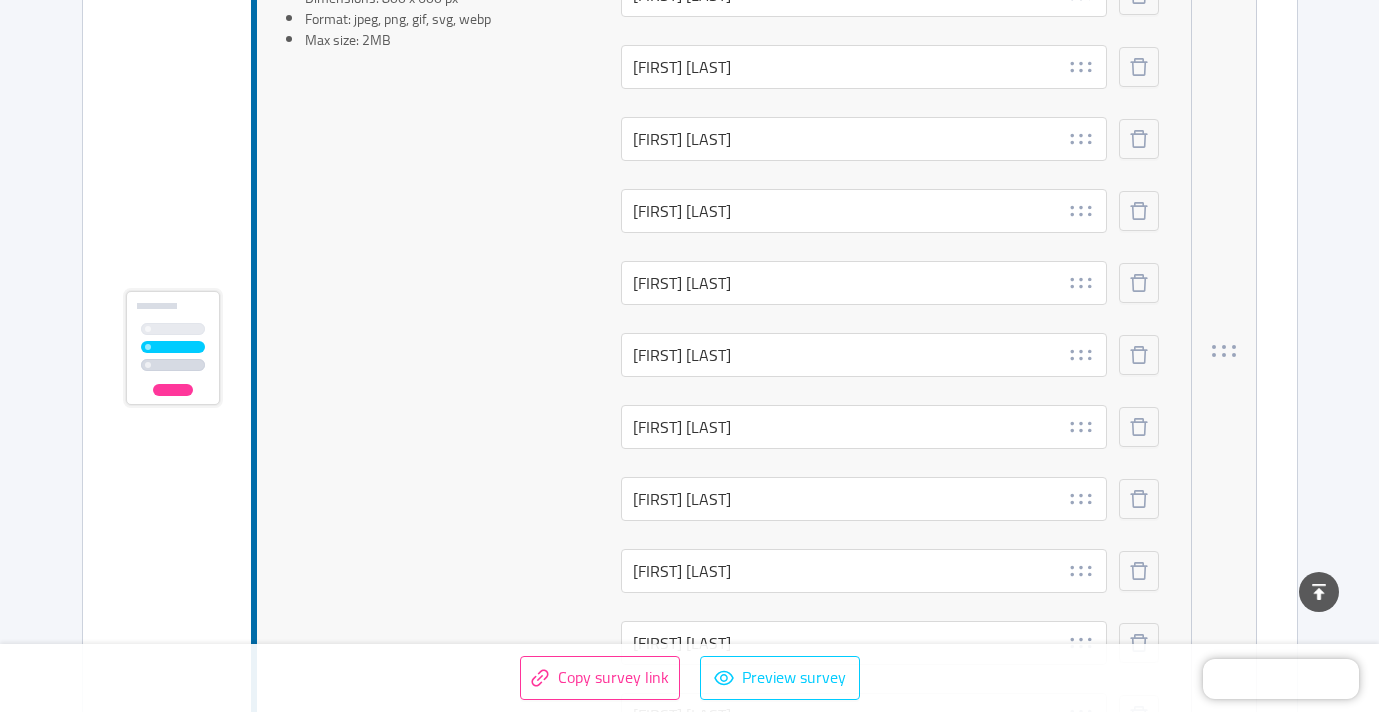 scroll, scrollTop: 4962, scrollLeft: 0, axis: vertical 